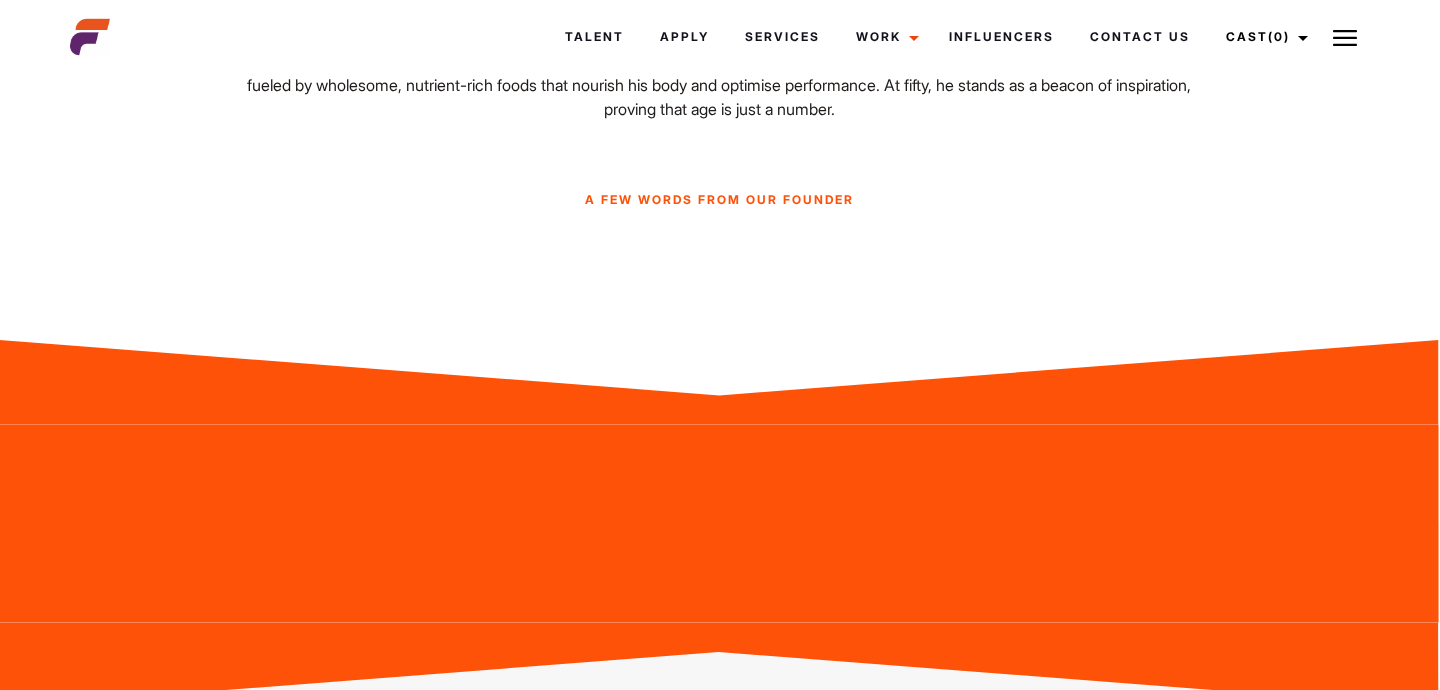 scroll, scrollTop: 2404, scrollLeft: 1, axis: both 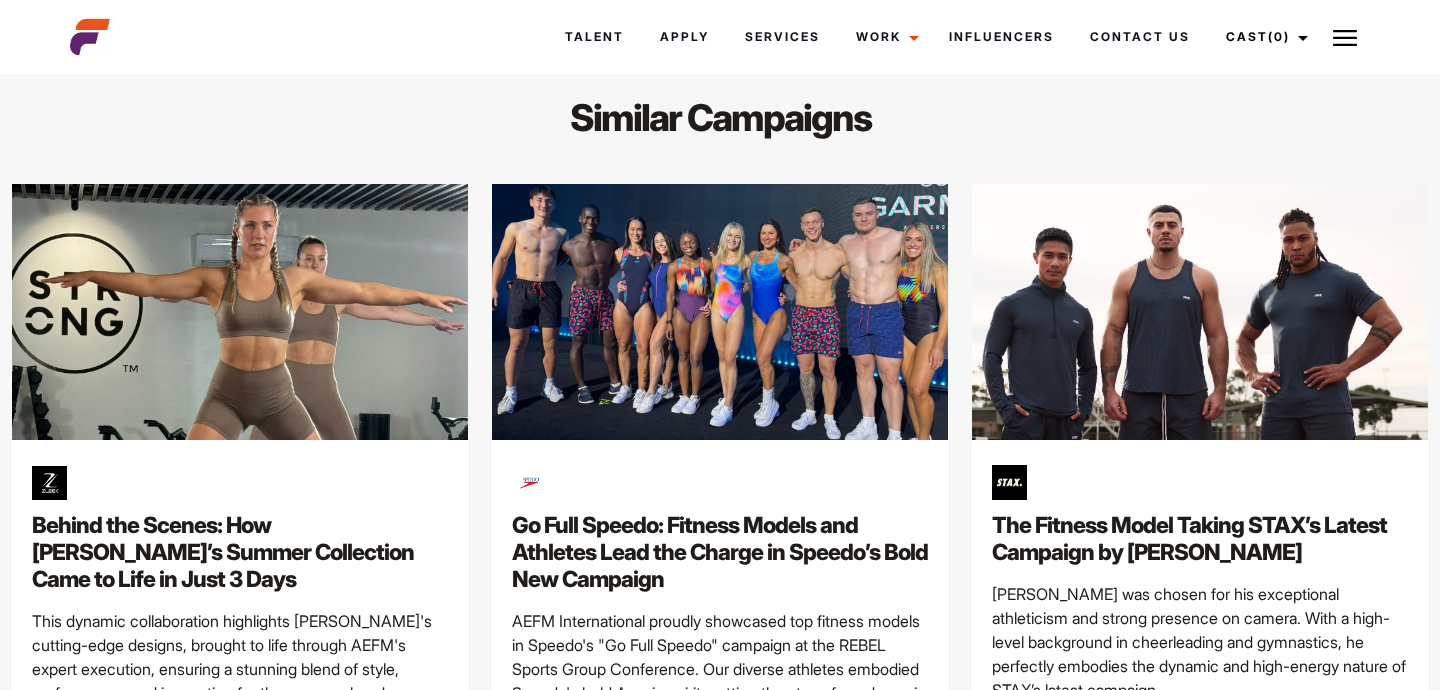 click at bounding box center (720, 311) 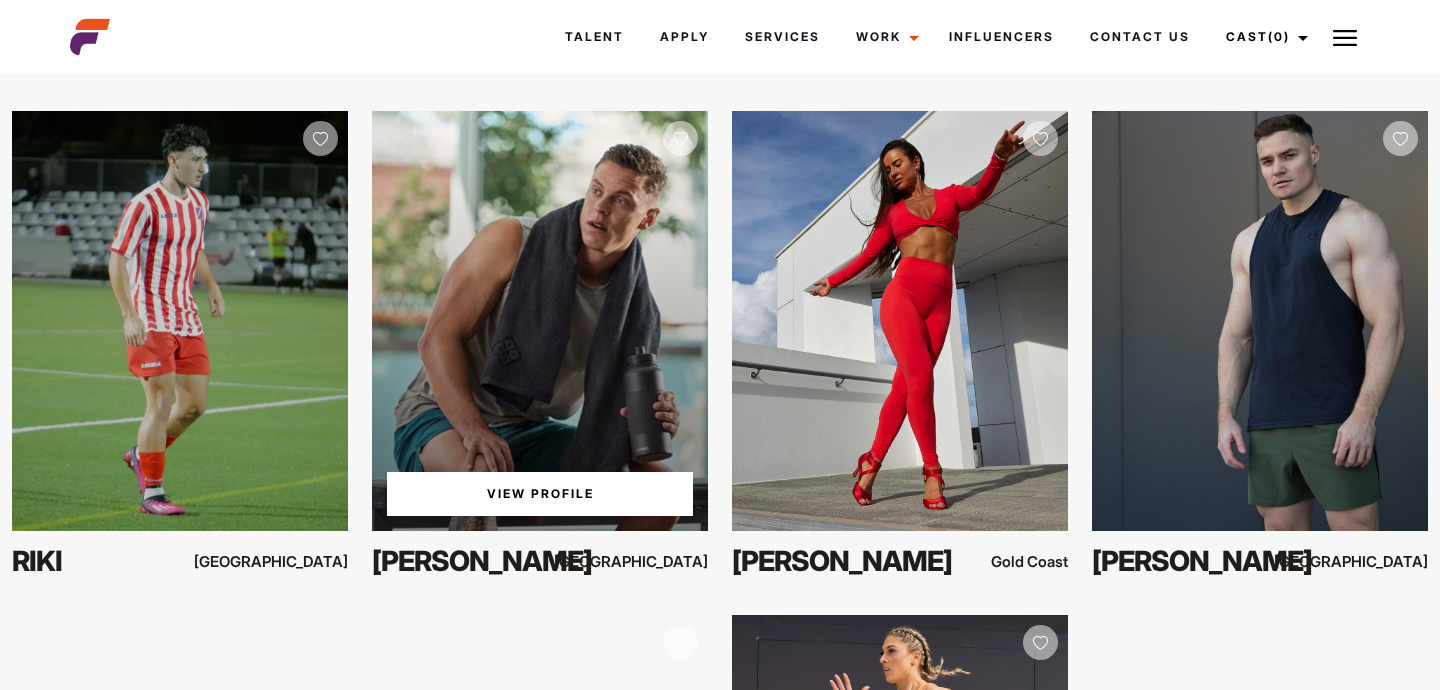 scroll, scrollTop: 4321, scrollLeft: 0, axis: vertical 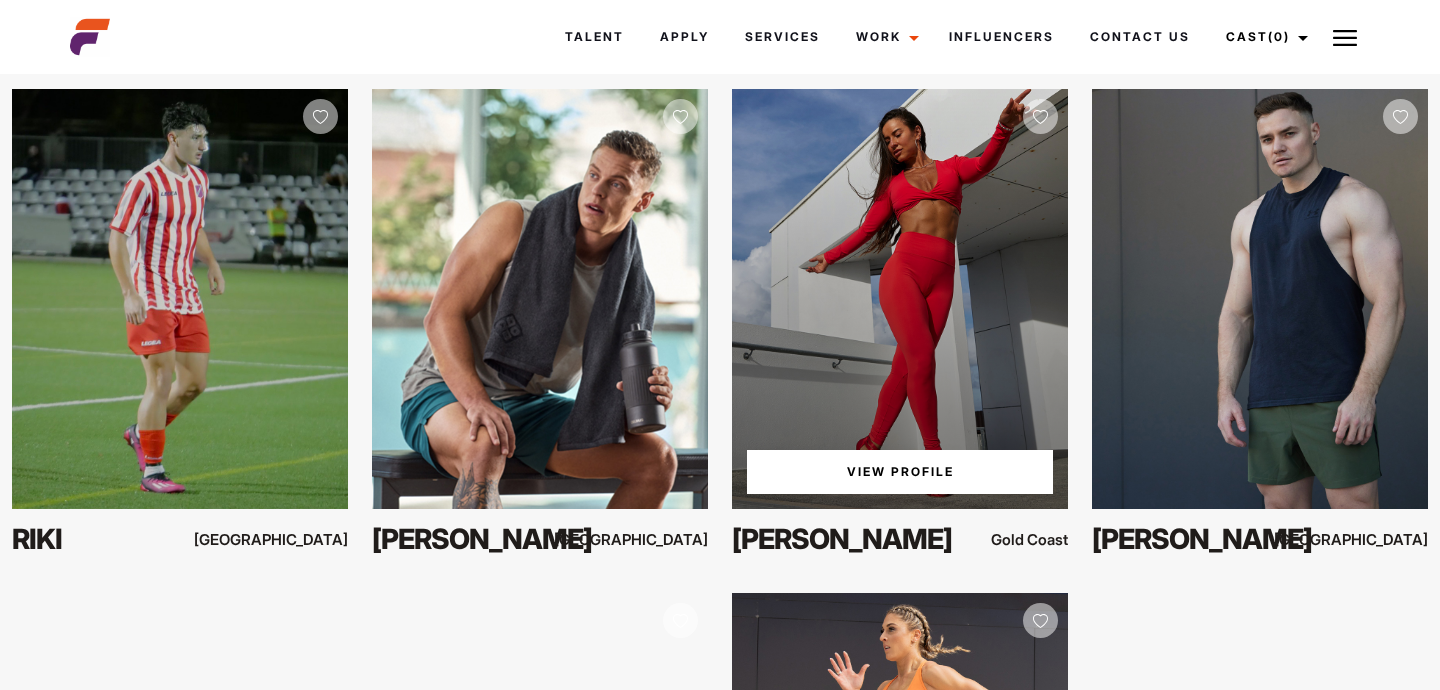 click on "View Profile" at bounding box center (900, 299) 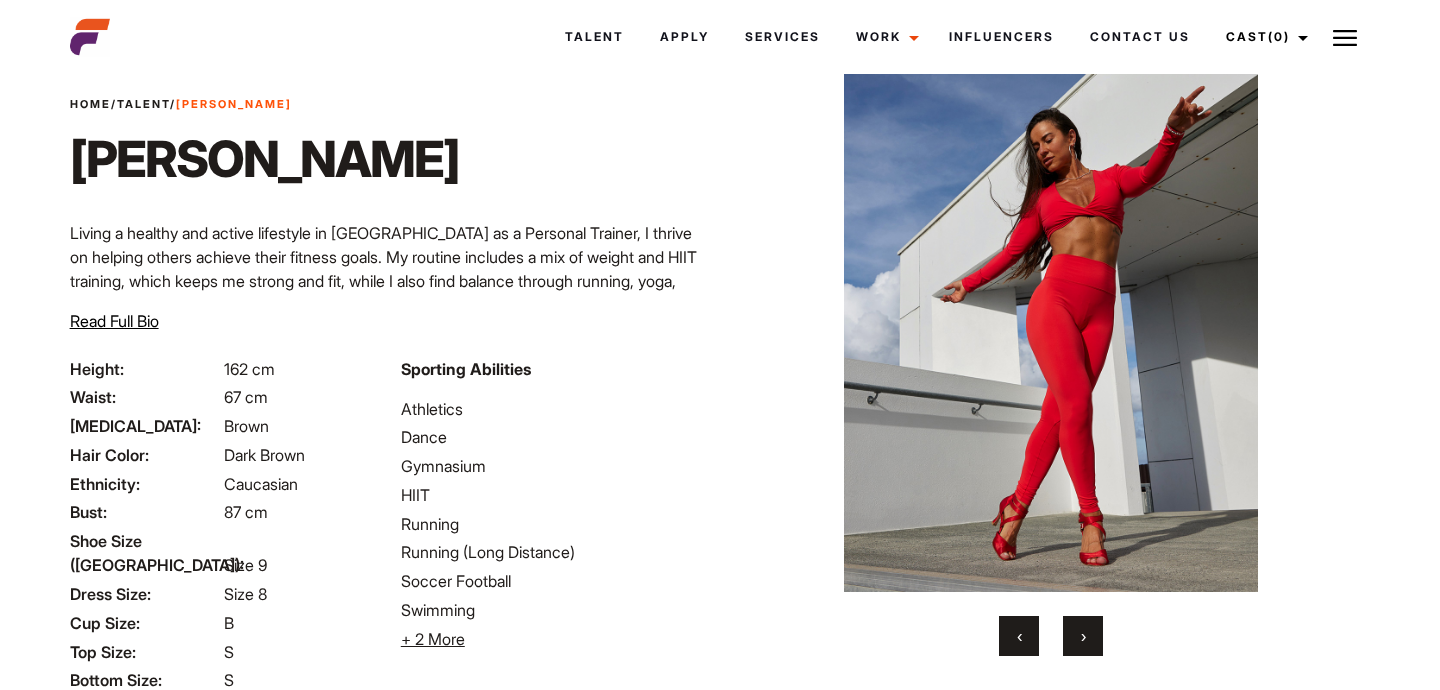 scroll, scrollTop: 50, scrollLeft: 0, axis: vertical 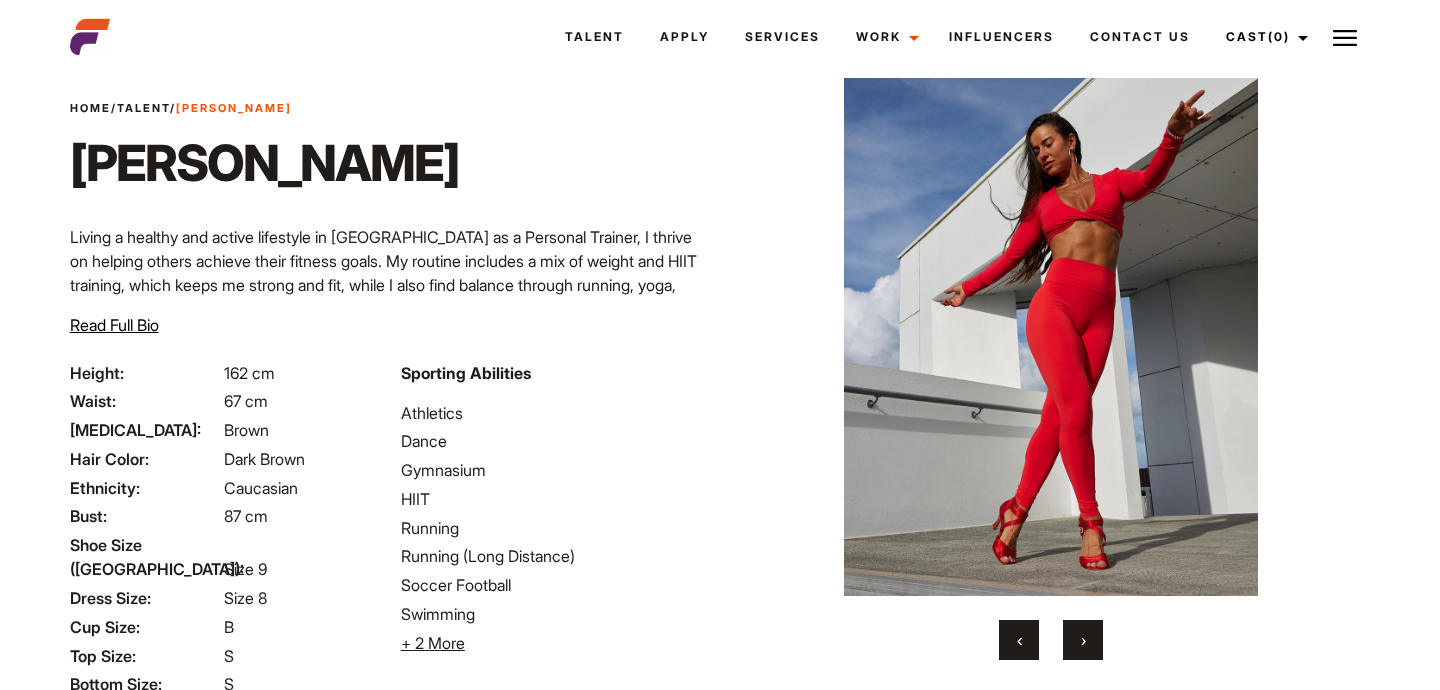 click on "›" at bounding box center (1083, 640) 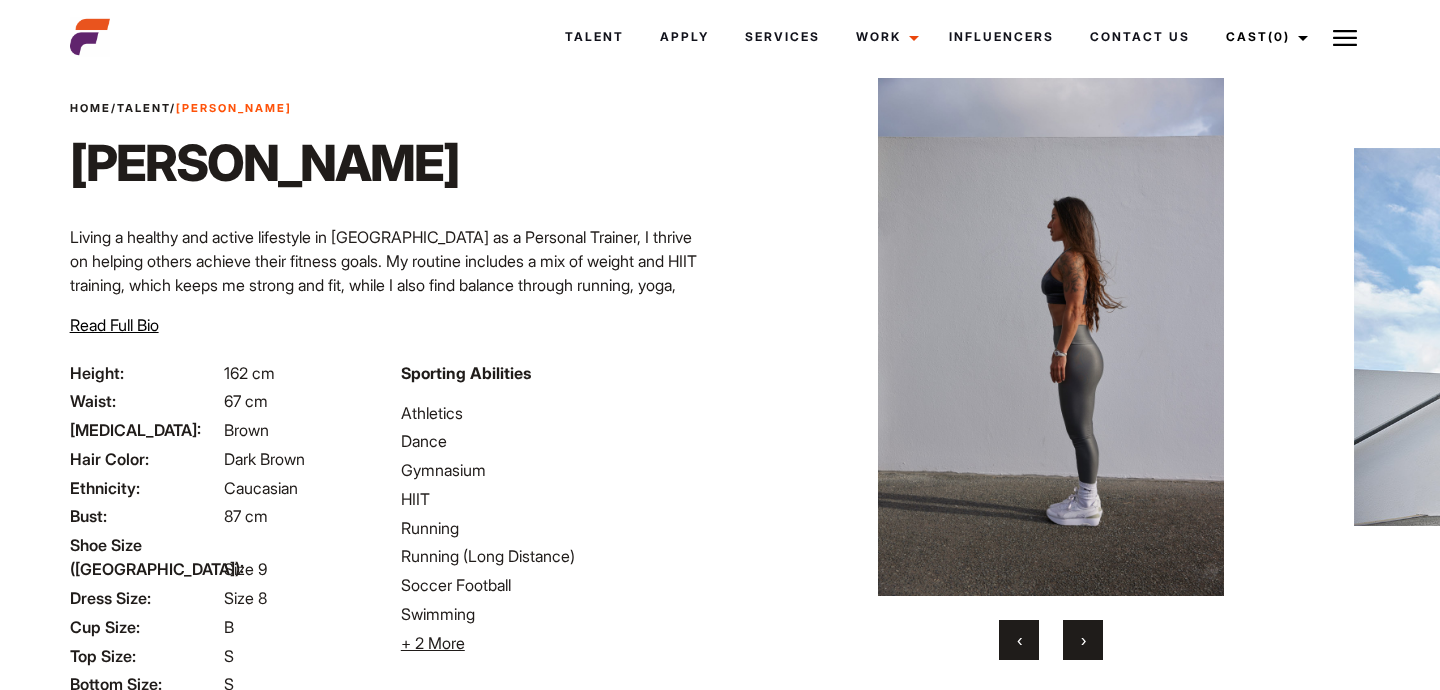 click on "›" at bounding box center (1083, 640) 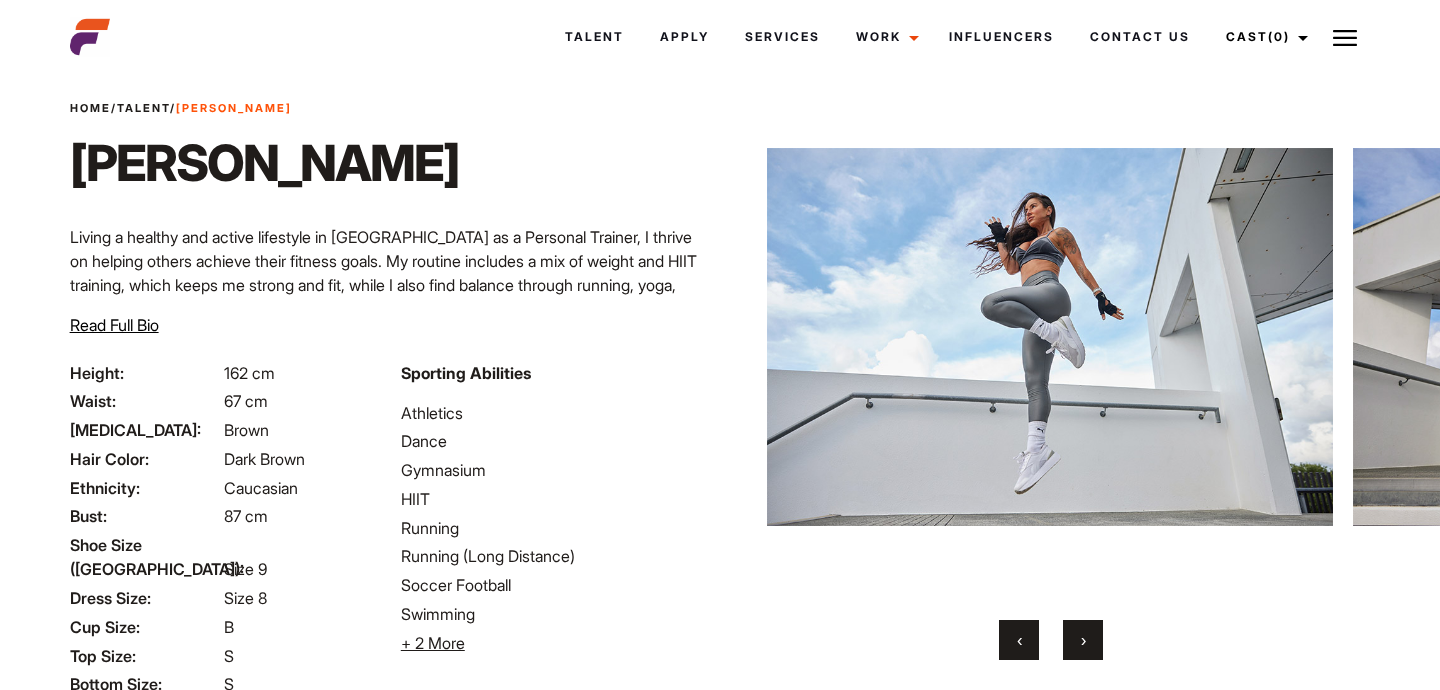 click on "›" at bounding box center [1083, 640] 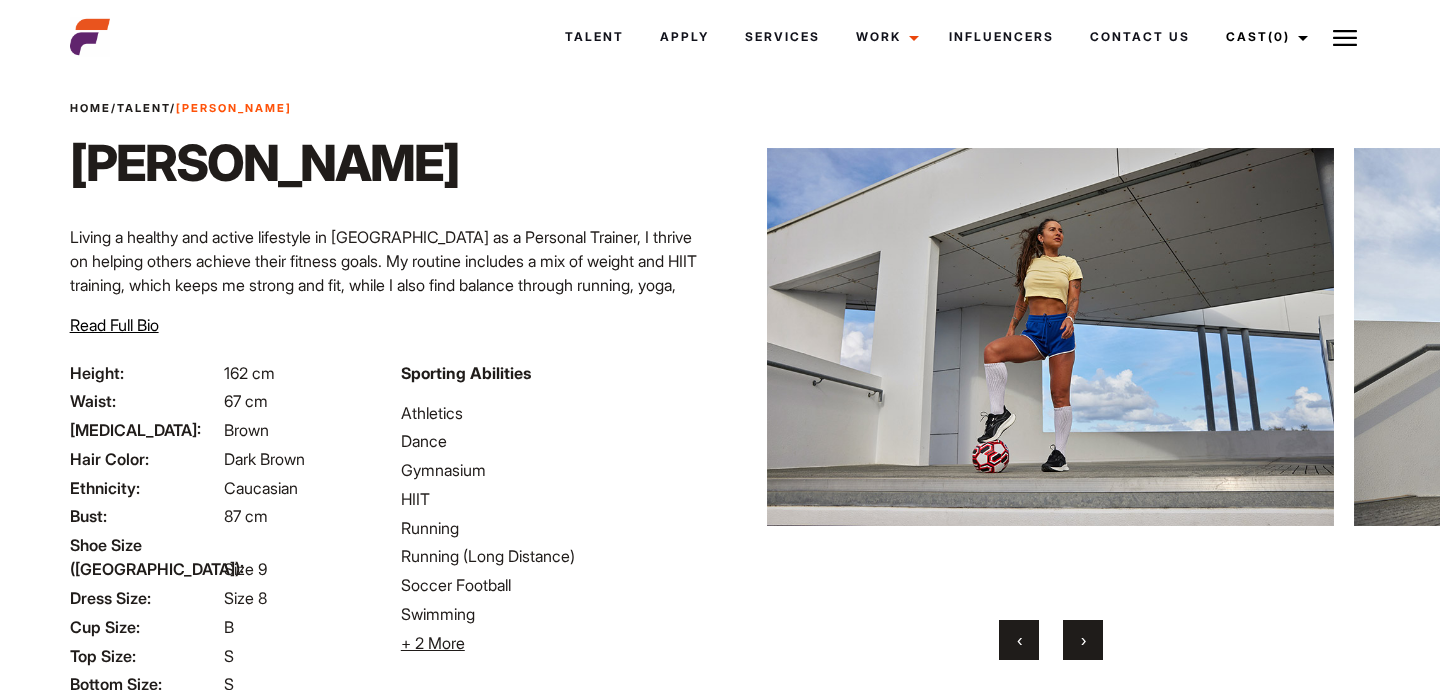 click on "›" at bounding box center [1083, 640] 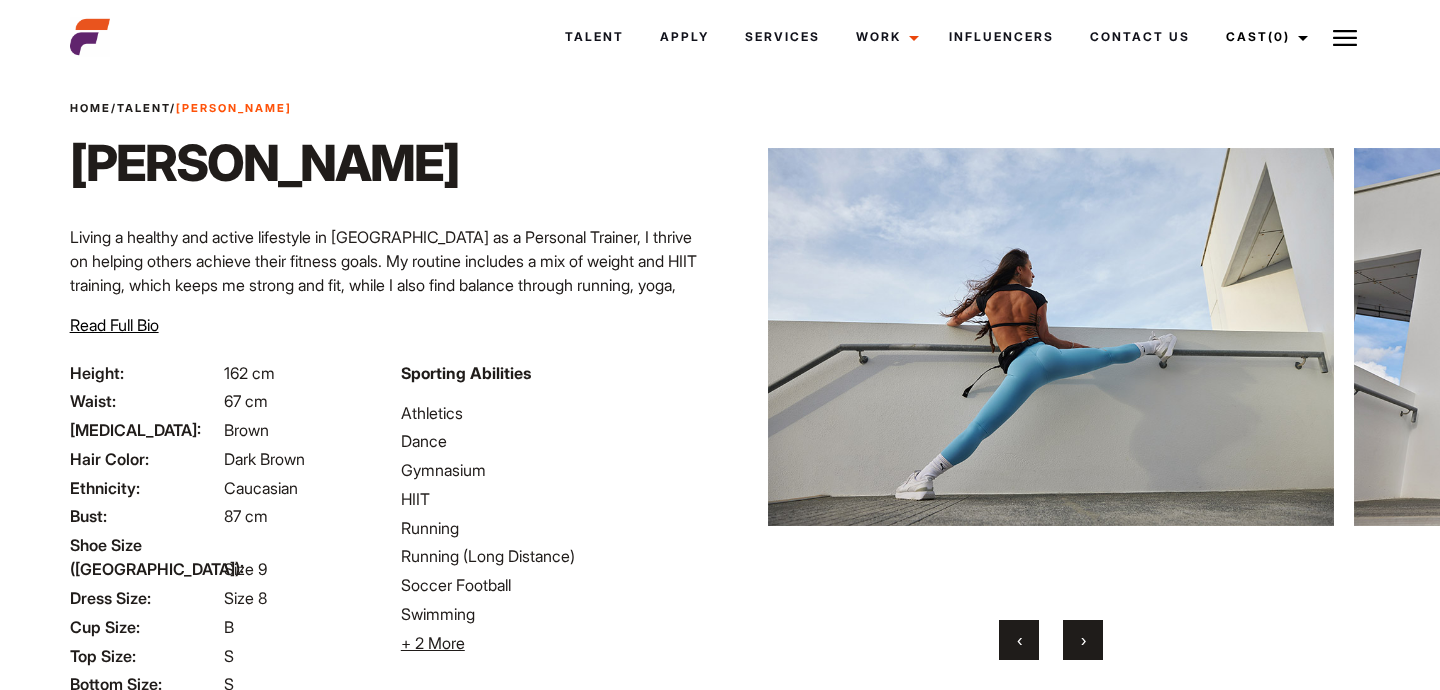 click on "›" at bounding box center [1083, 640] 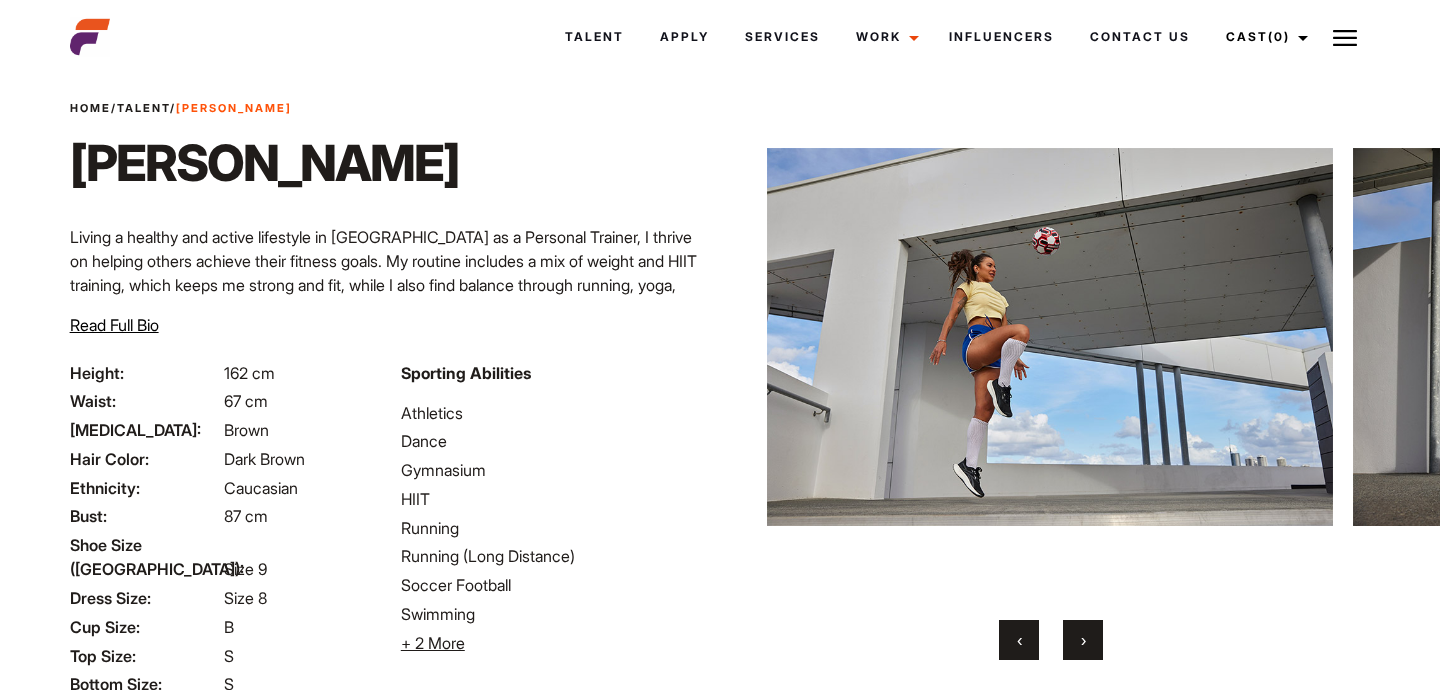 click on "›" at bounding box center (1083, 640) 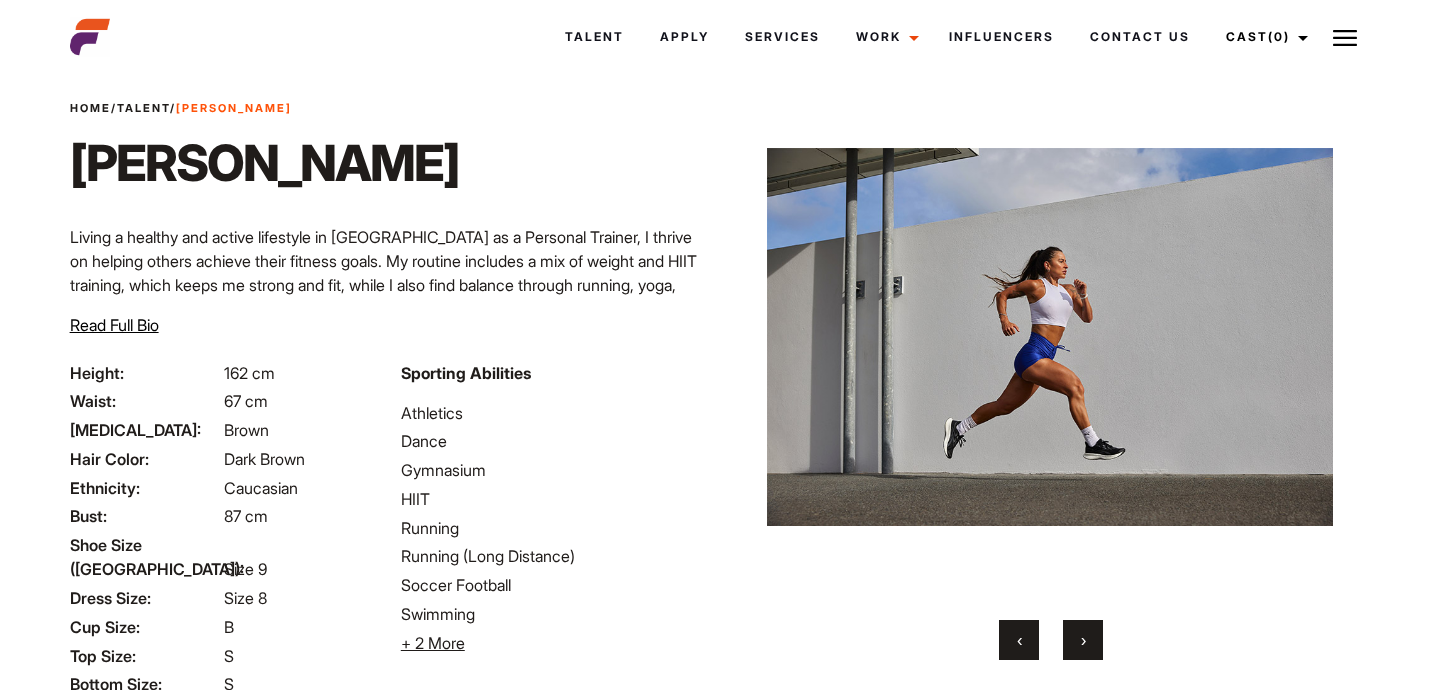 click on "›" at bounding box center [1083, 640] 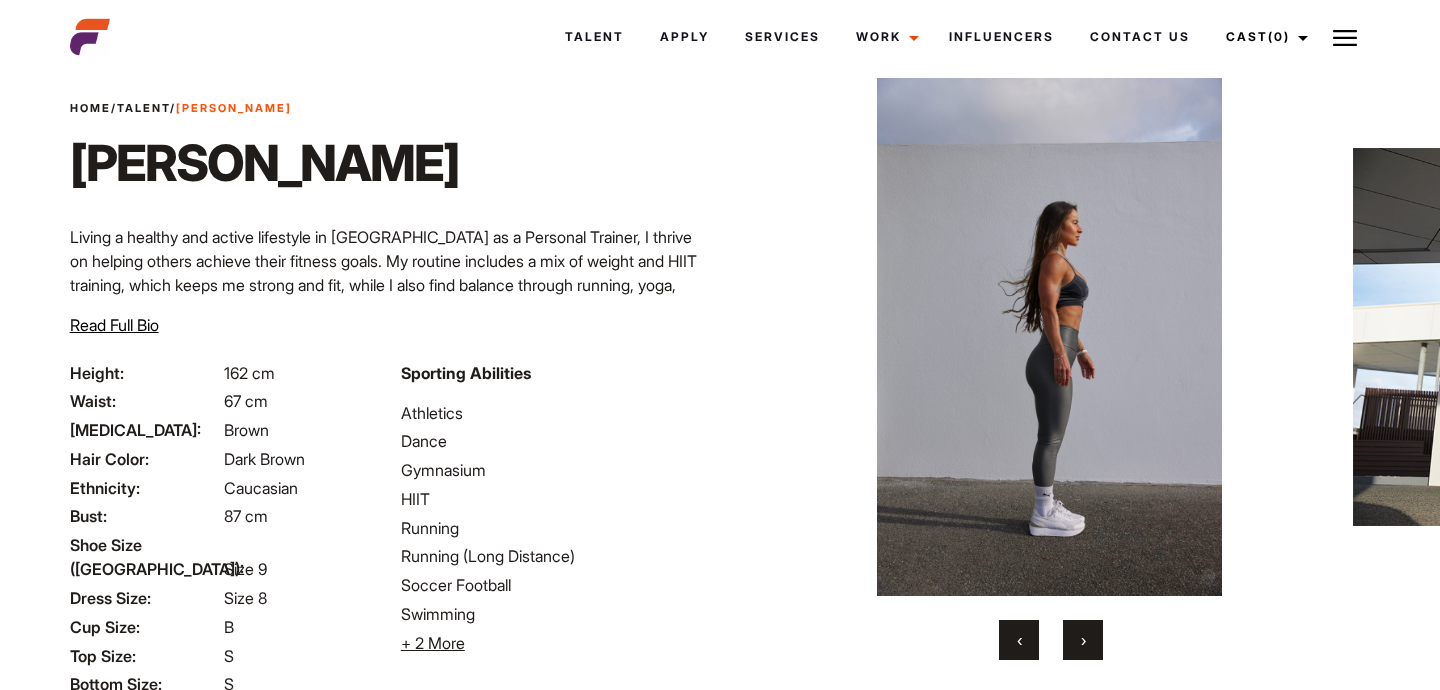 click on "›" at bounding box center [1083, 640] 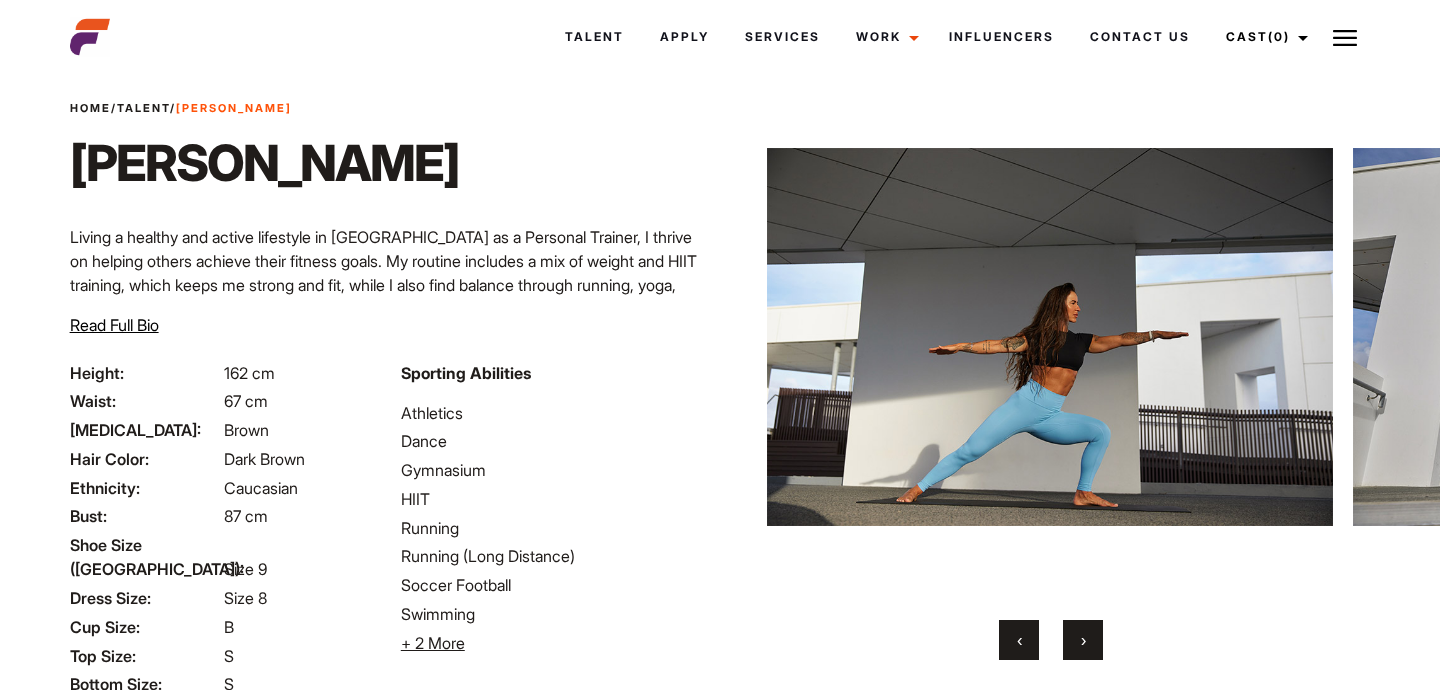 click on "›" at bounding box center [1083, 640] 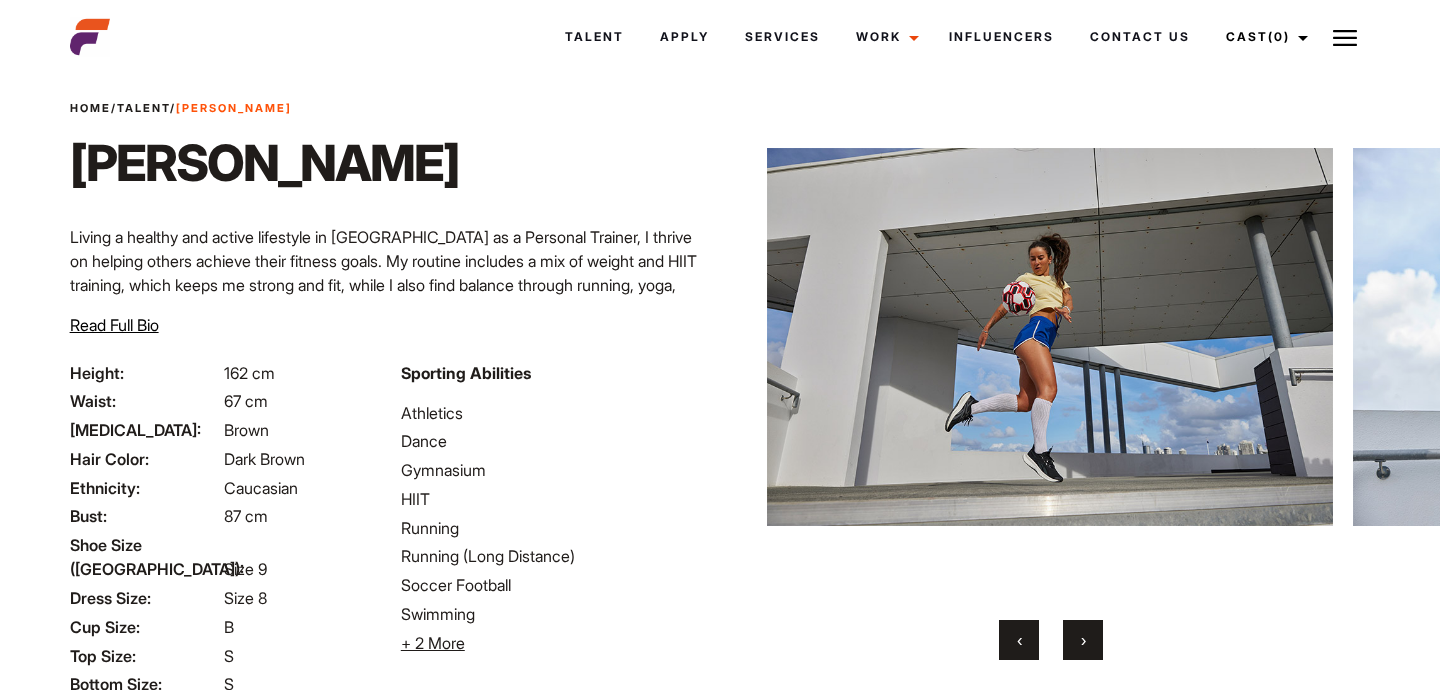 click on "›" at bounding box center (1083, 640) 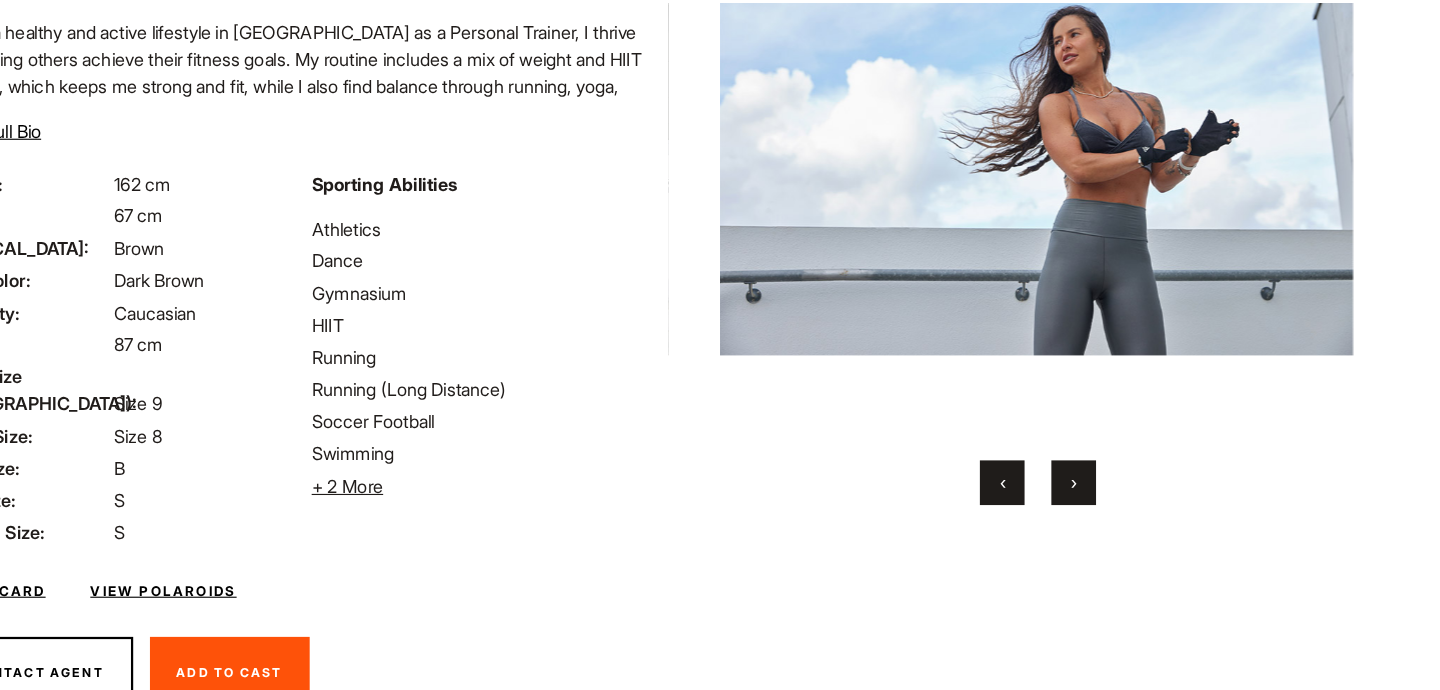 scroll, scrollTop: 189, scrollLeft: 0, axis: vertical 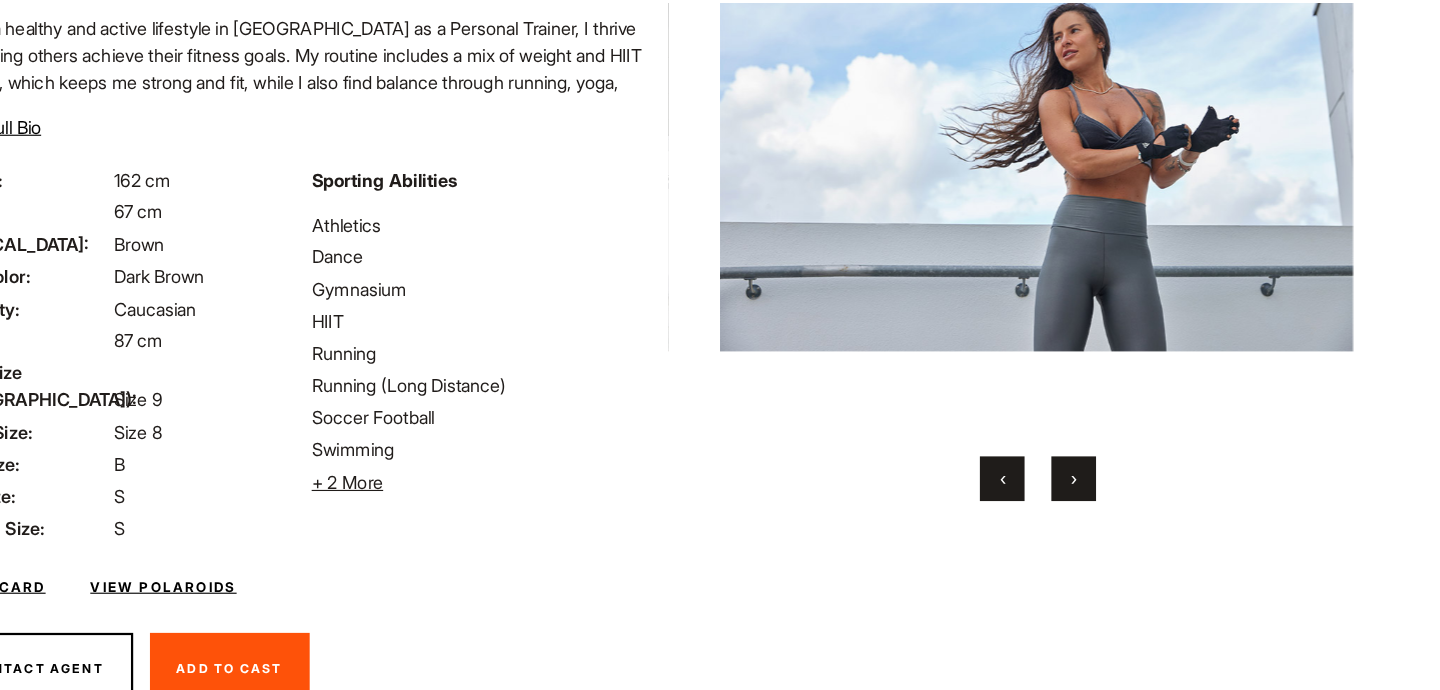 click on "›" at bounding box center [1083, 501] 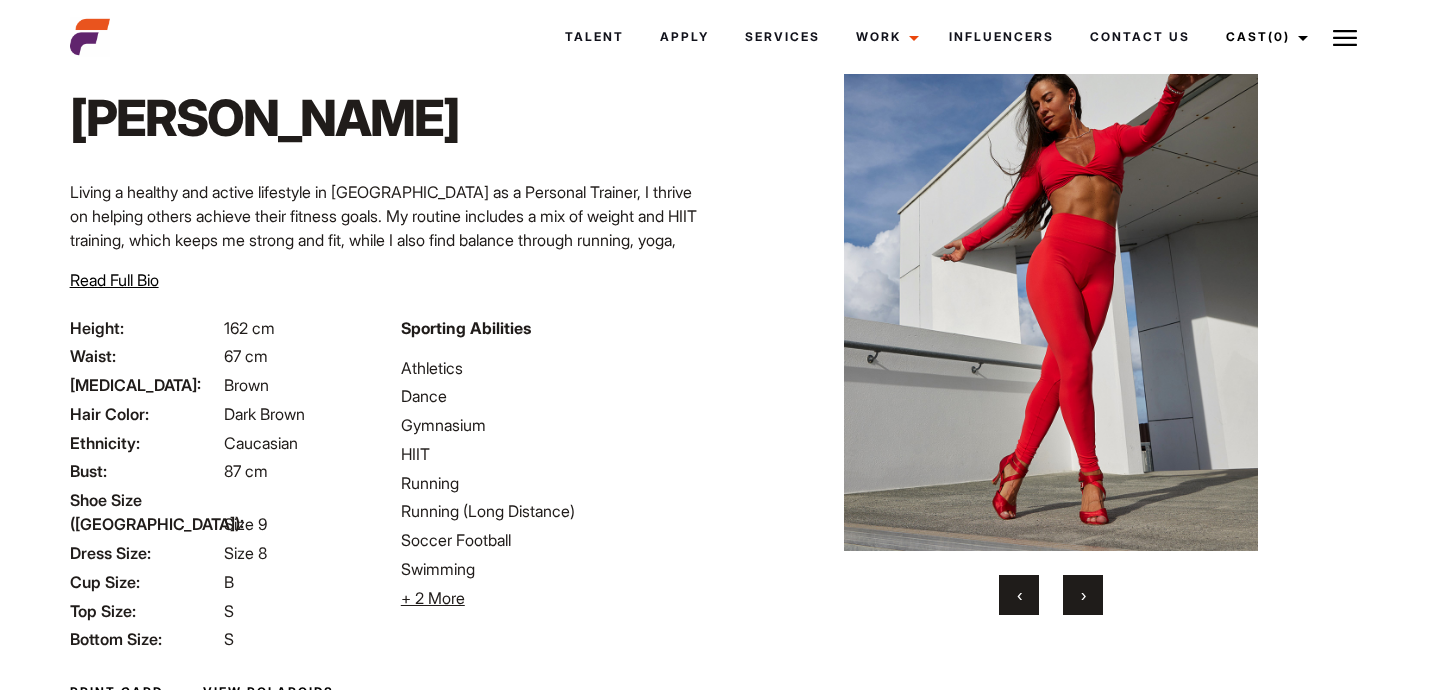 scroll, scrollTop: 0, scrollLeft: 0, axis: both 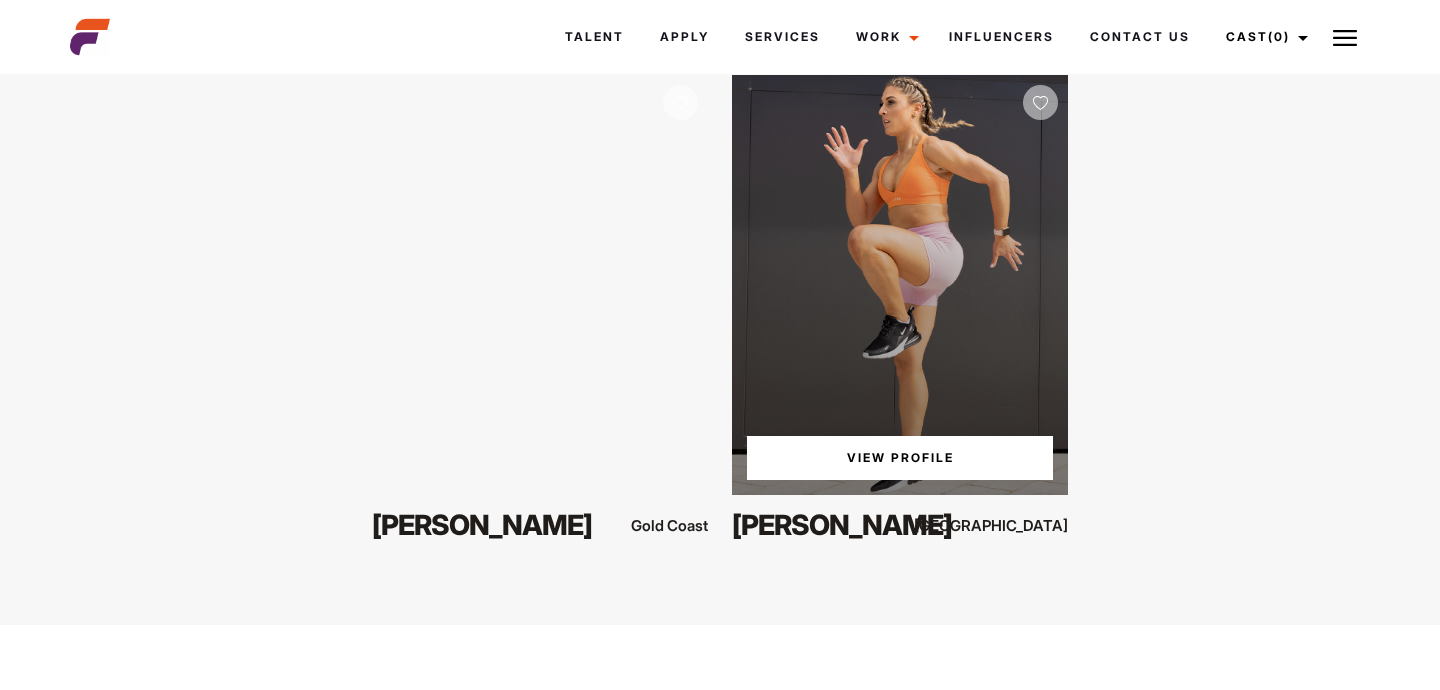 click on "View Profile" at bounding box center (900, 285) 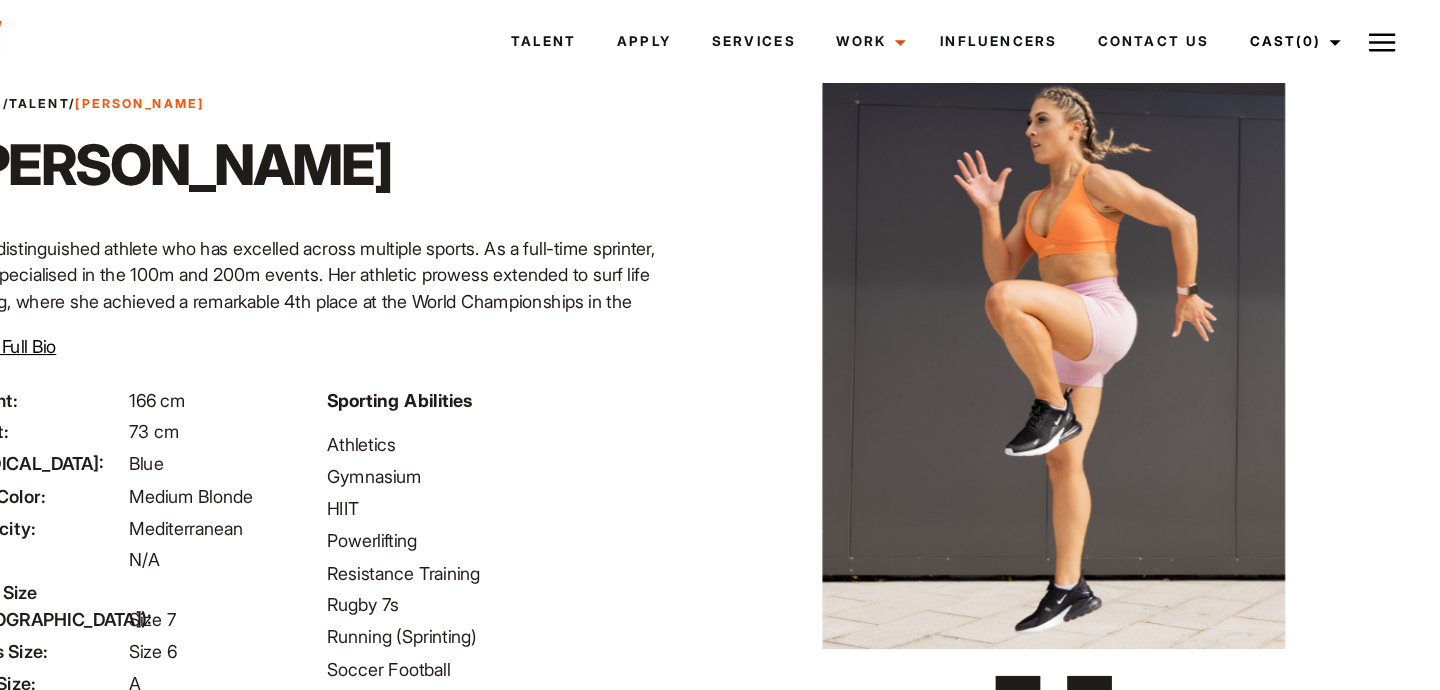 scroll, scrollTop: 54, scrollLeft: 0, axis: vertical 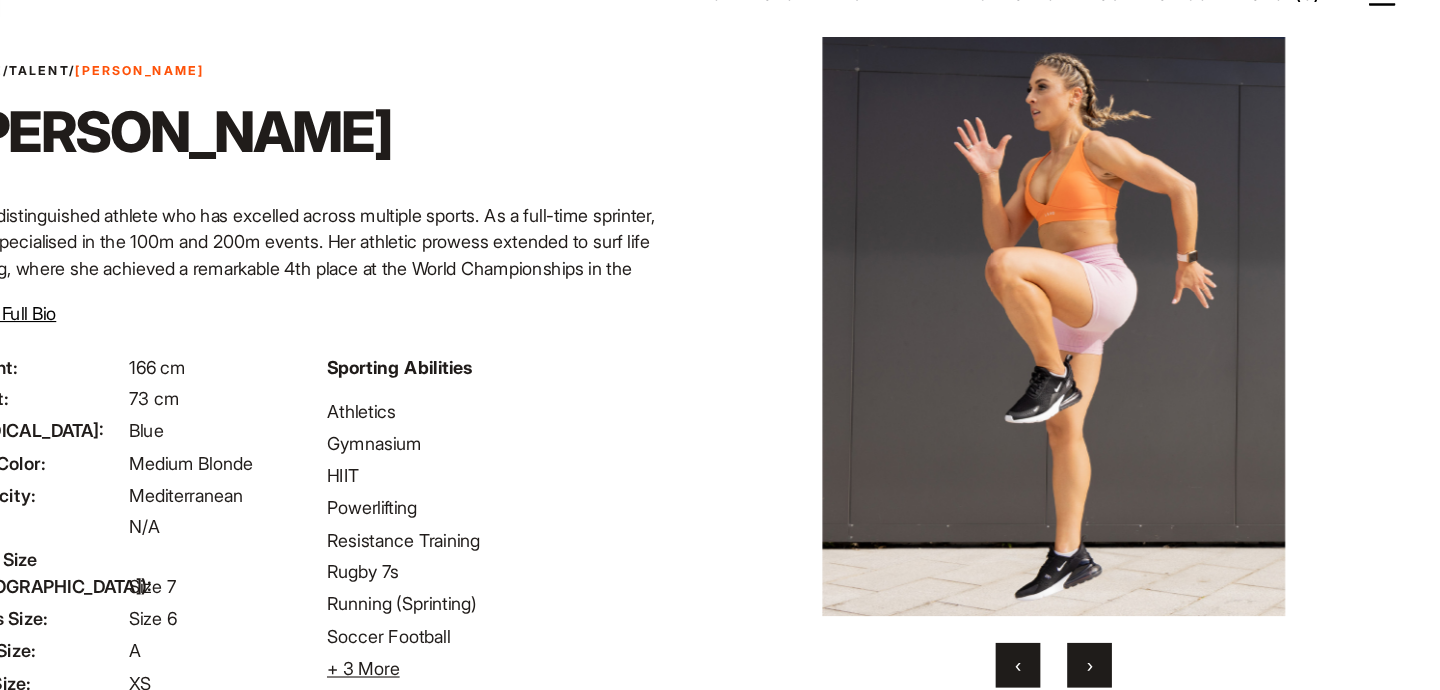 click on "›" at bounding box center (1083, 636) 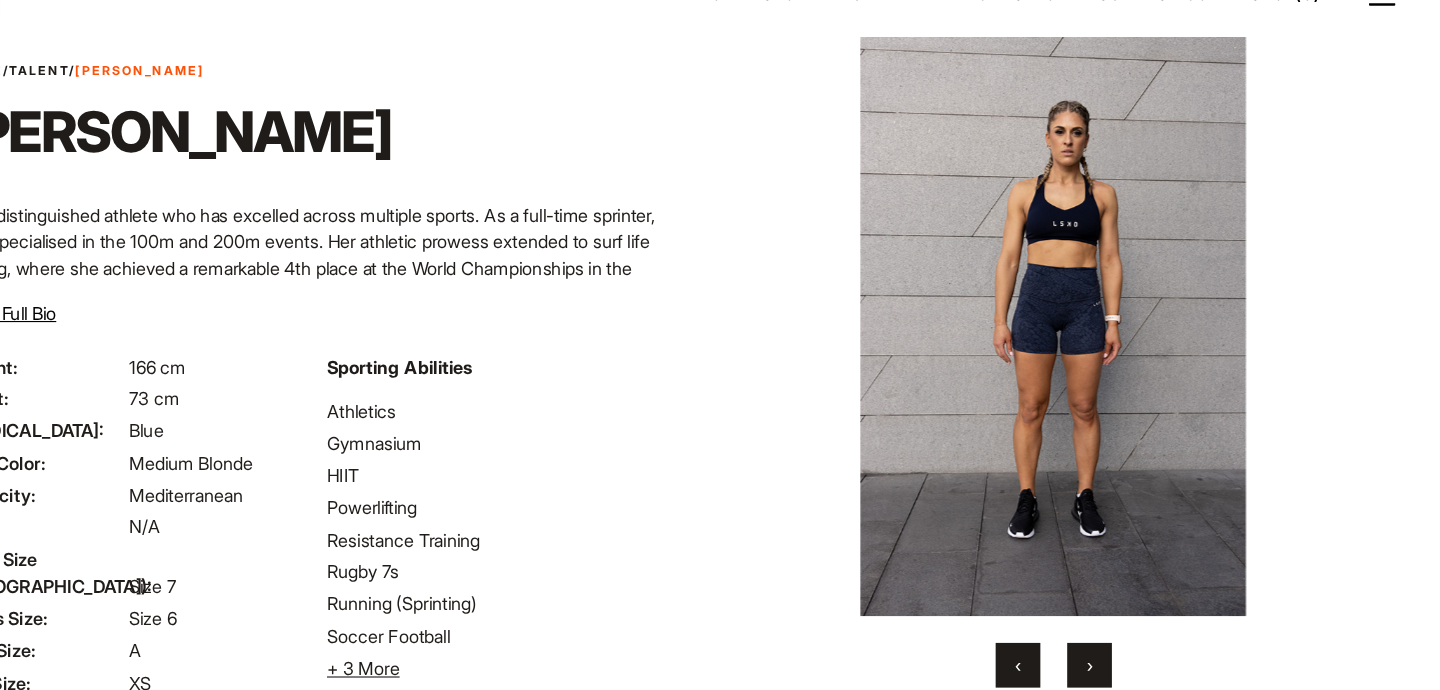 click on "›" at bounding box center (1083, 636) 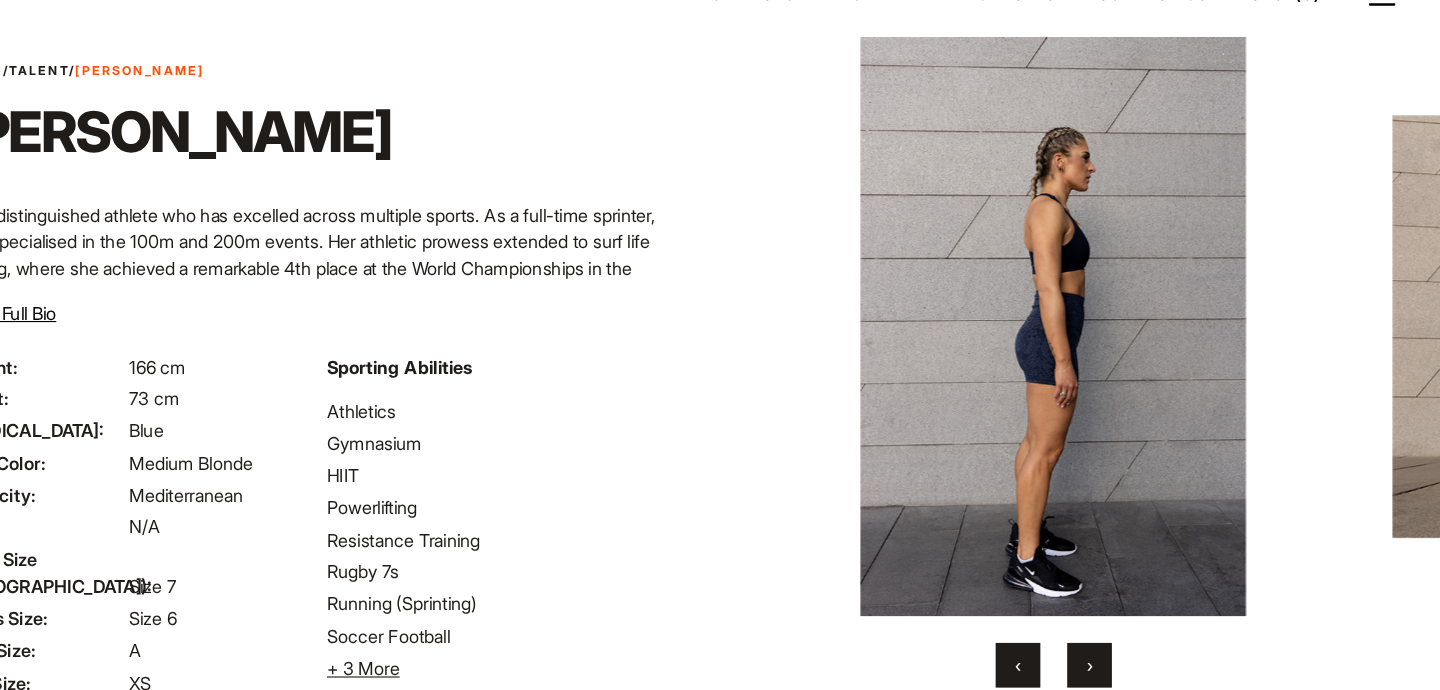 click on "›" at bounding box center [1083, 636] 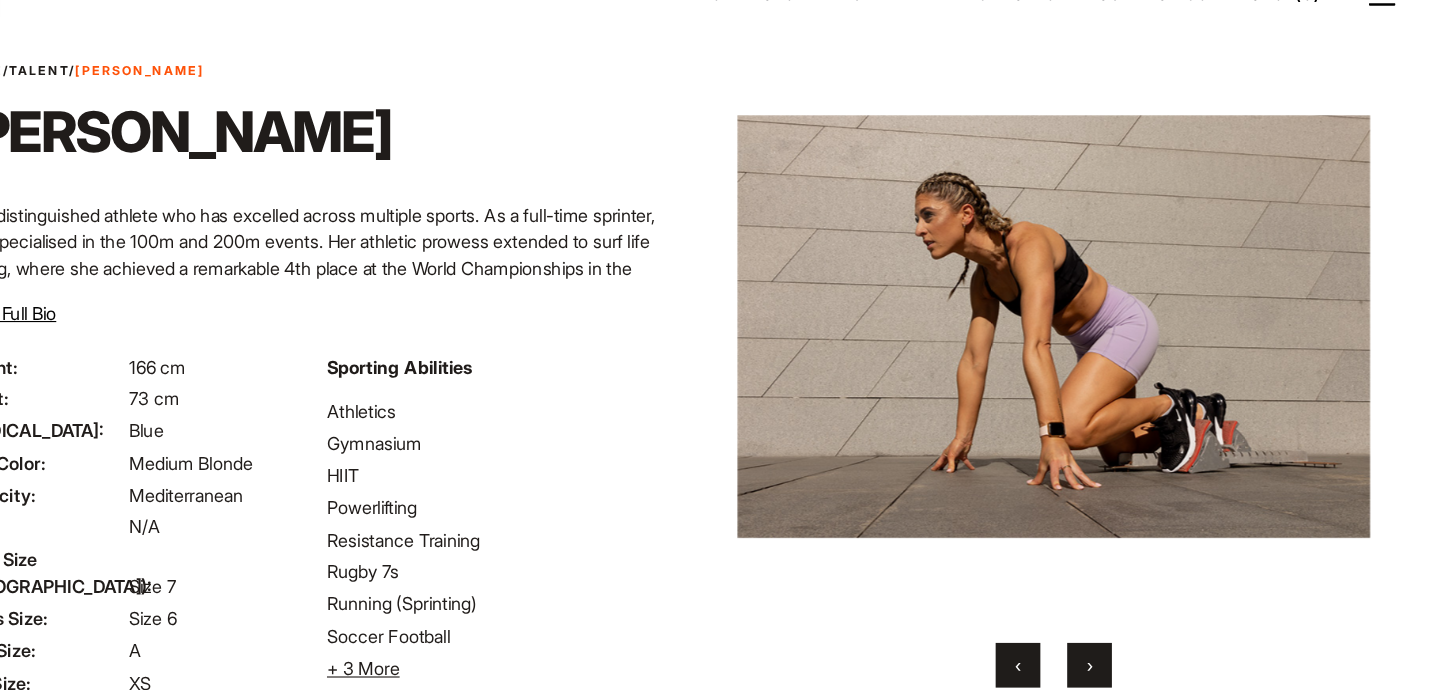 click on "›" at bounding box center (1083, 636) 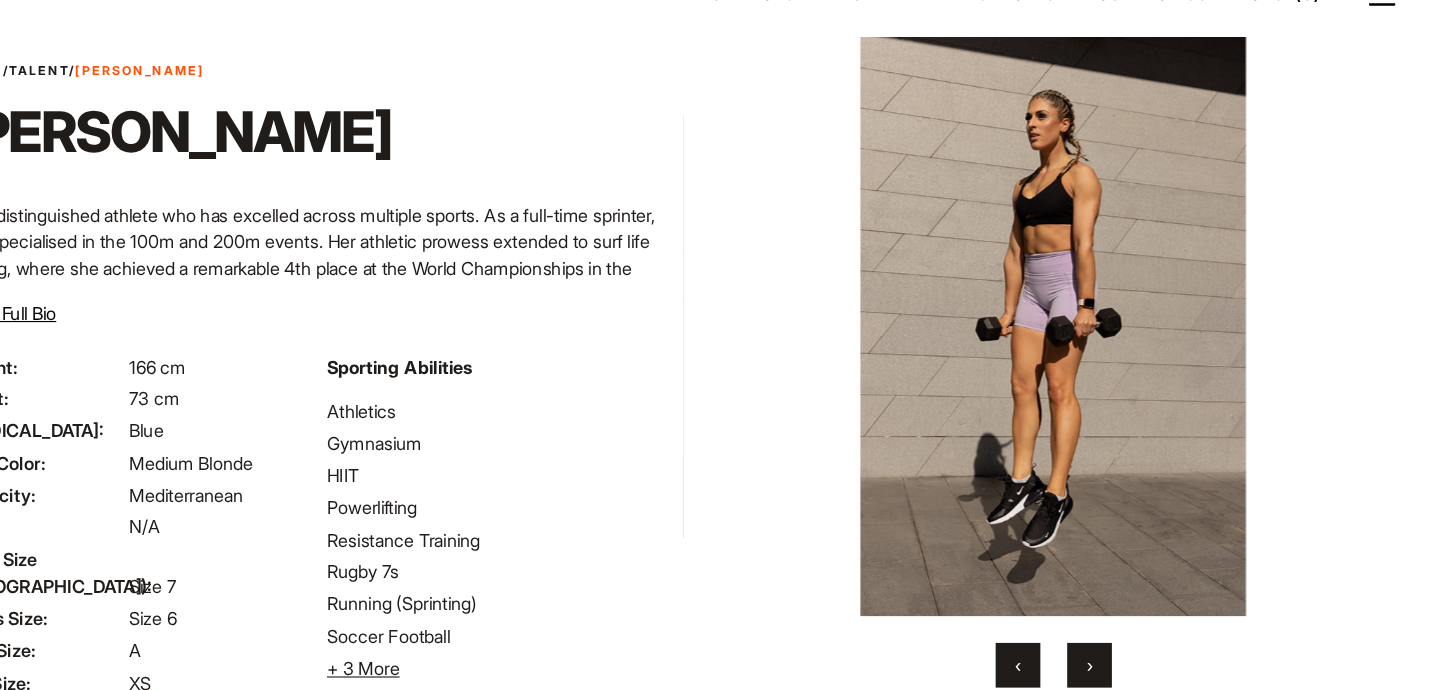 click on "›" at bounding box center [1083, 636] 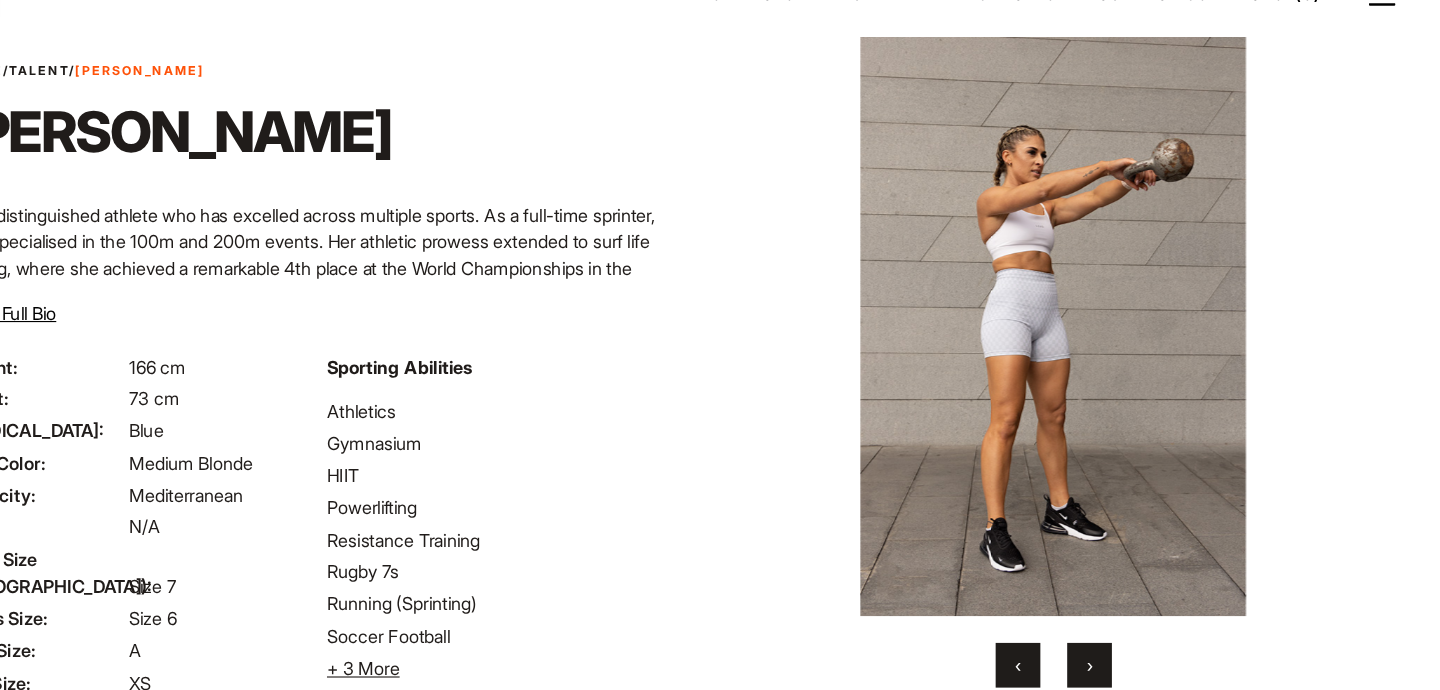 click on "›" at bounding box center (1083, 636) 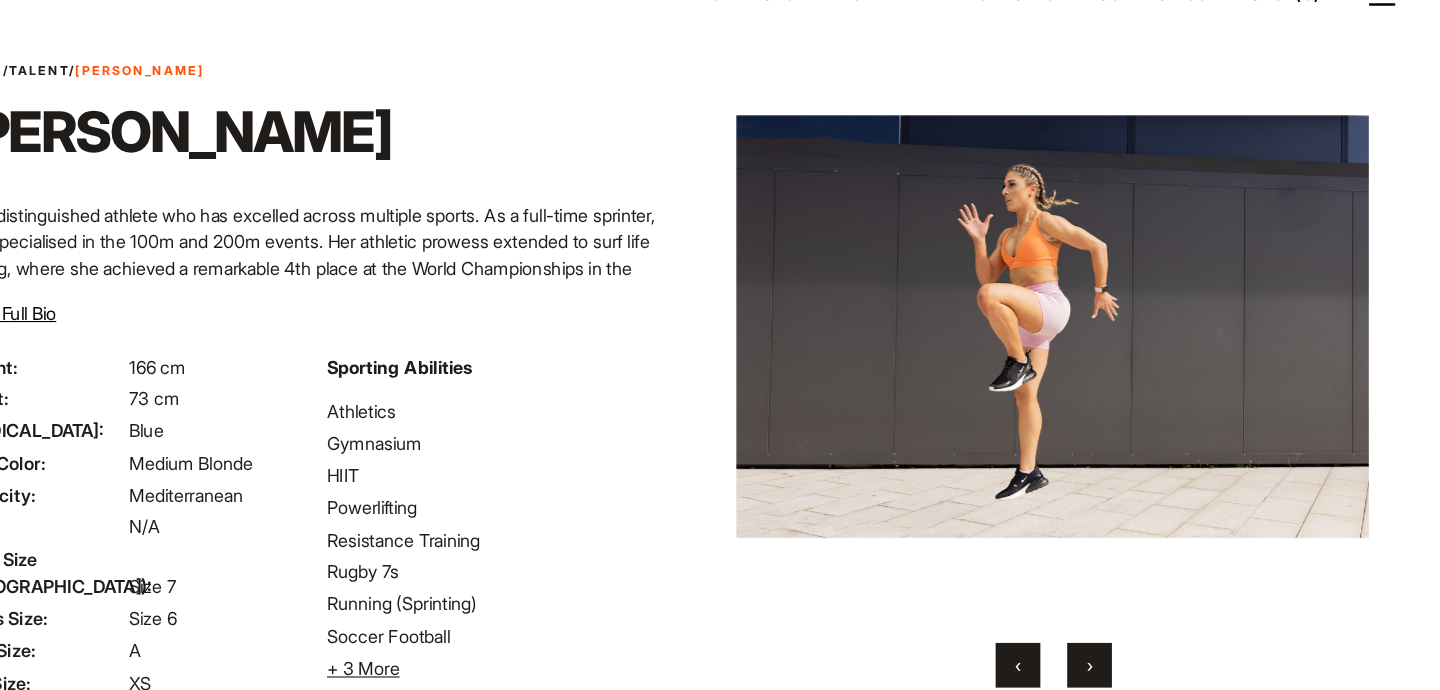 click on "›" at bounding box center [1083, 636] 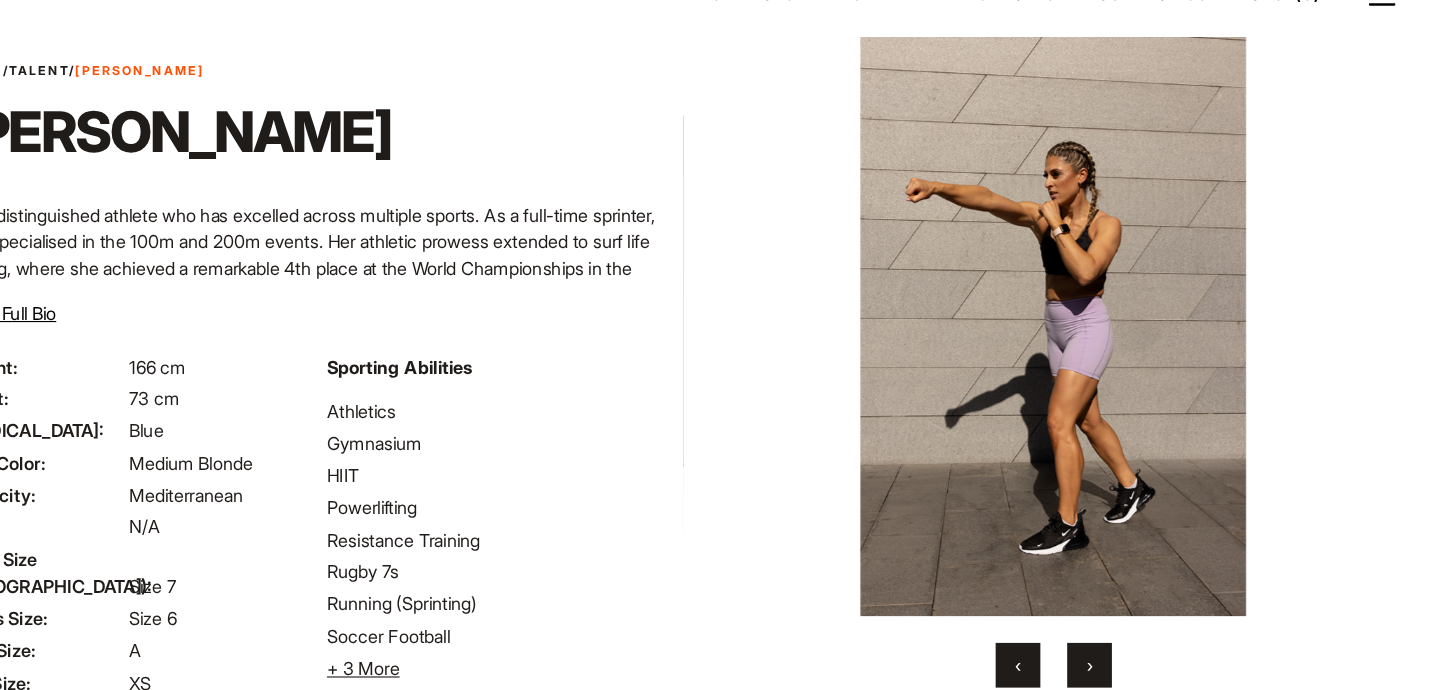 click on "›" at bounding box center [1083, 636] 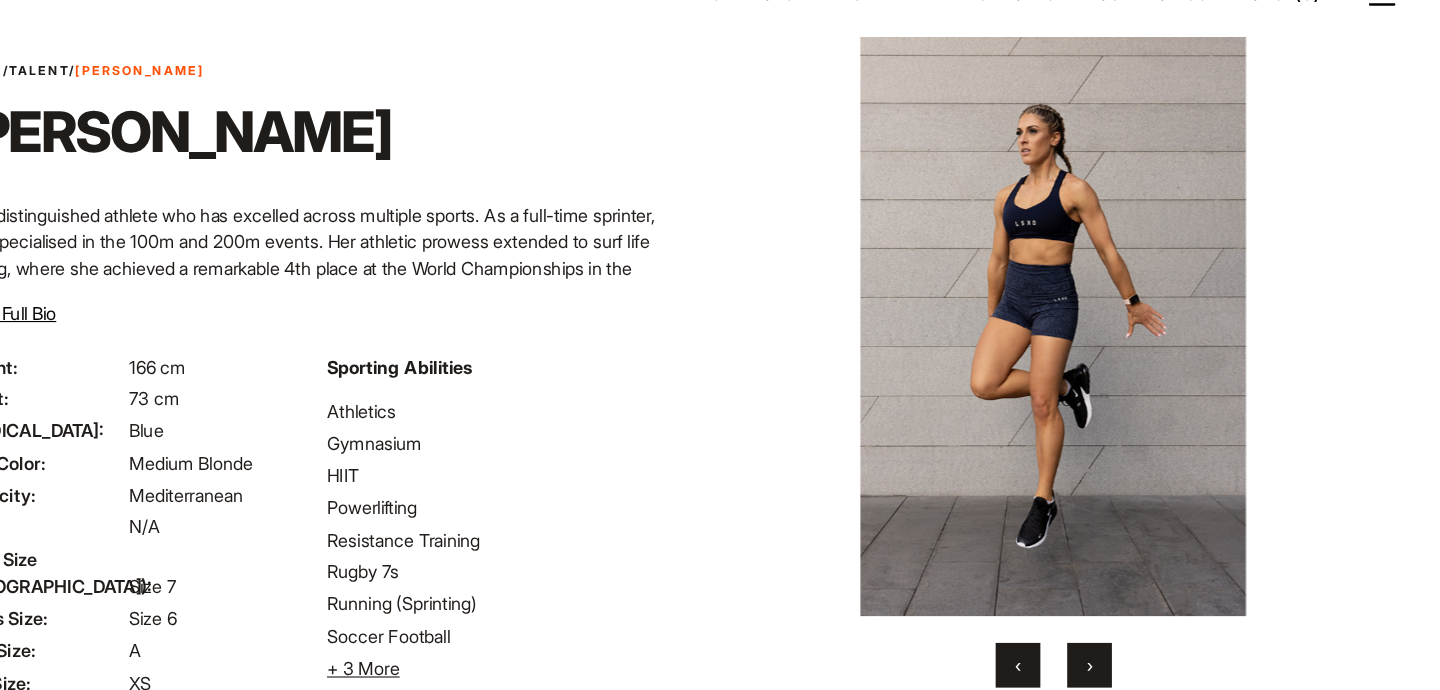 click on "›" at bounding box center (1083, 636) 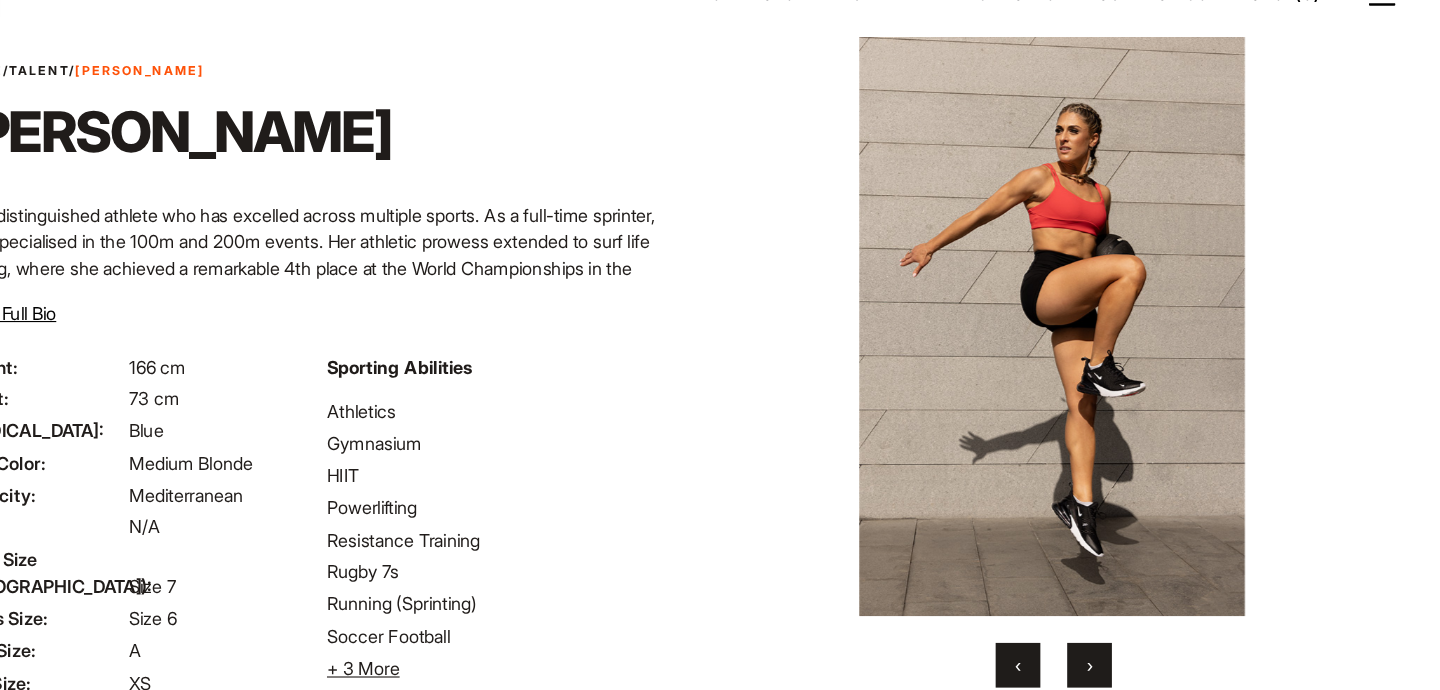 click on "›" at bounding box center (1083, 636) 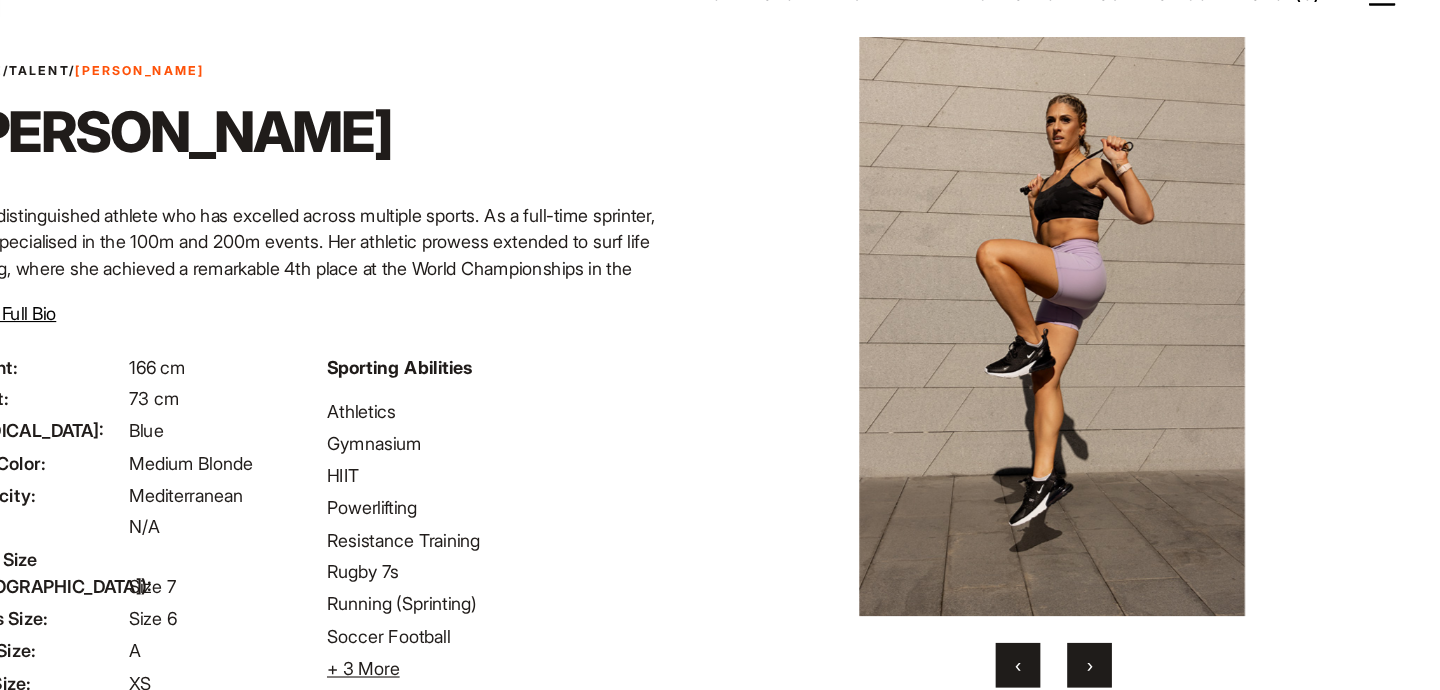 click on "›" at bounding box center (1083, 636) 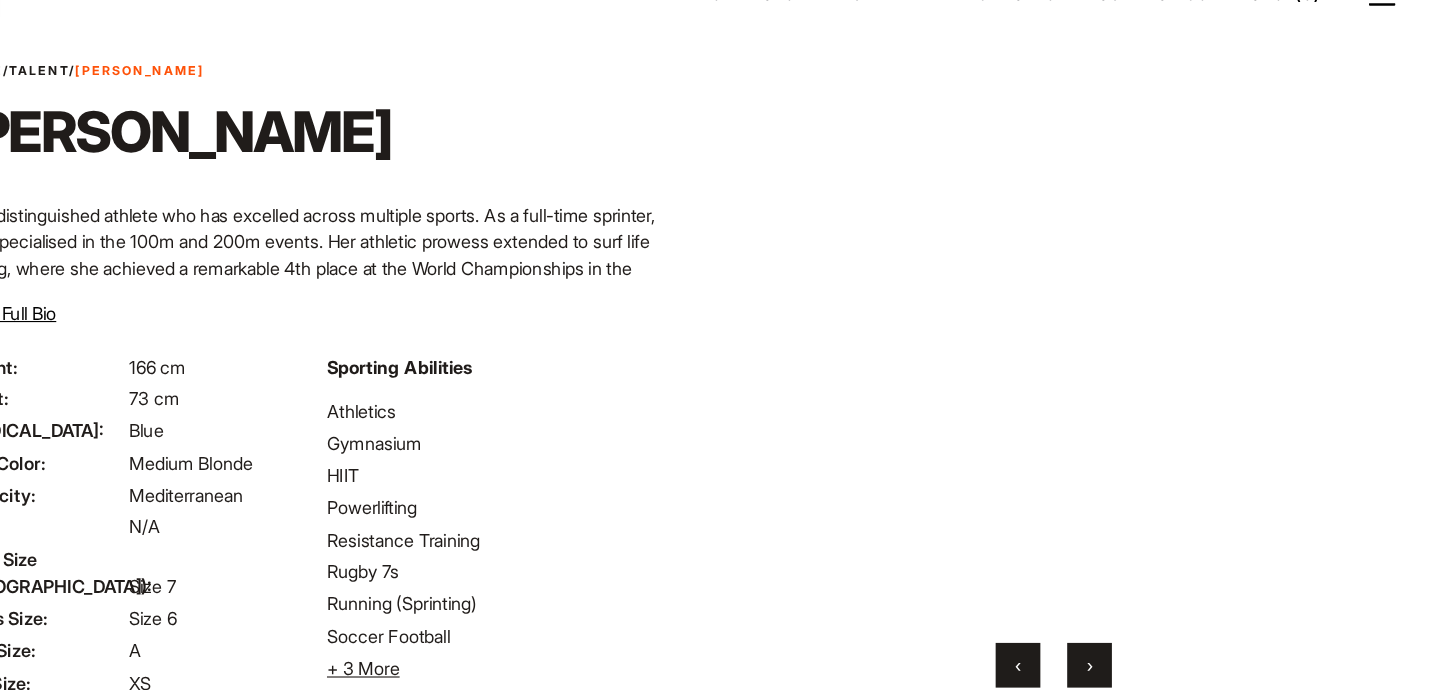 click on "›" at bounding box center (1083, 636) 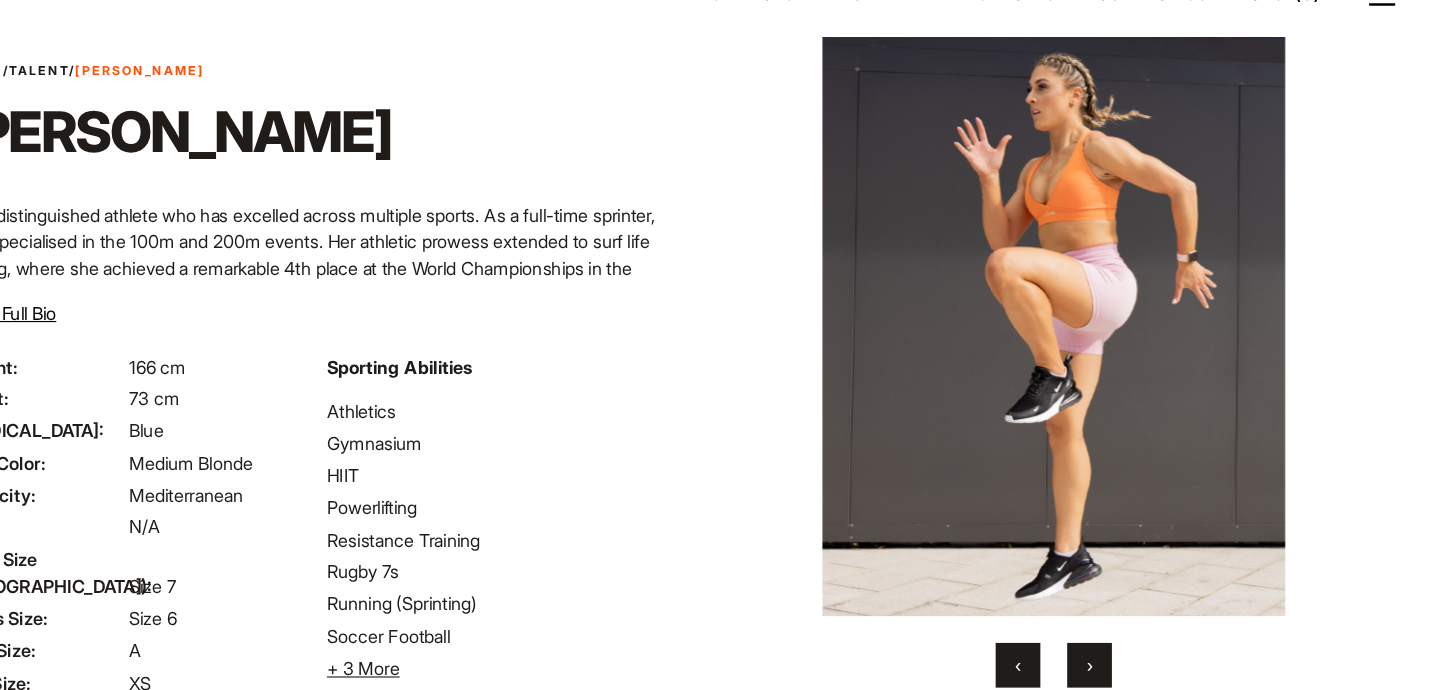 click on "›" at bounding box center (1083, 636) 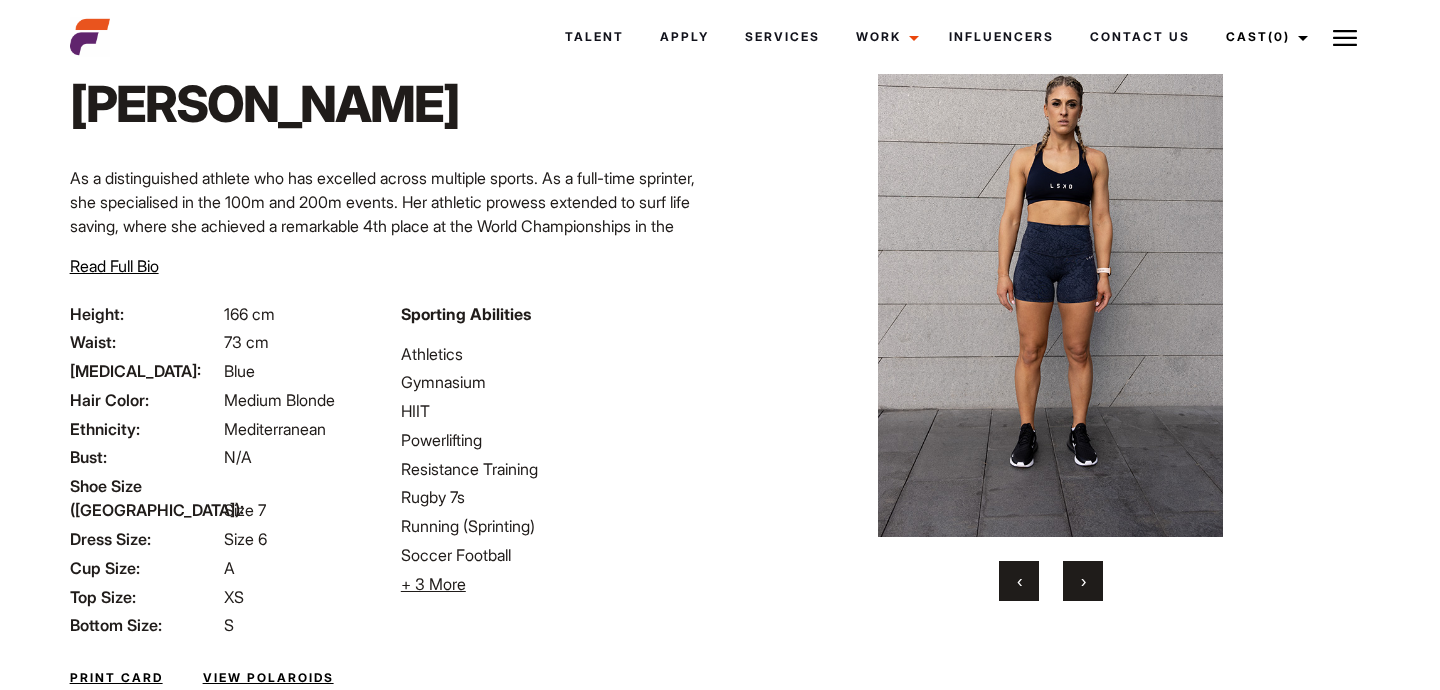 scroll, scrollTop: 107, scrollLeft: 0, axis: vertical 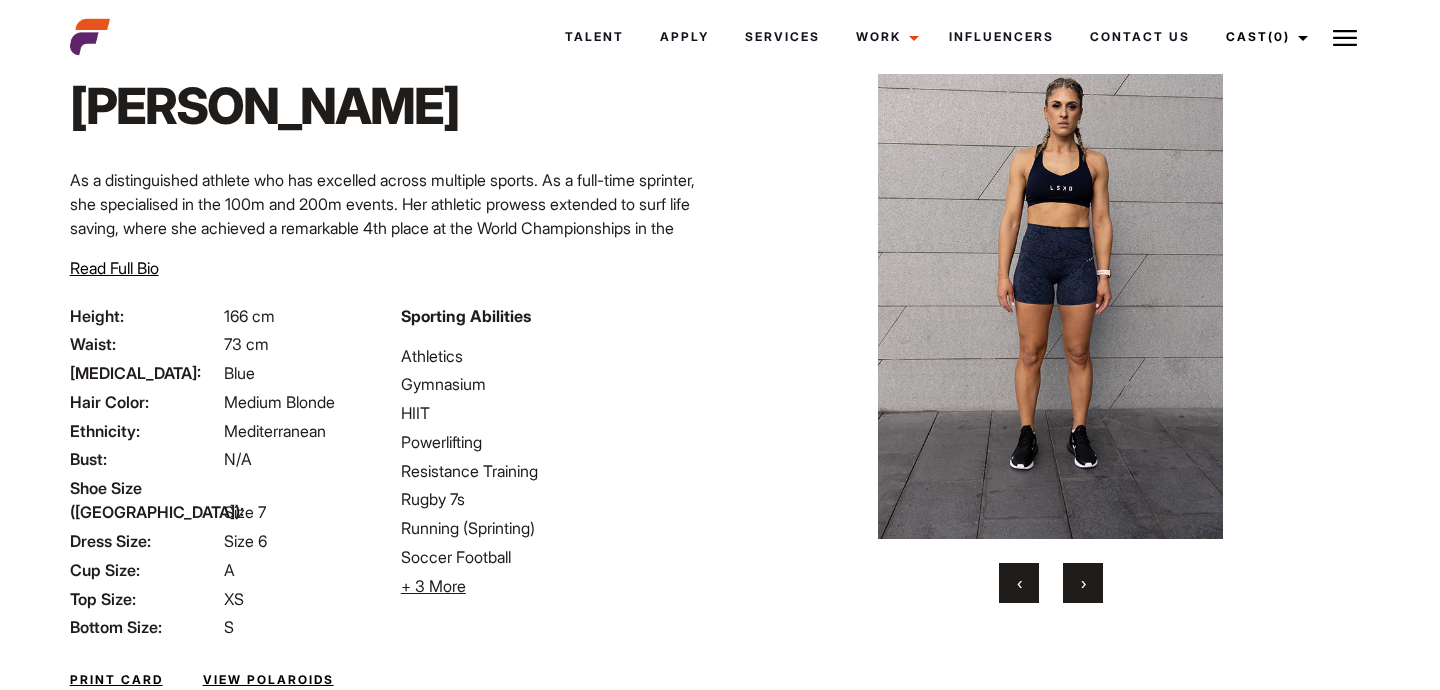 click on "›" at bounding box center (1083, 583) 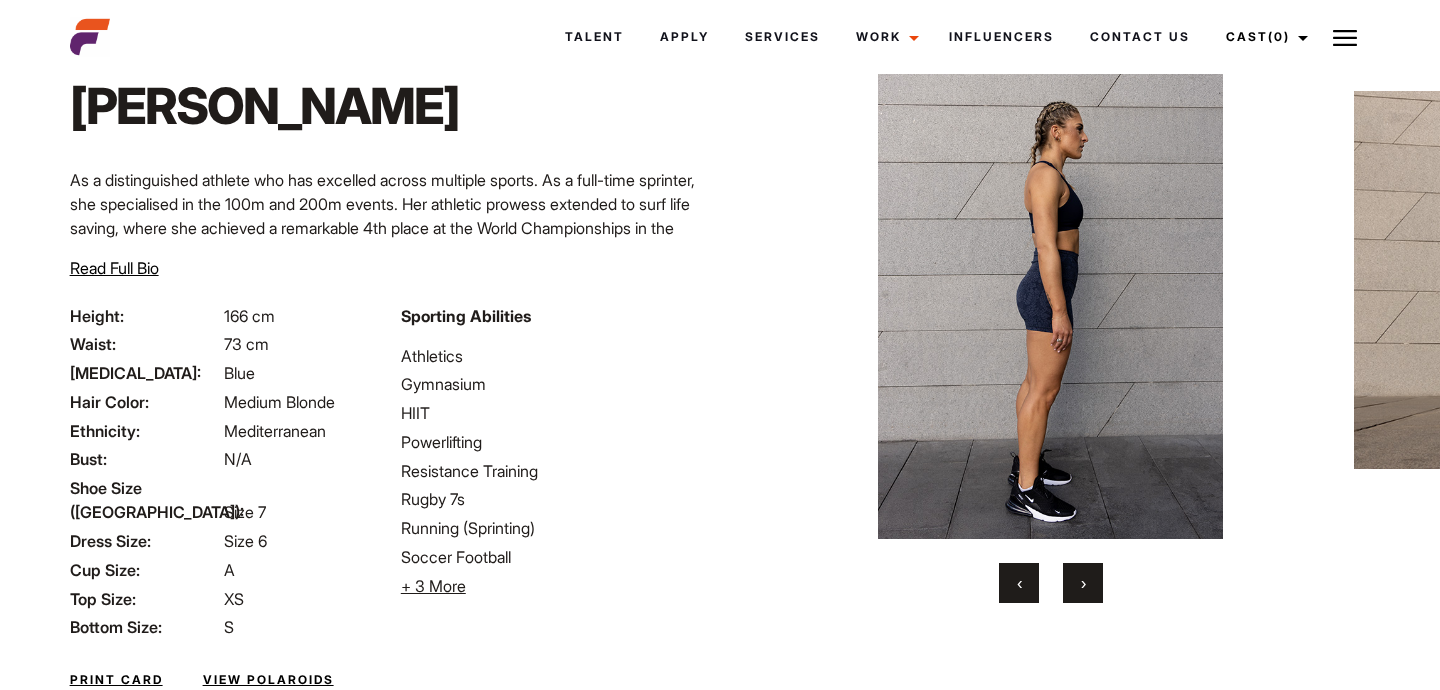 click on "›" at bounding box center (1083, 583) 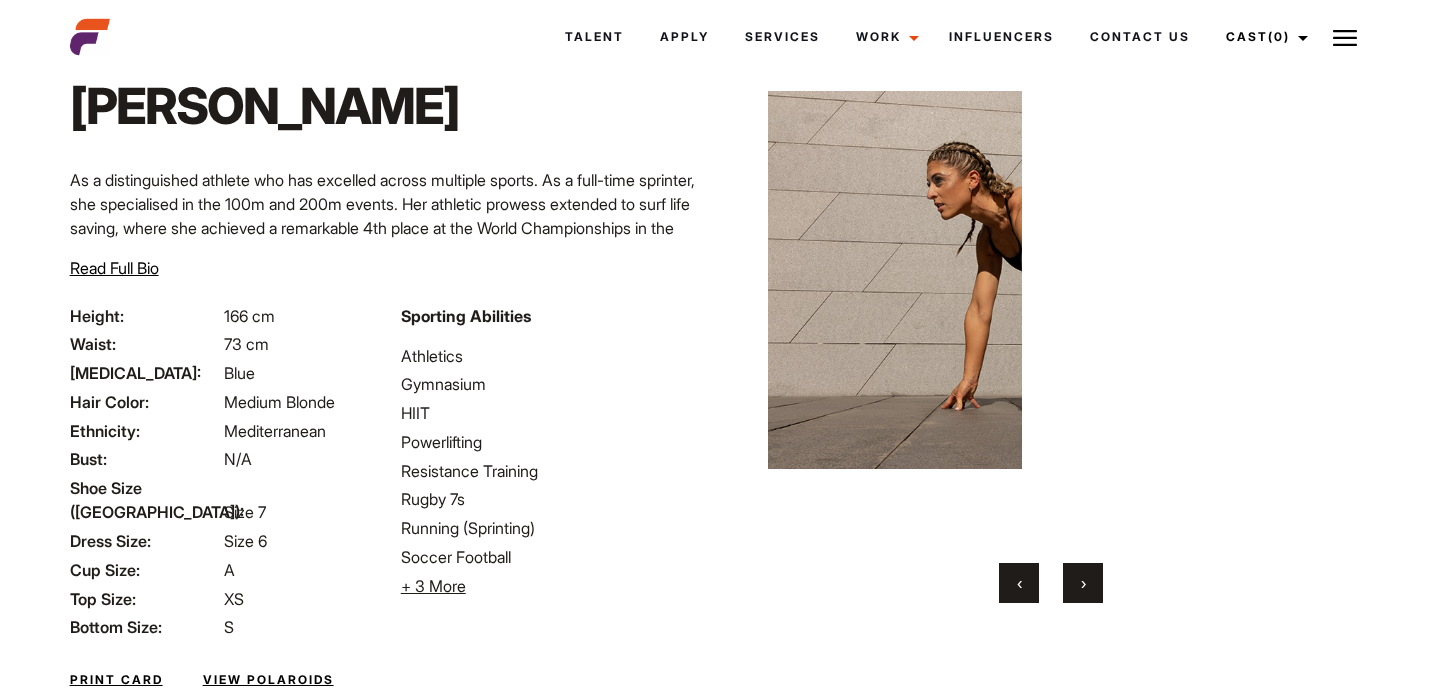click on "›" at bounding box center [1083, 583] 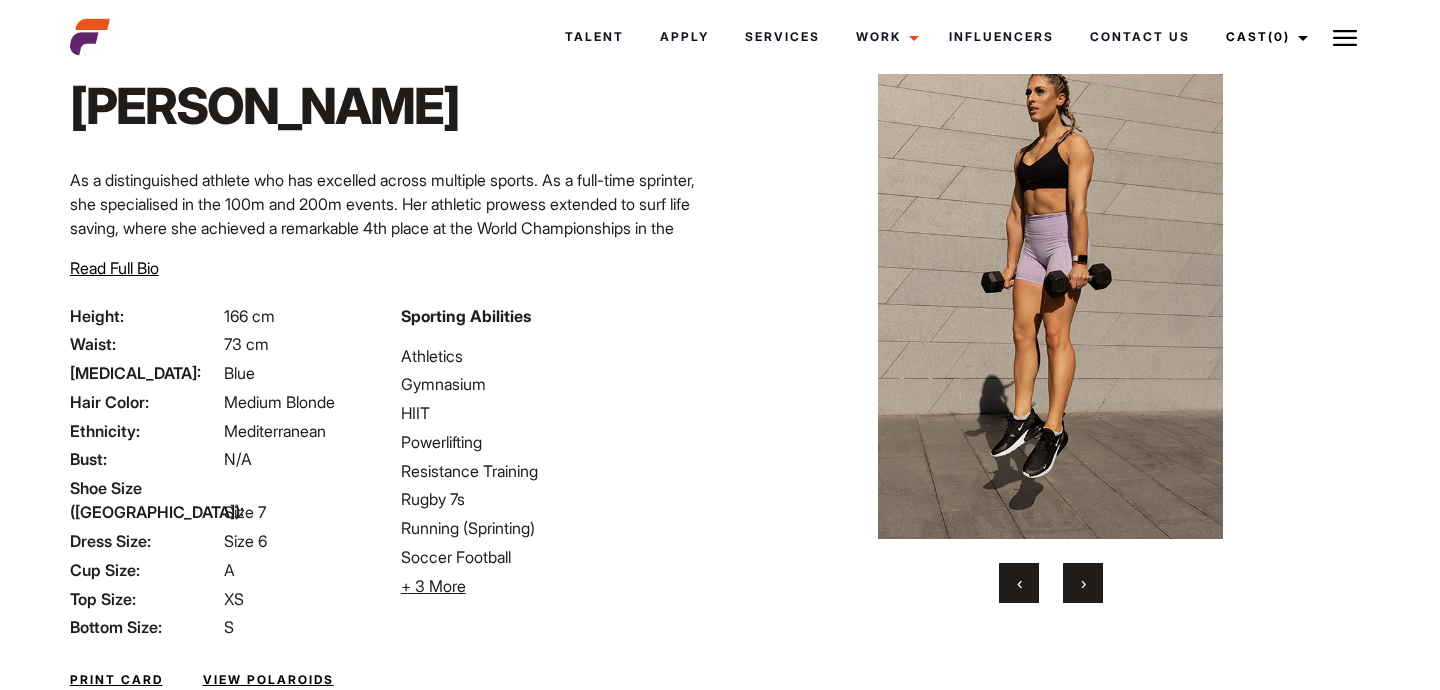 click on "›" at bounding box center [1083, 583] 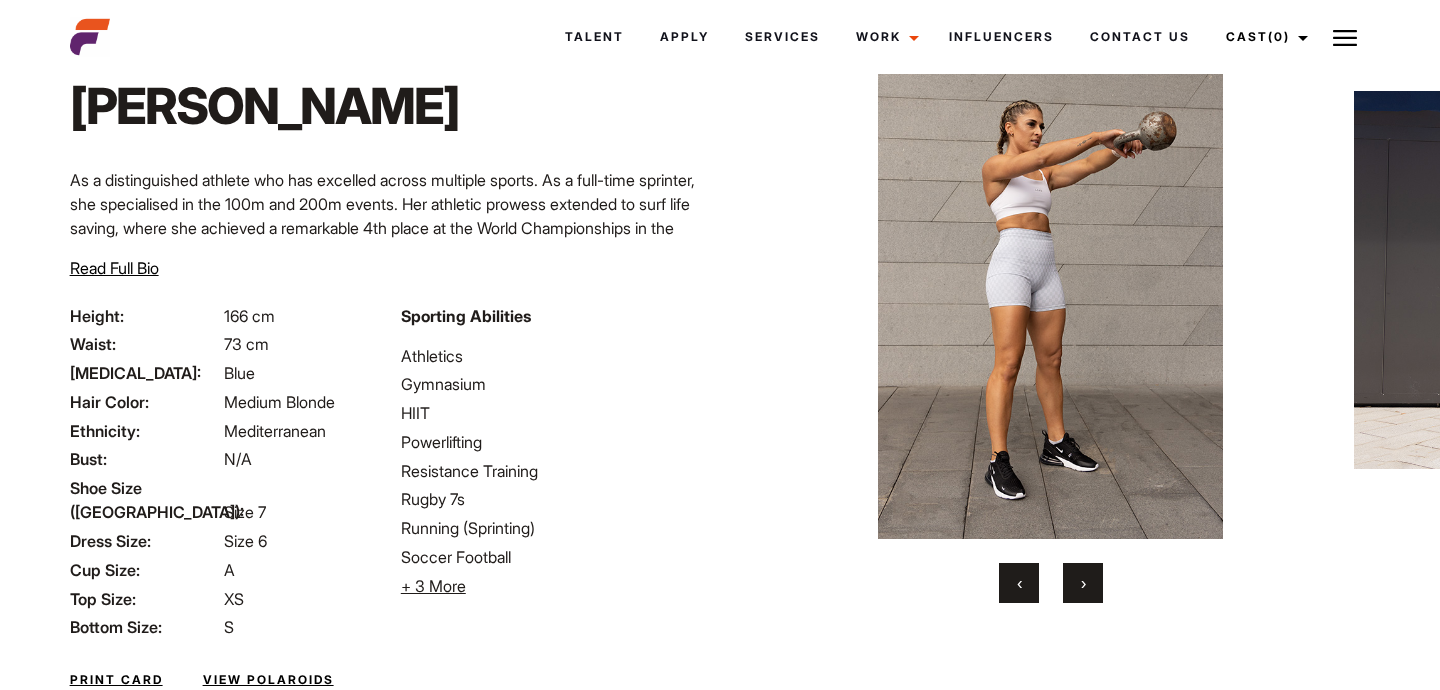 click on "›" at bounding box center [1083, 583] 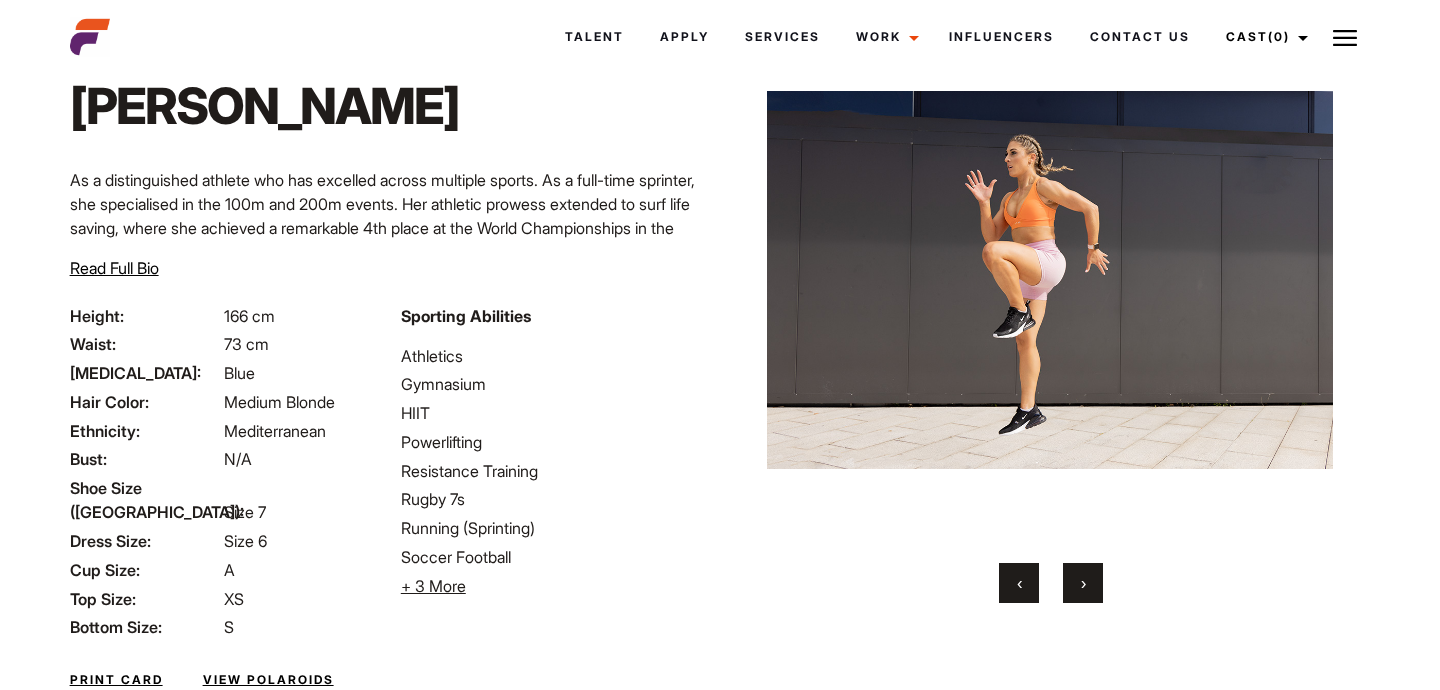 click on "›" at bounding box center [1083, 583] 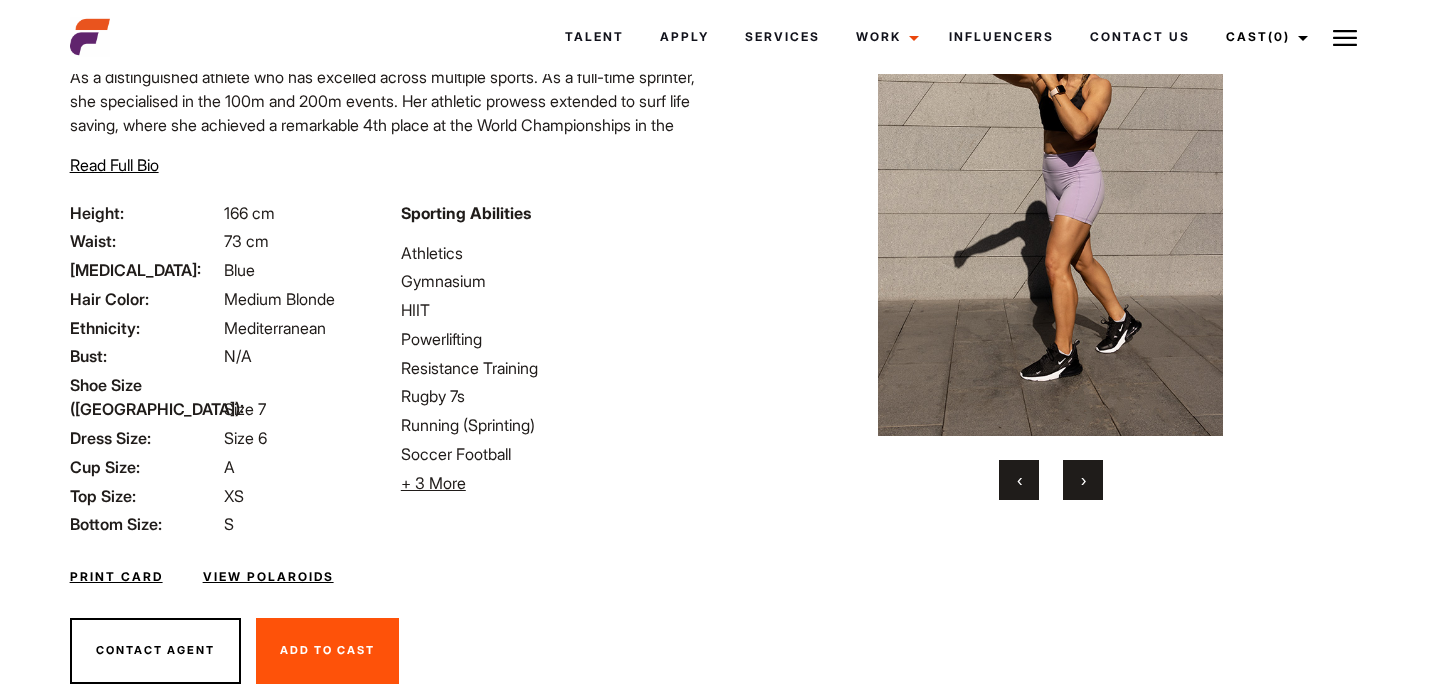 scroll, scrollTop: 244, scrollLeft: 0, axis: vertical 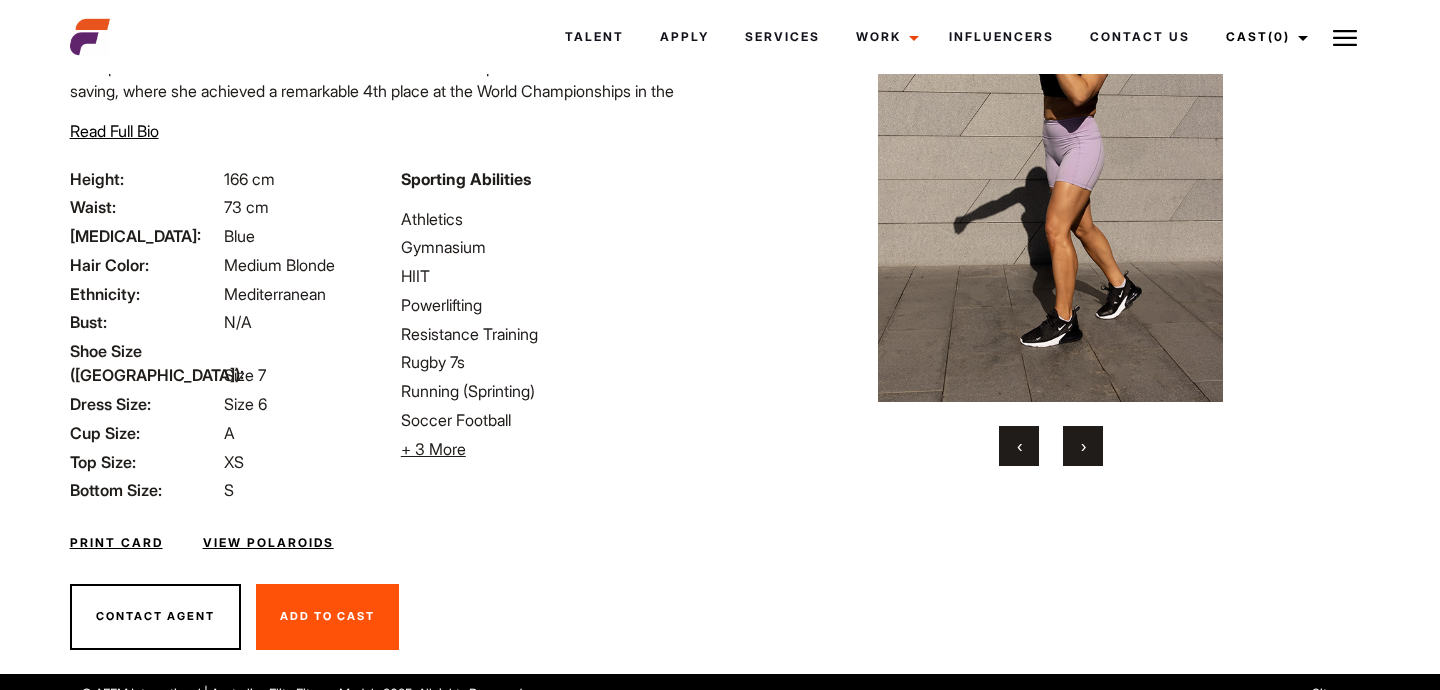 click on "View Polaroids" at bounding box center [268, 543] 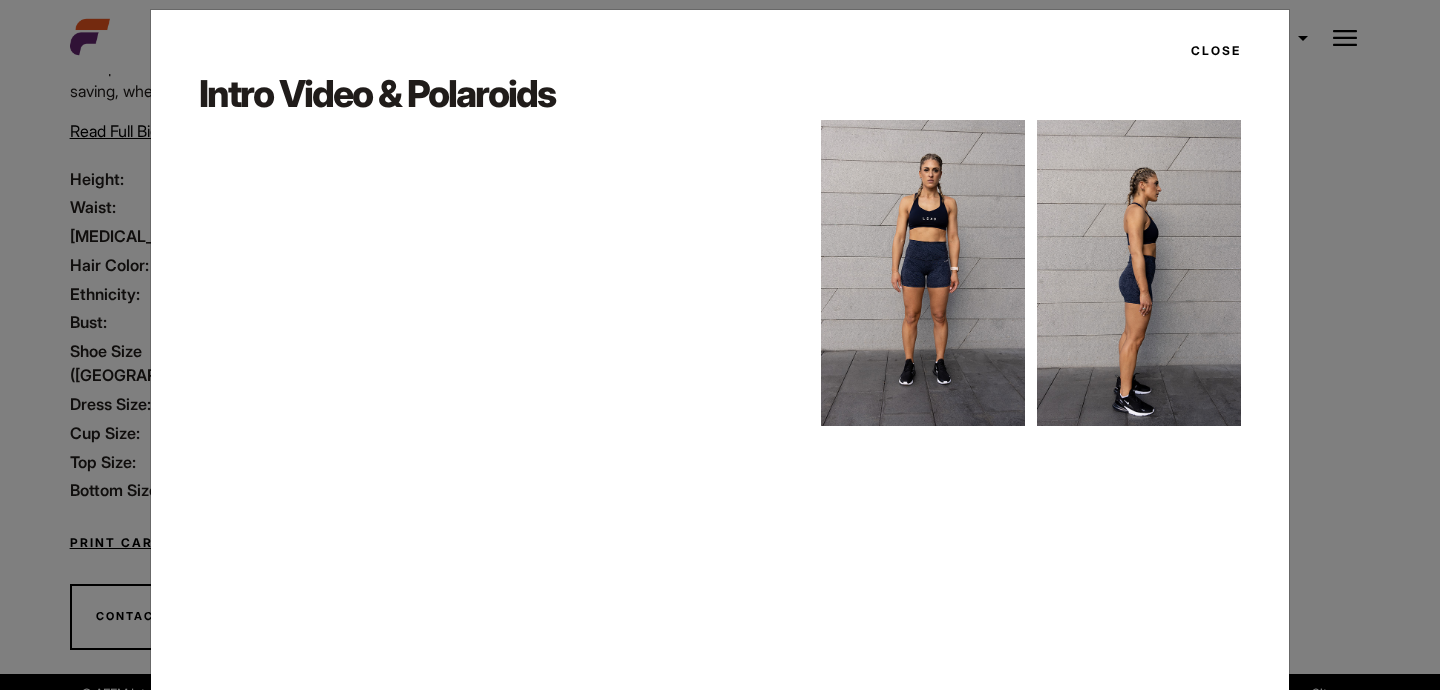scroll, scrollTop: 0, scrollLeft: 0, axis: both 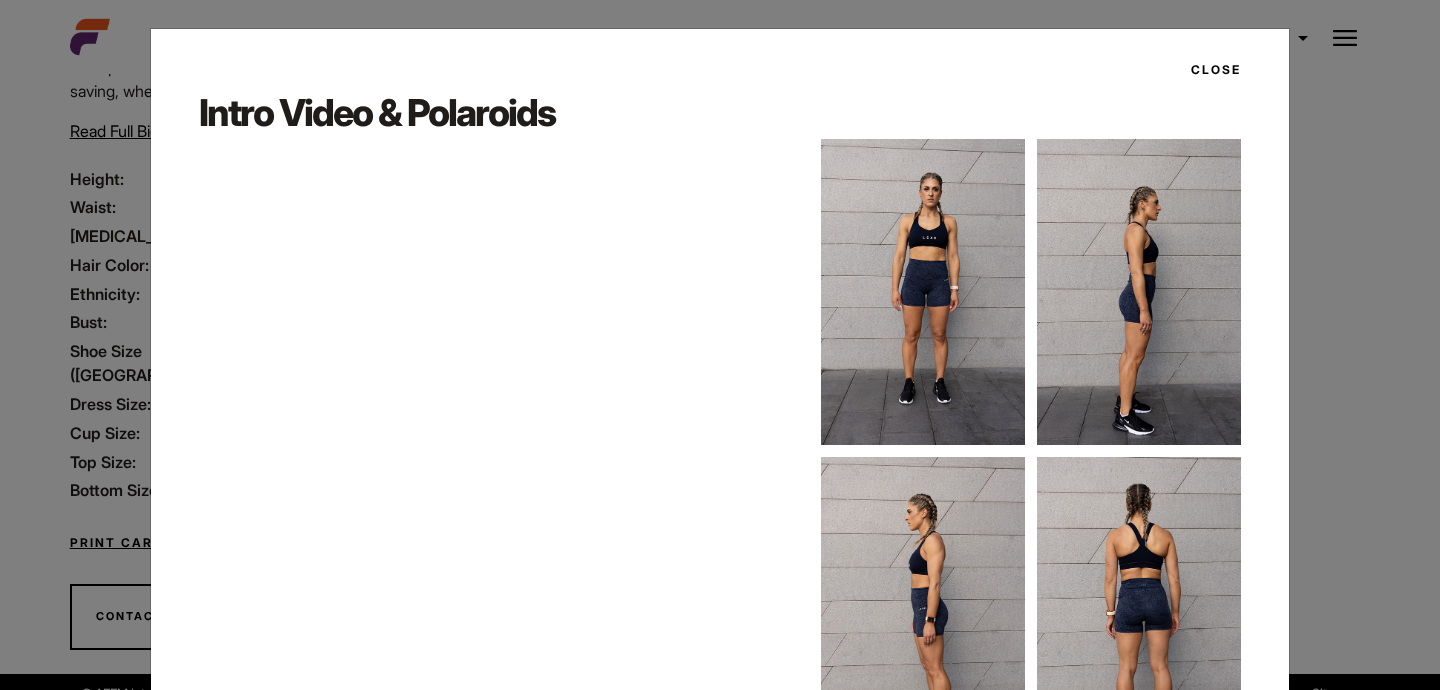 click on "Close" at bounding box center (1210, 70) 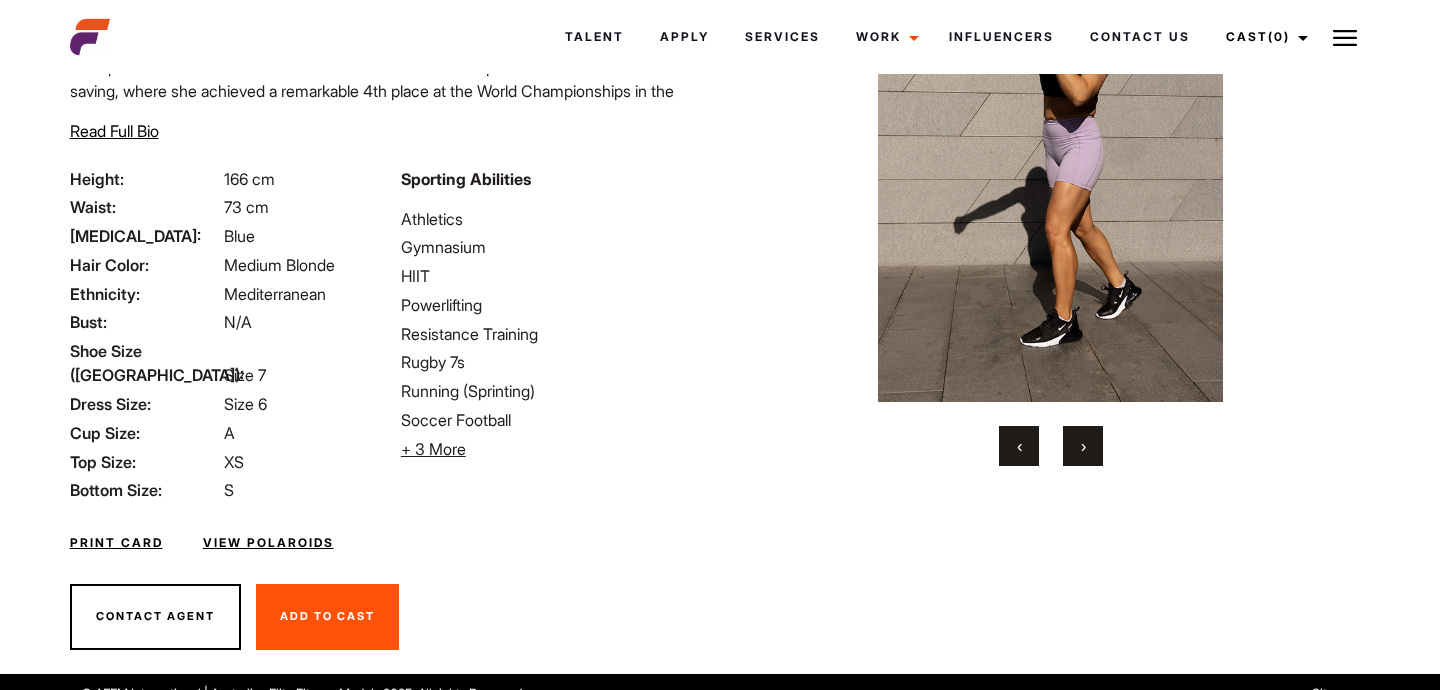 scroll, scrollTop: 0, scrollLeft: 0, axis: both 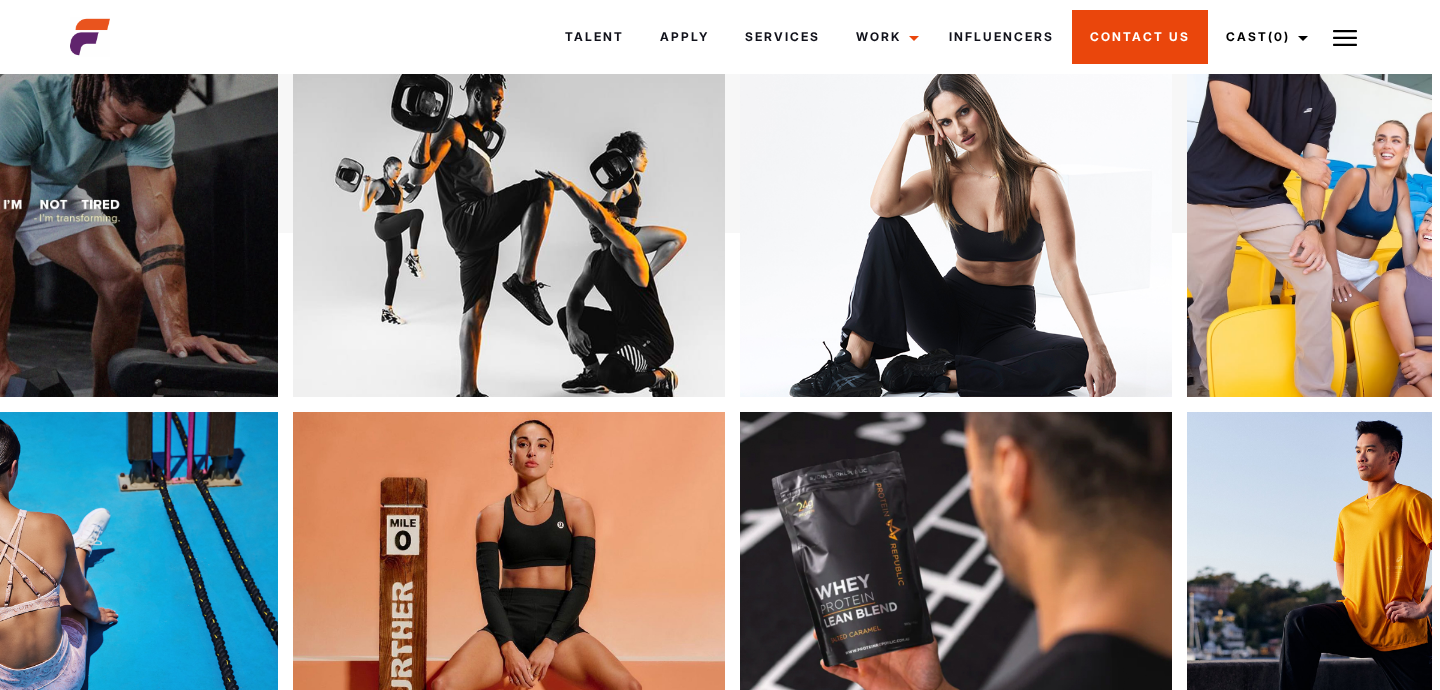 click on "Contact Us" at bounding box center [1140, 37] 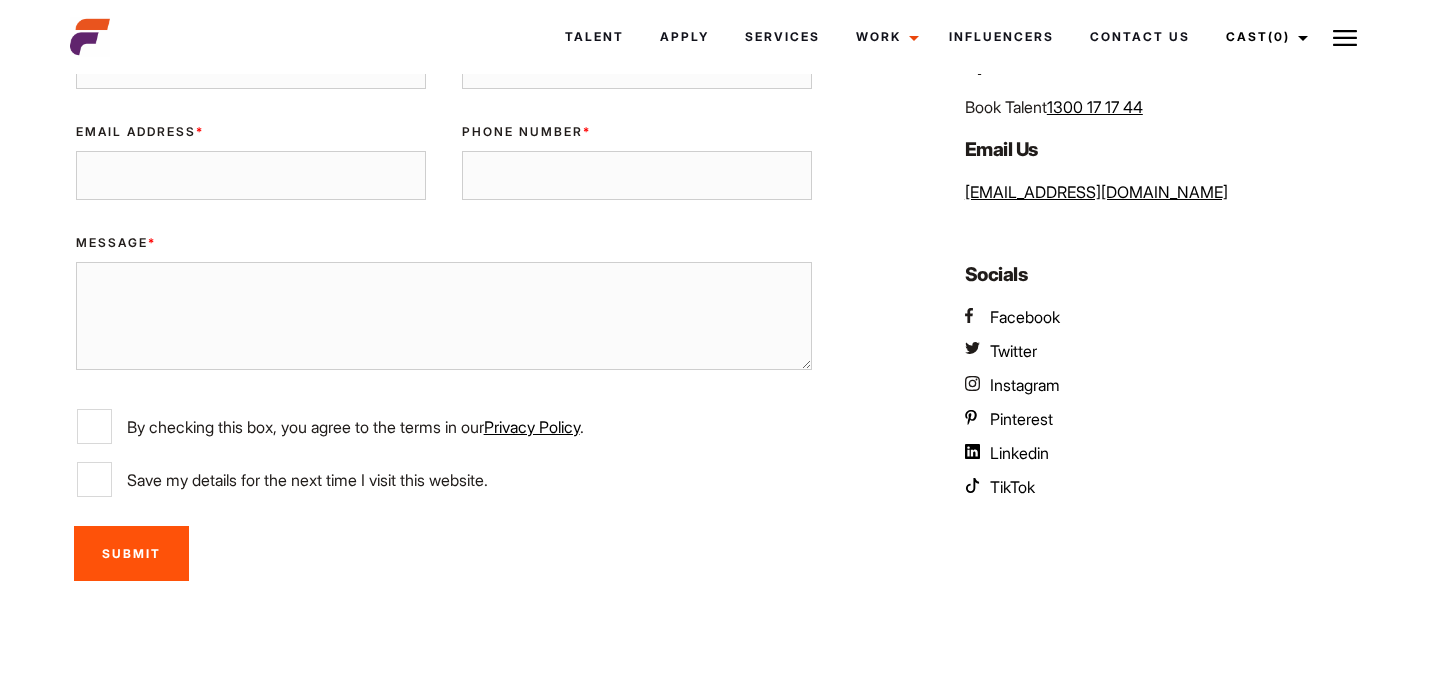 scroll, scrollTop: 378, scrollLeft: 0, axis: vertical 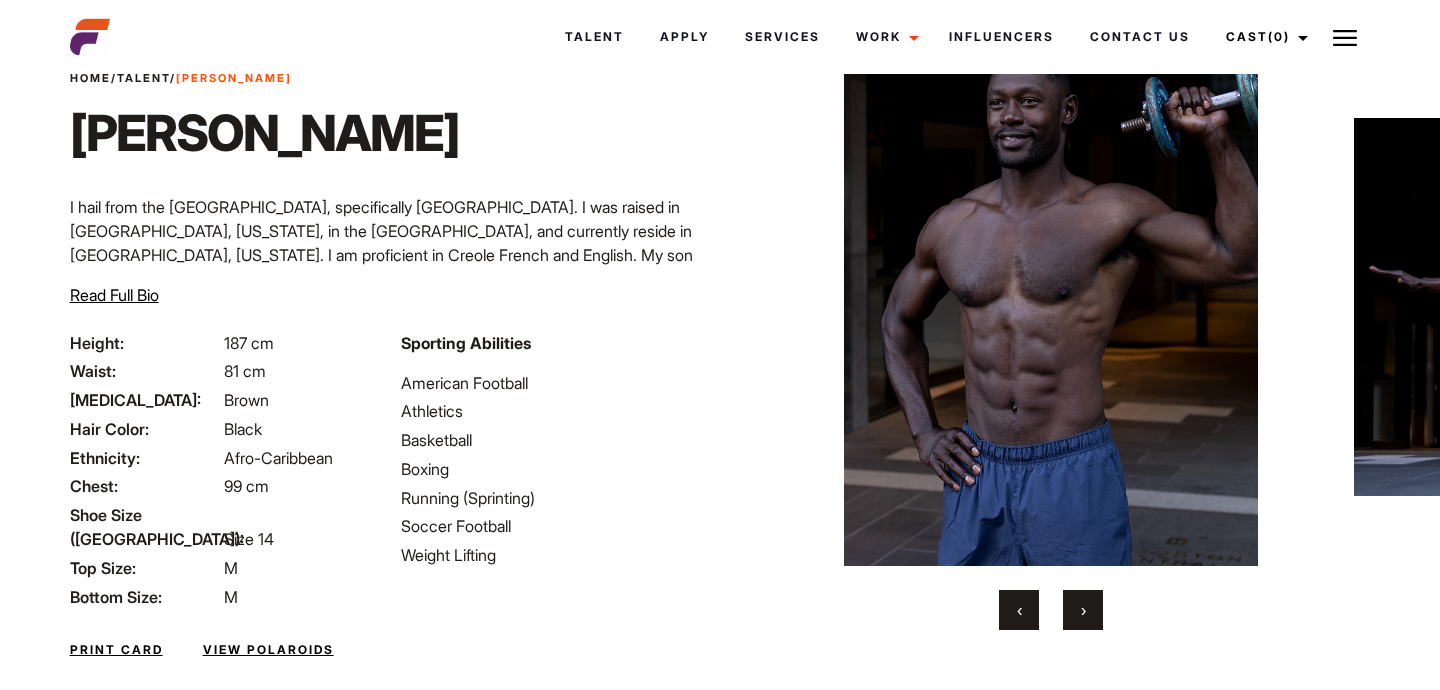 click on "›" at bounding box center [1083, 610] 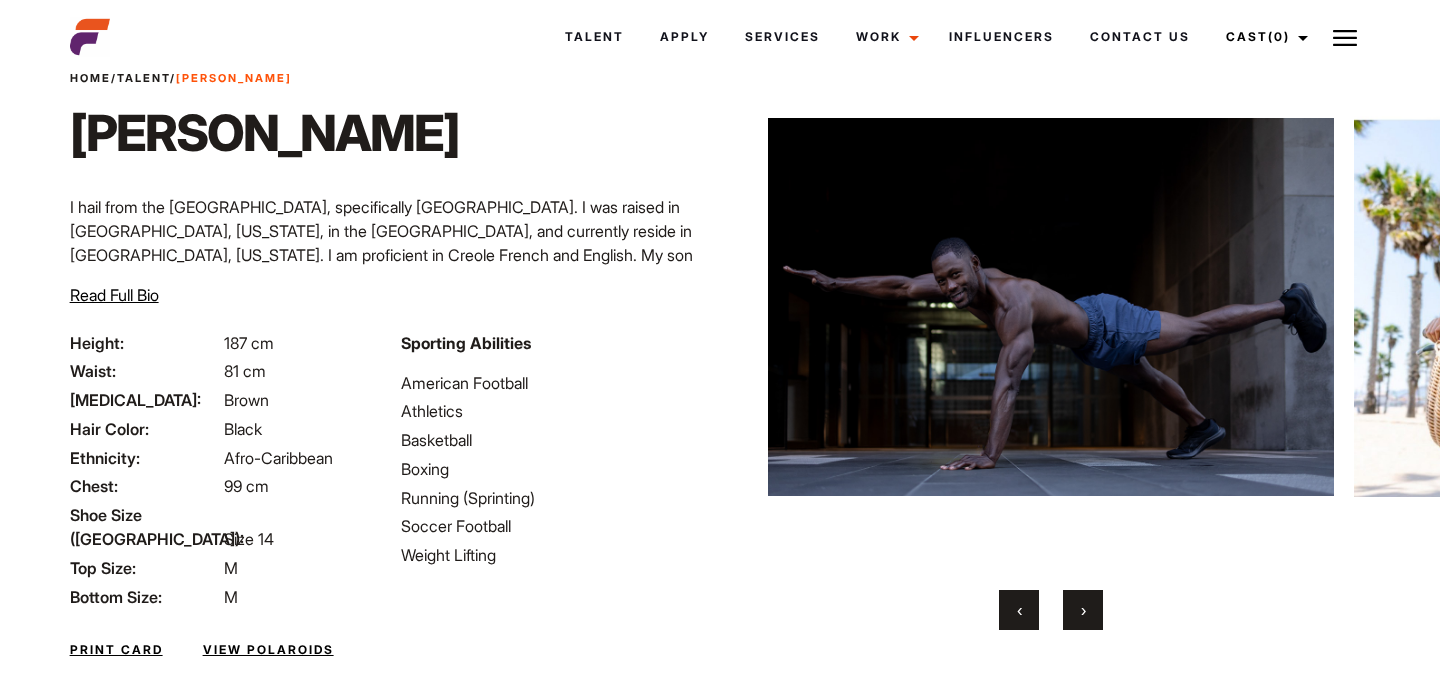 click on "›" at bounding box center [1083, 610] 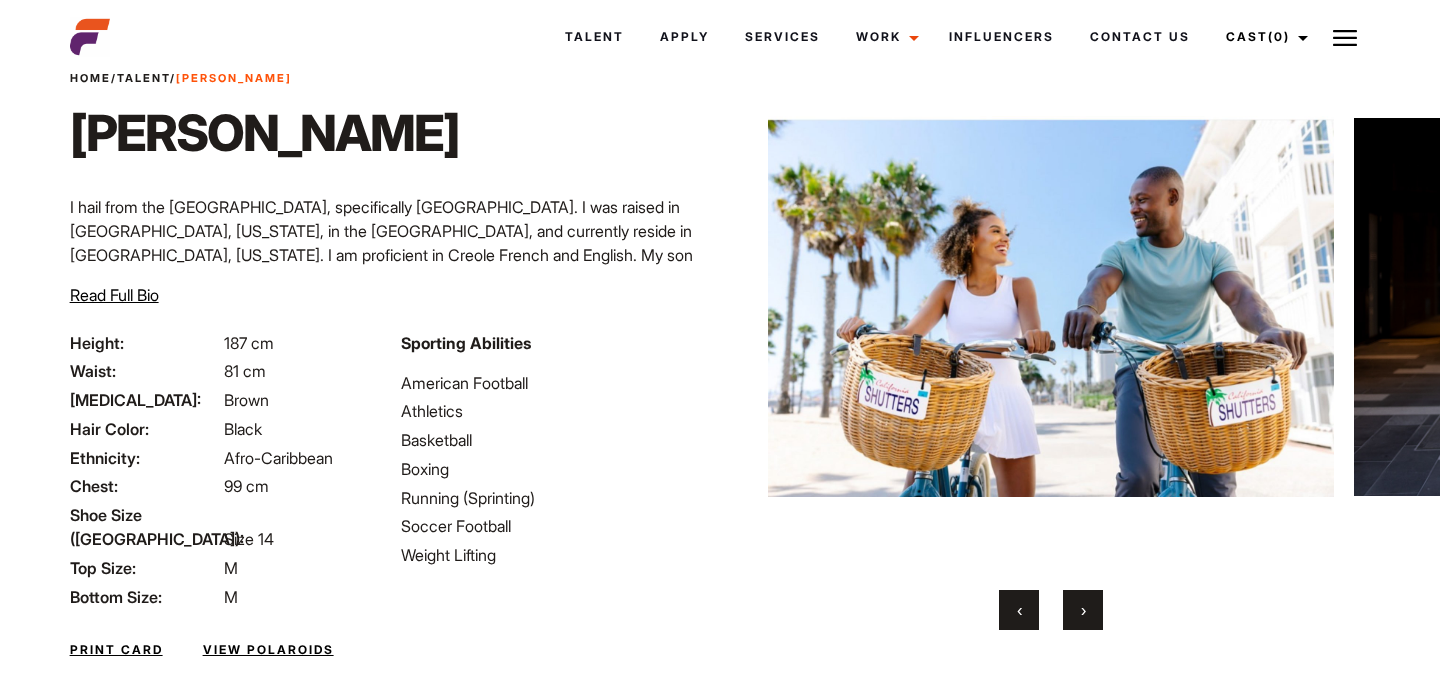 click on "›" at bounding box center (1083, 610) 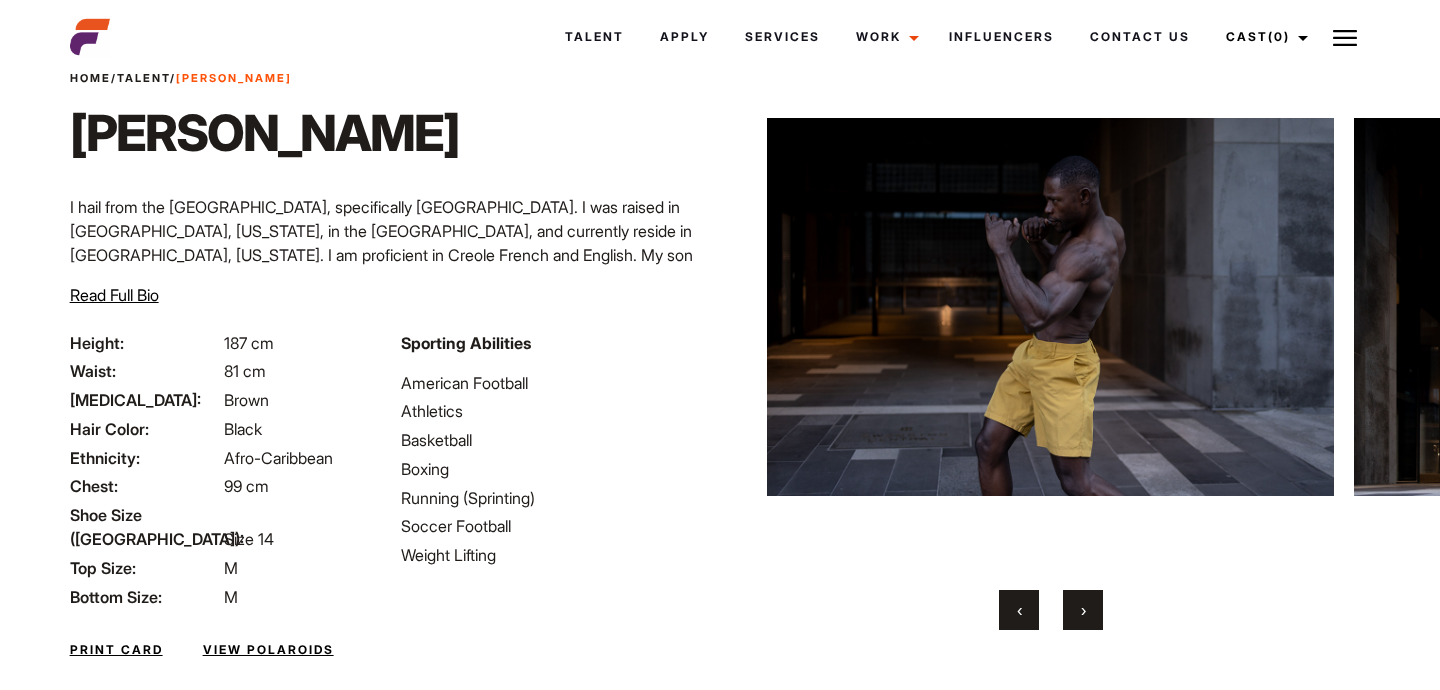 click on "›" at bounding box center (1083, 610) 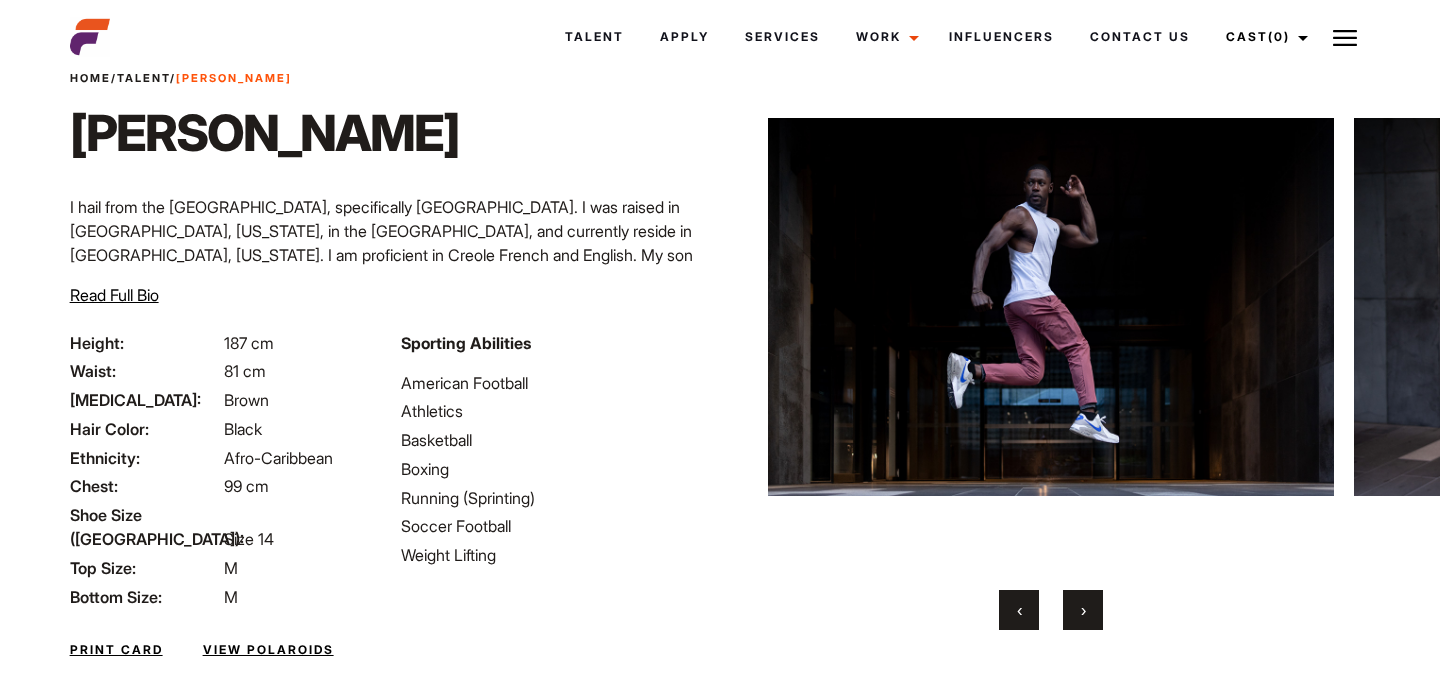 click on "›" at bounding box center (1083, 610) 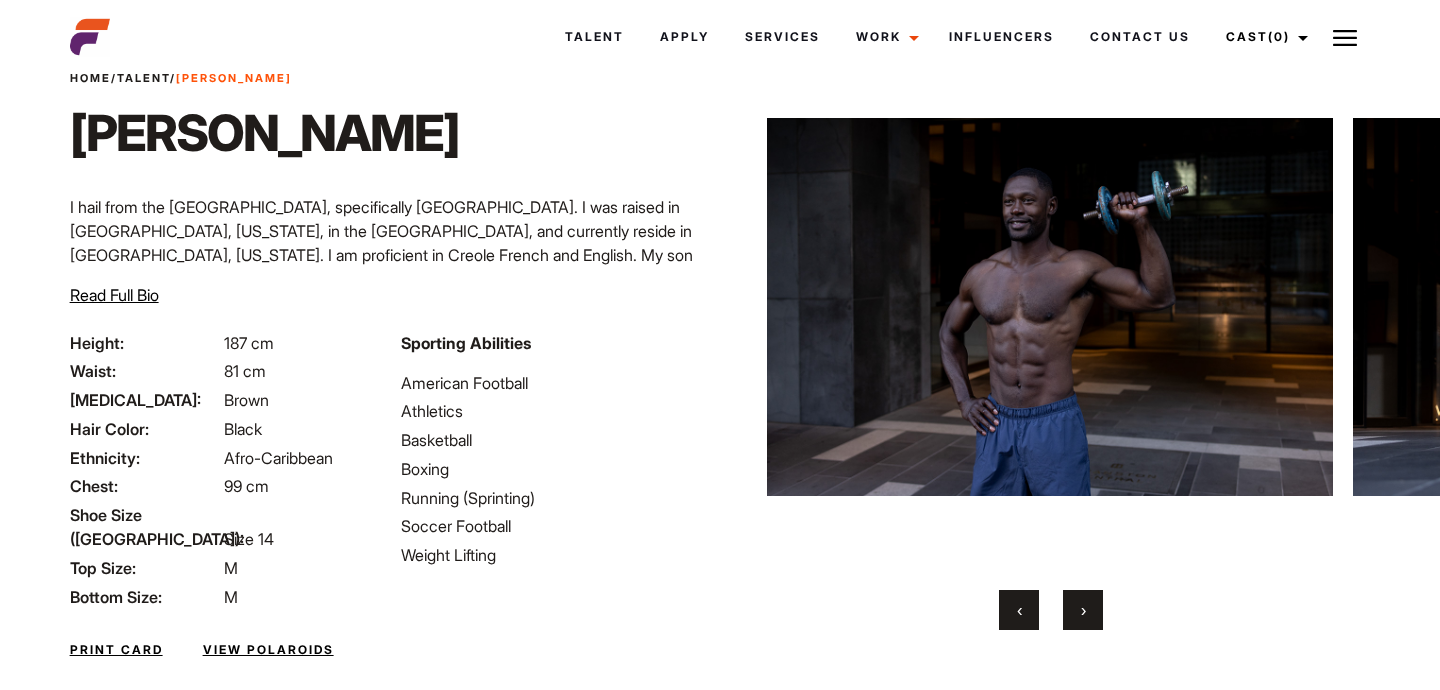 click on "›" at bounding box center [1083, 610] 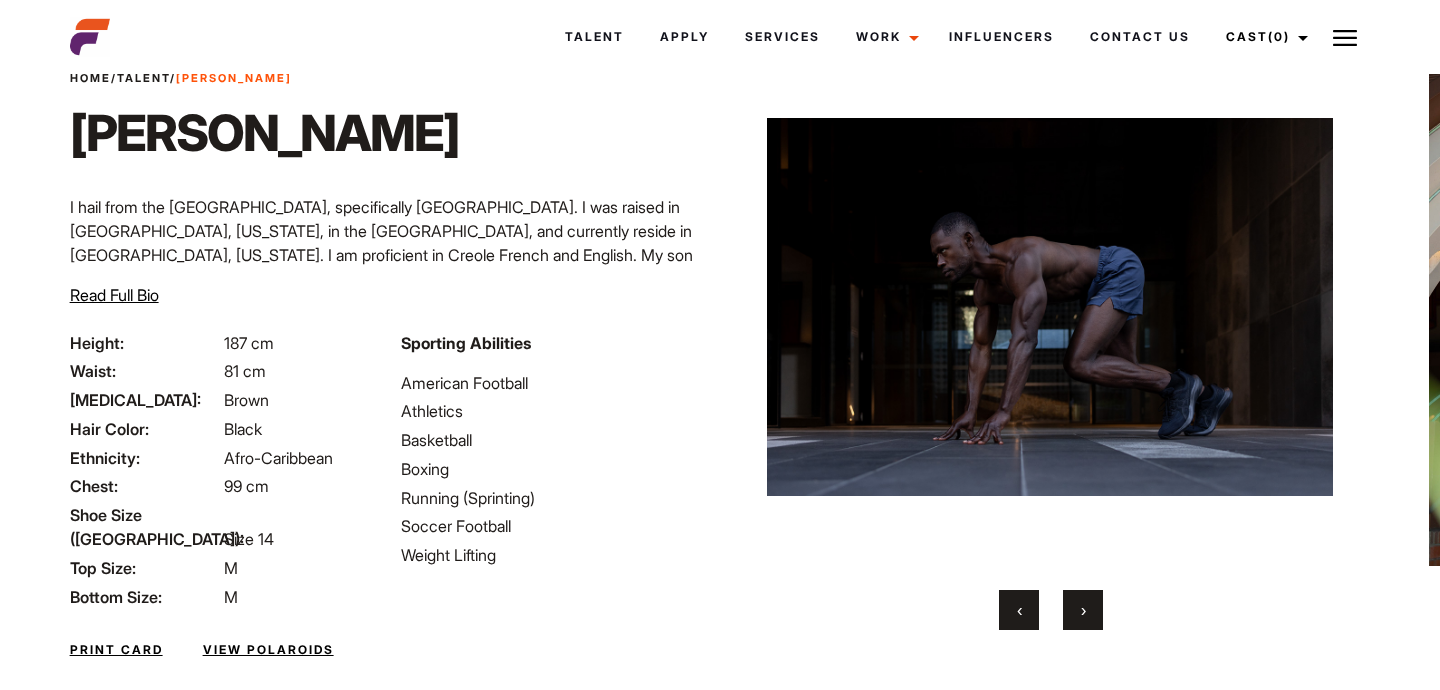 click on "›" at bounding box center [1083, 610] 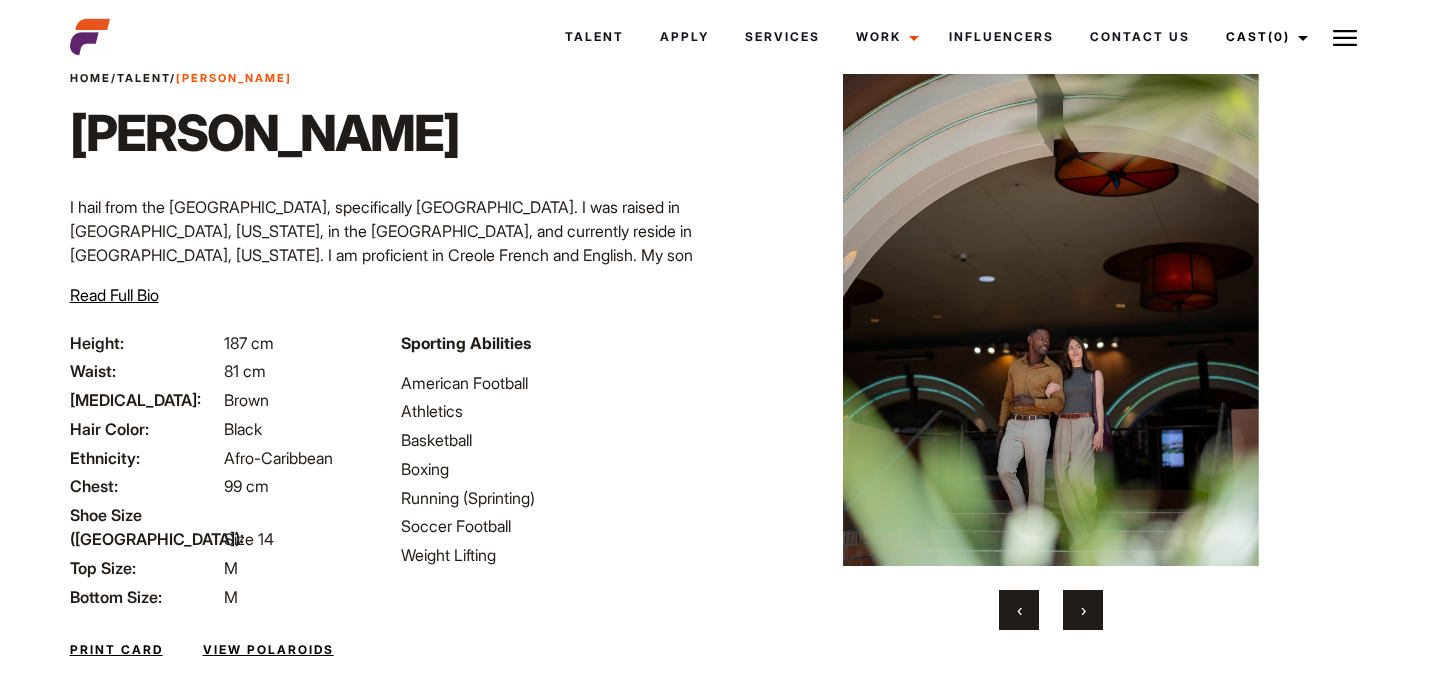 click on "›" at bounding box center [1083, 610] 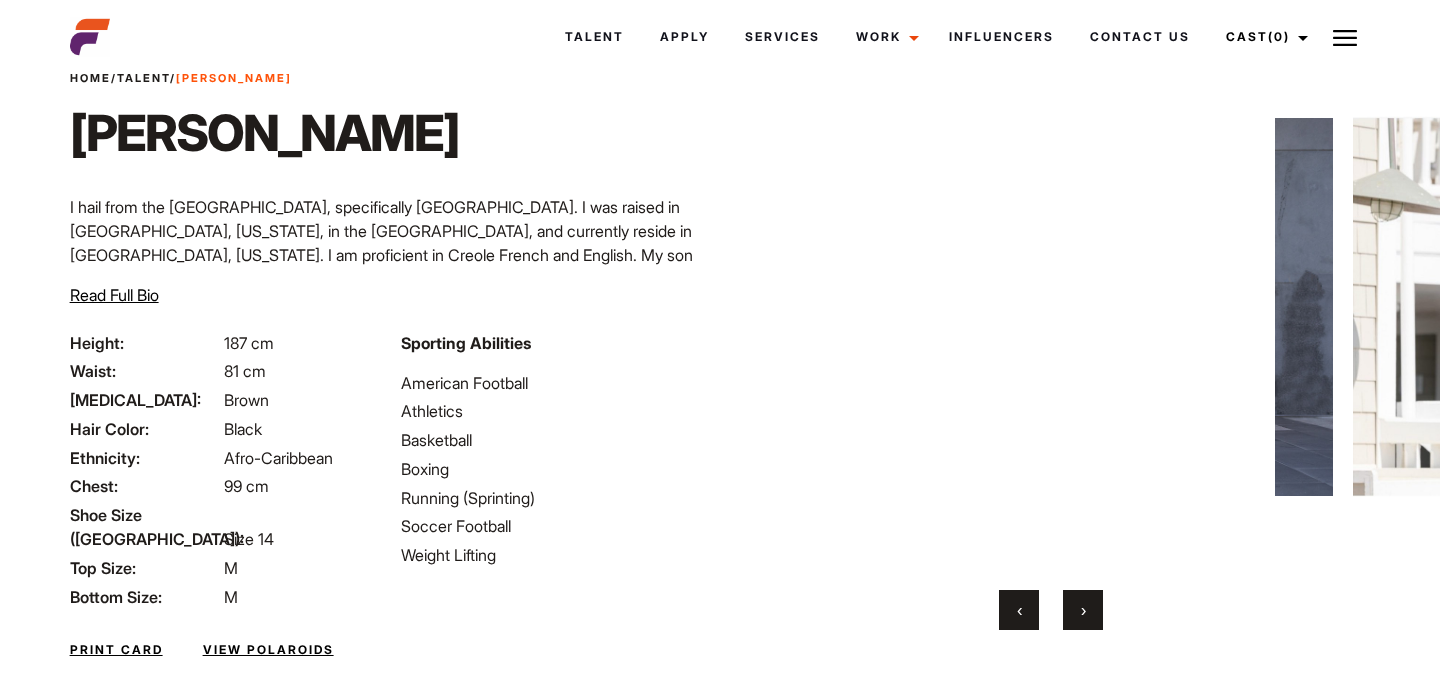 click on "›" at bounding box center [1083, 610] 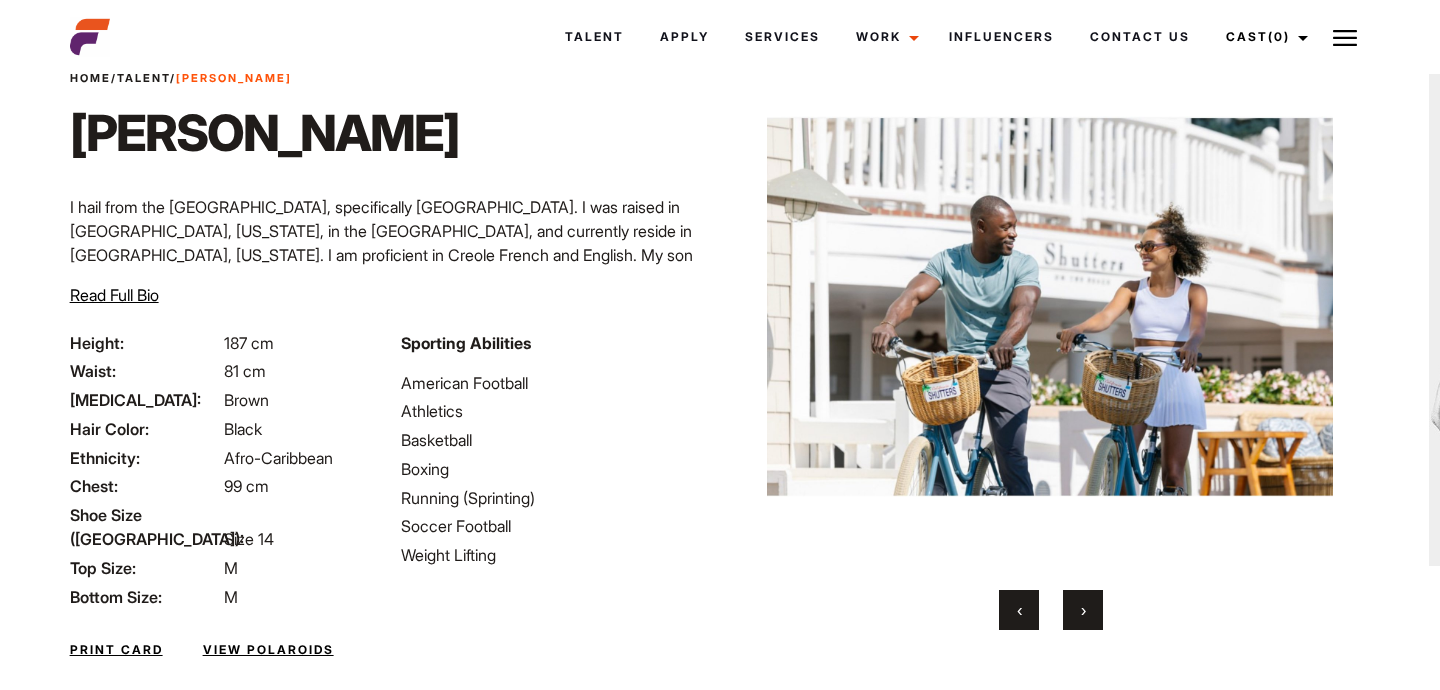 click on "›" at bounding box center (1083, 610) 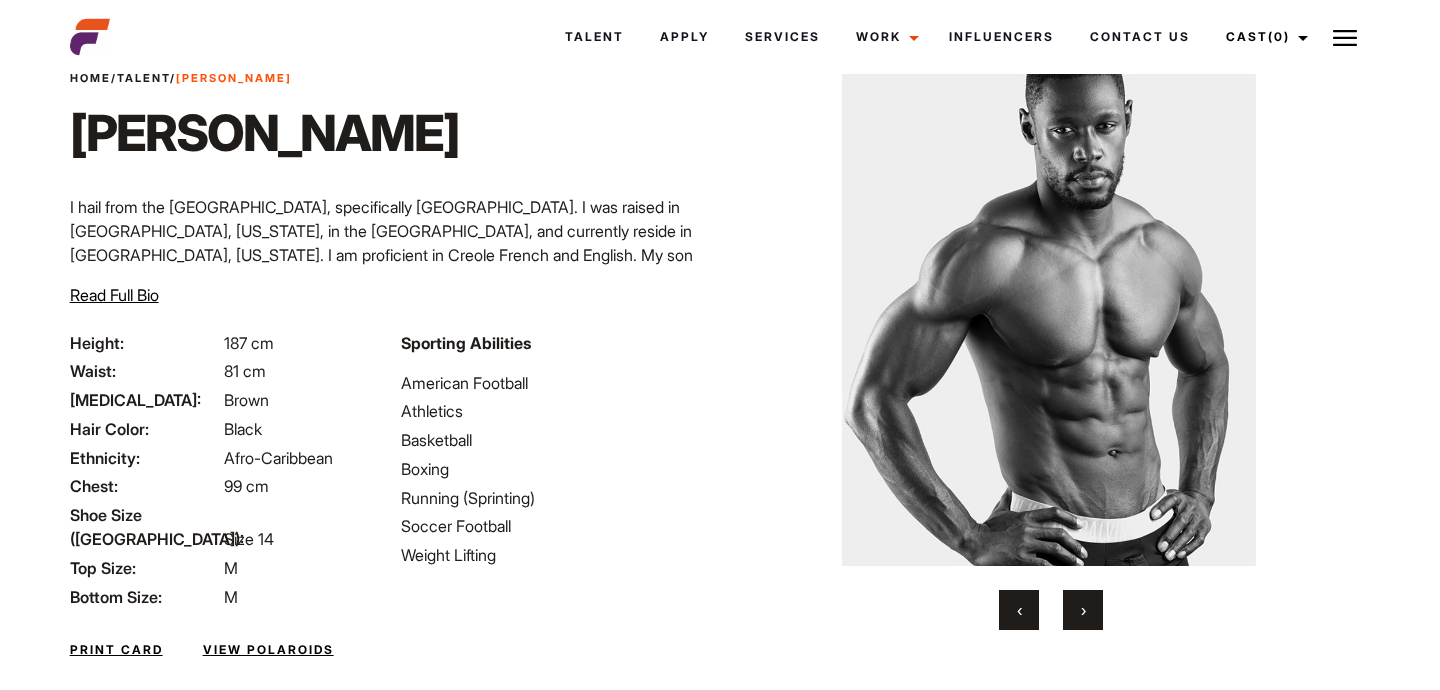 click on "›" at bounding box center (1083, 610) 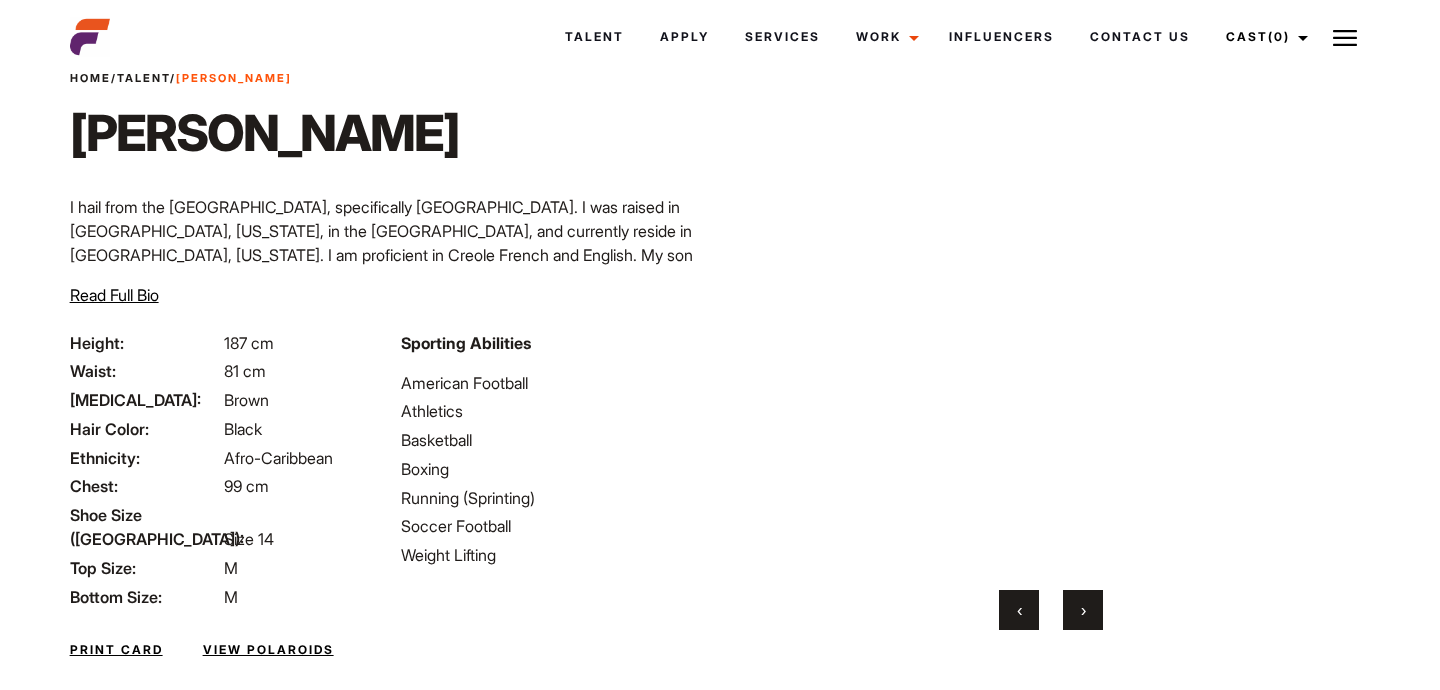 click on "›" at bounding box center [1083, 610] 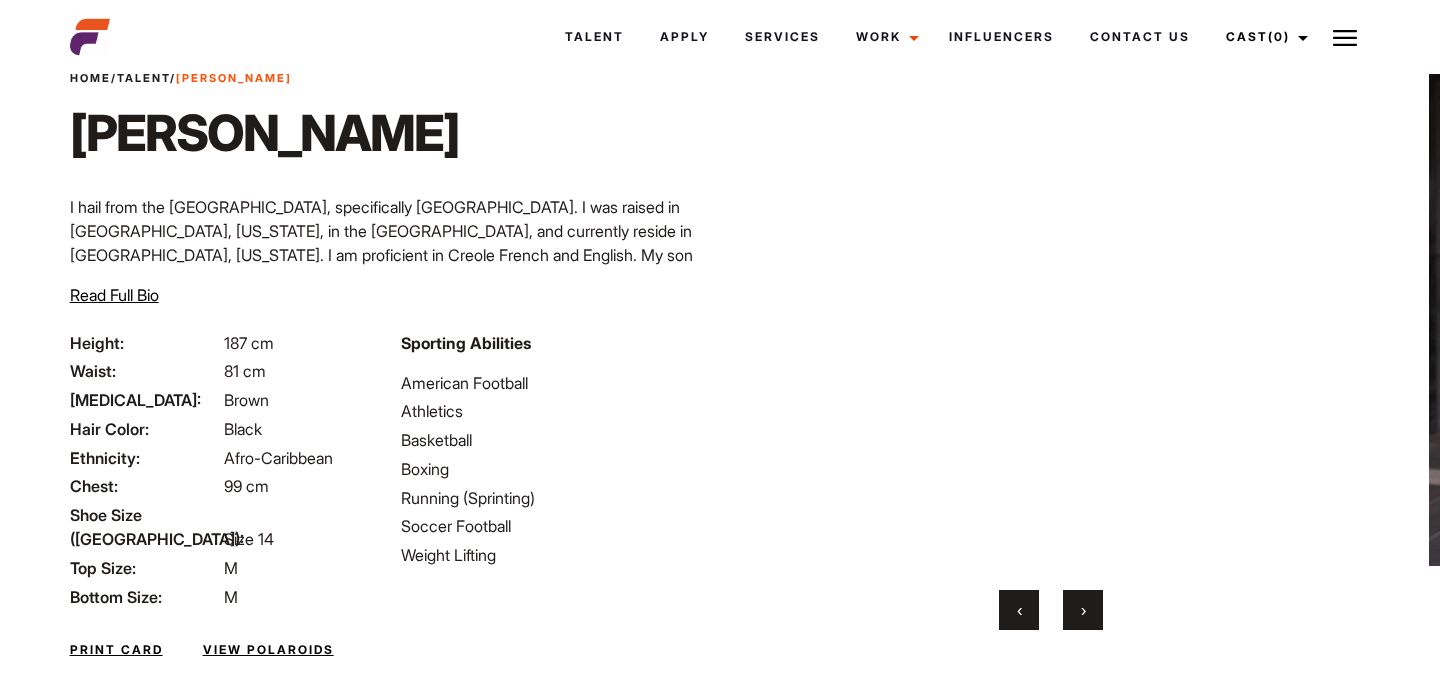 click on "›" at bounding box center (1083, 610) 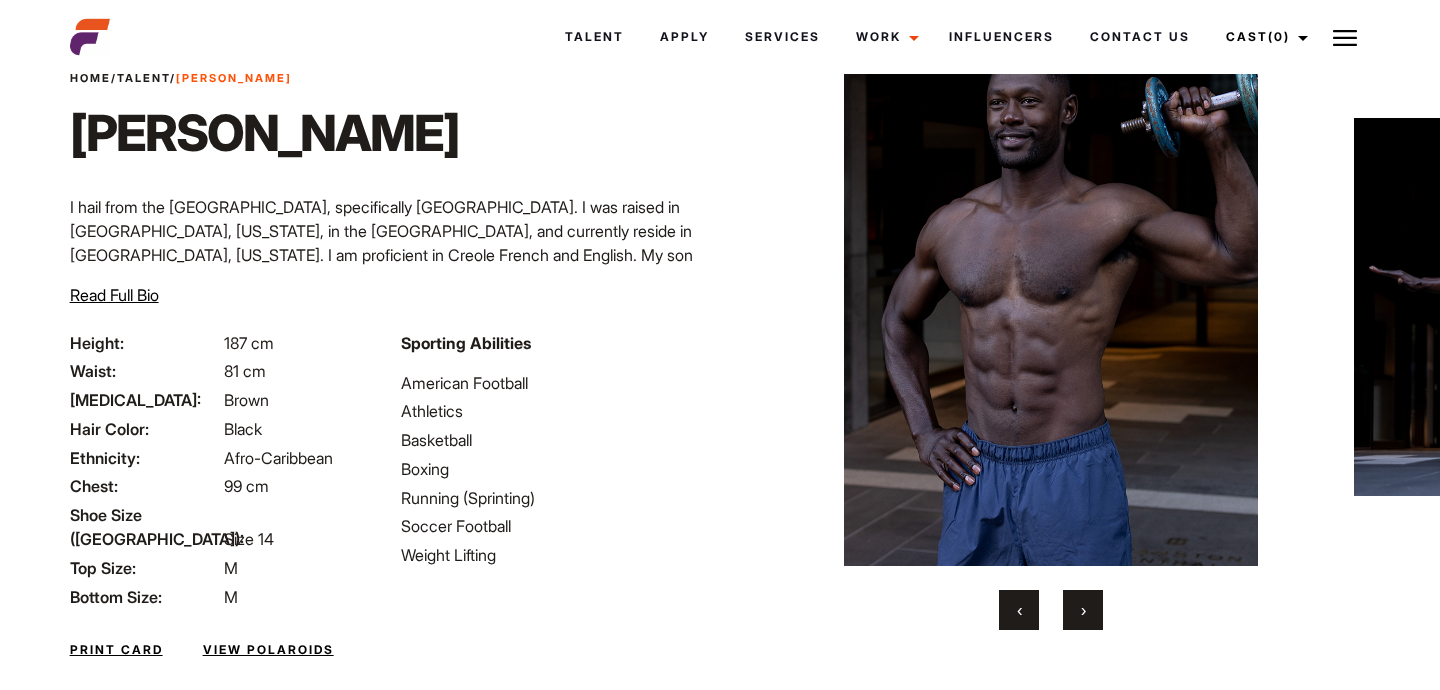 click on "›" at bounding box center [1083, 610] 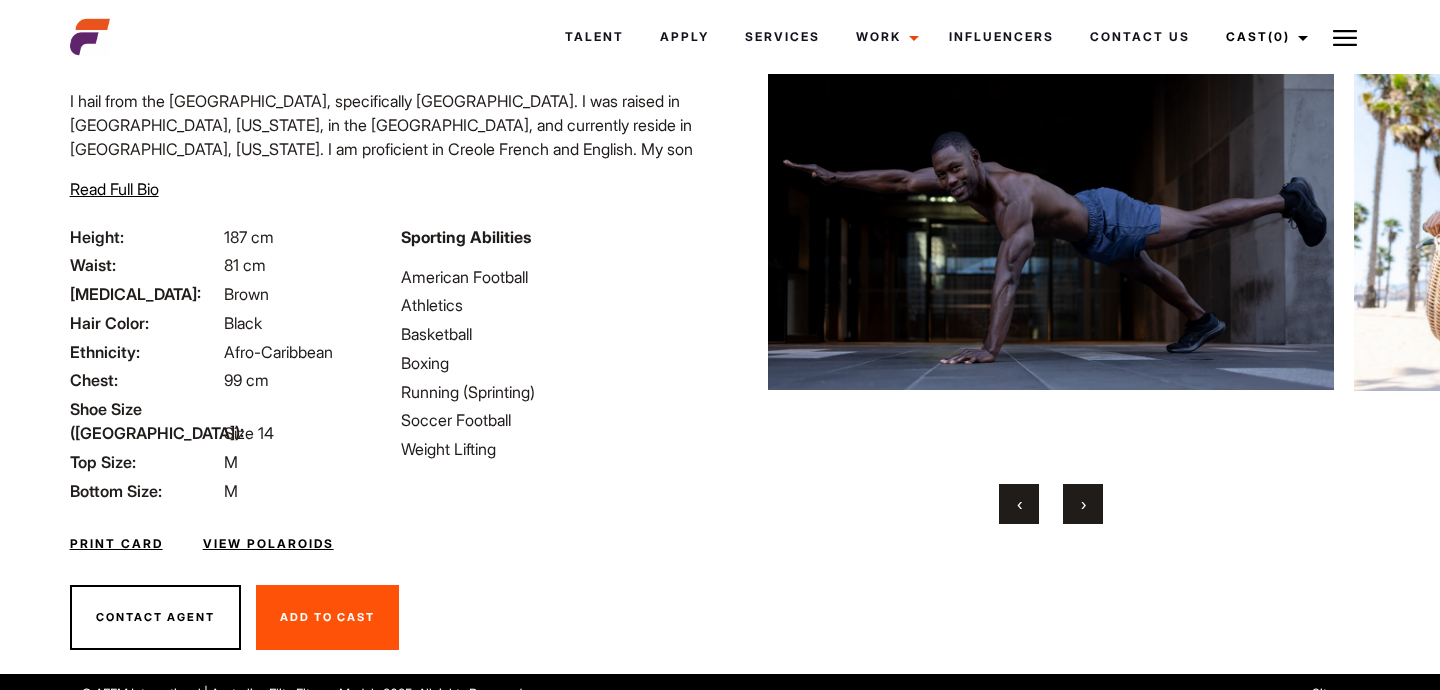 scroll, scrollTop: 0, scrollLeft: 0, axis: both 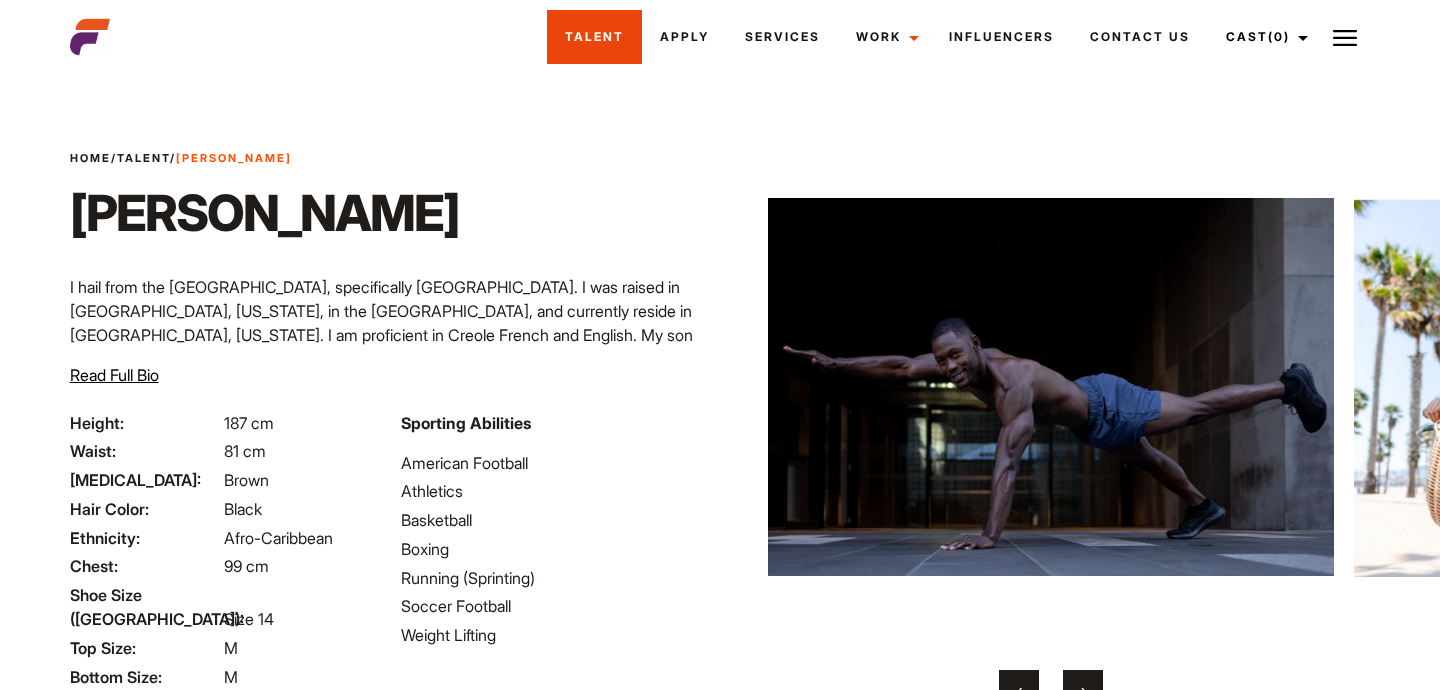 click on "Talent" at bounding box center [594, 37] 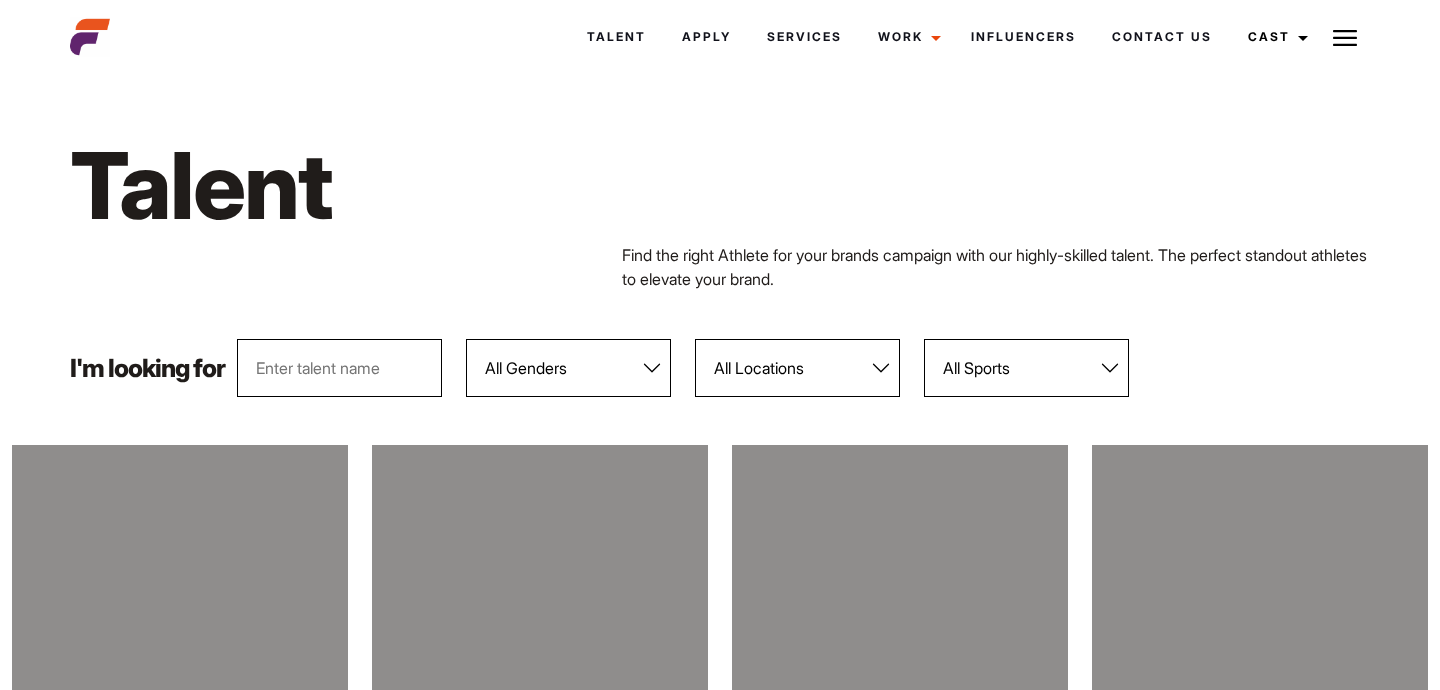scroll, scrollTop: 0, scrollLeft: 0, axis: both 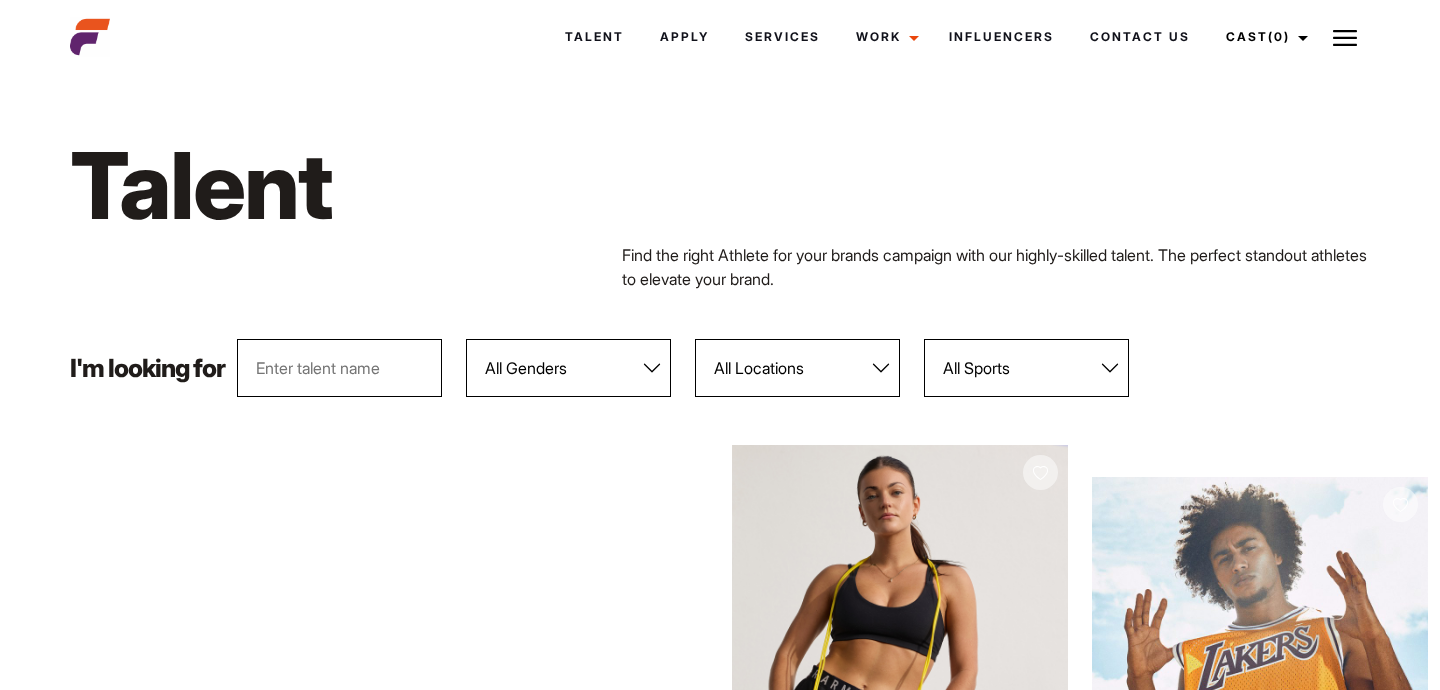 click on "All Genders
Female
Male" at bounding box center (568, 368) 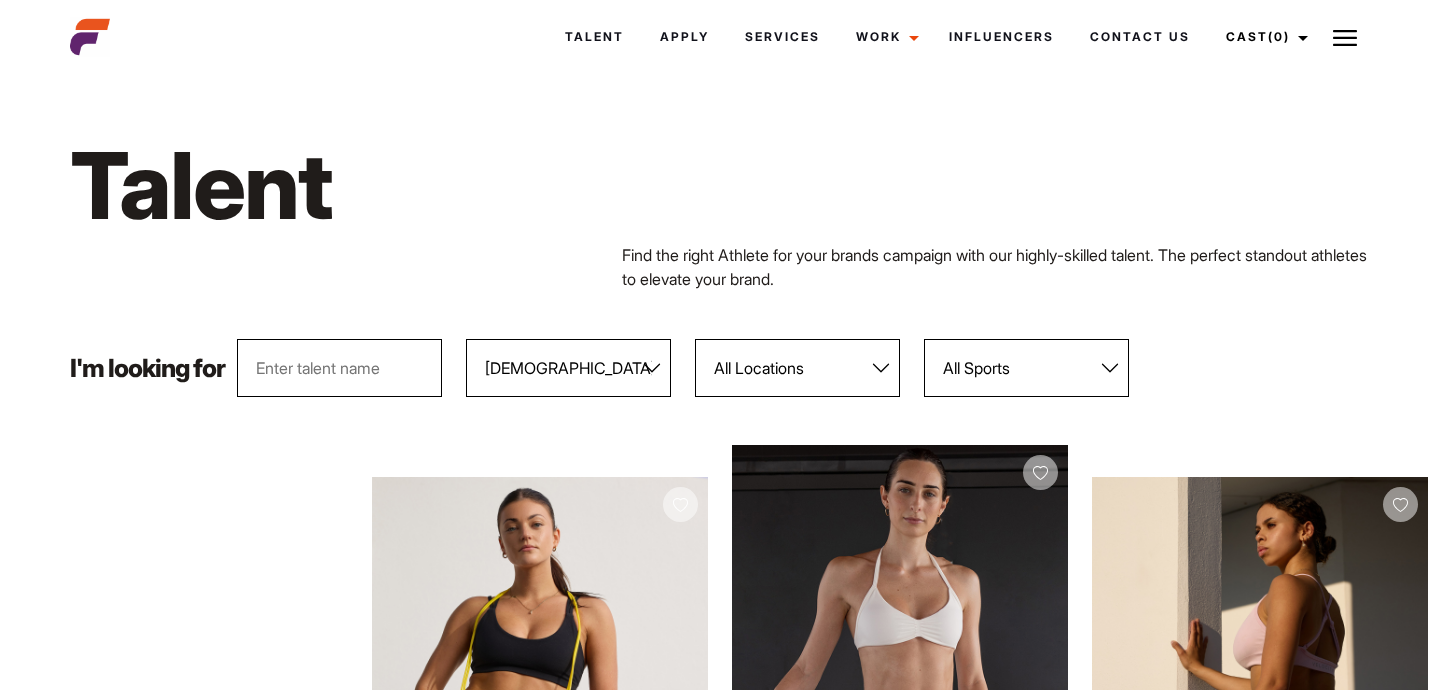 click on "All Locations
Adelaide
Brisbane
Darwin
Gold Coast
Melbourne
Perth
Sunshine Coast
Sydney
Tasmania" at bounding box center [797, 368] 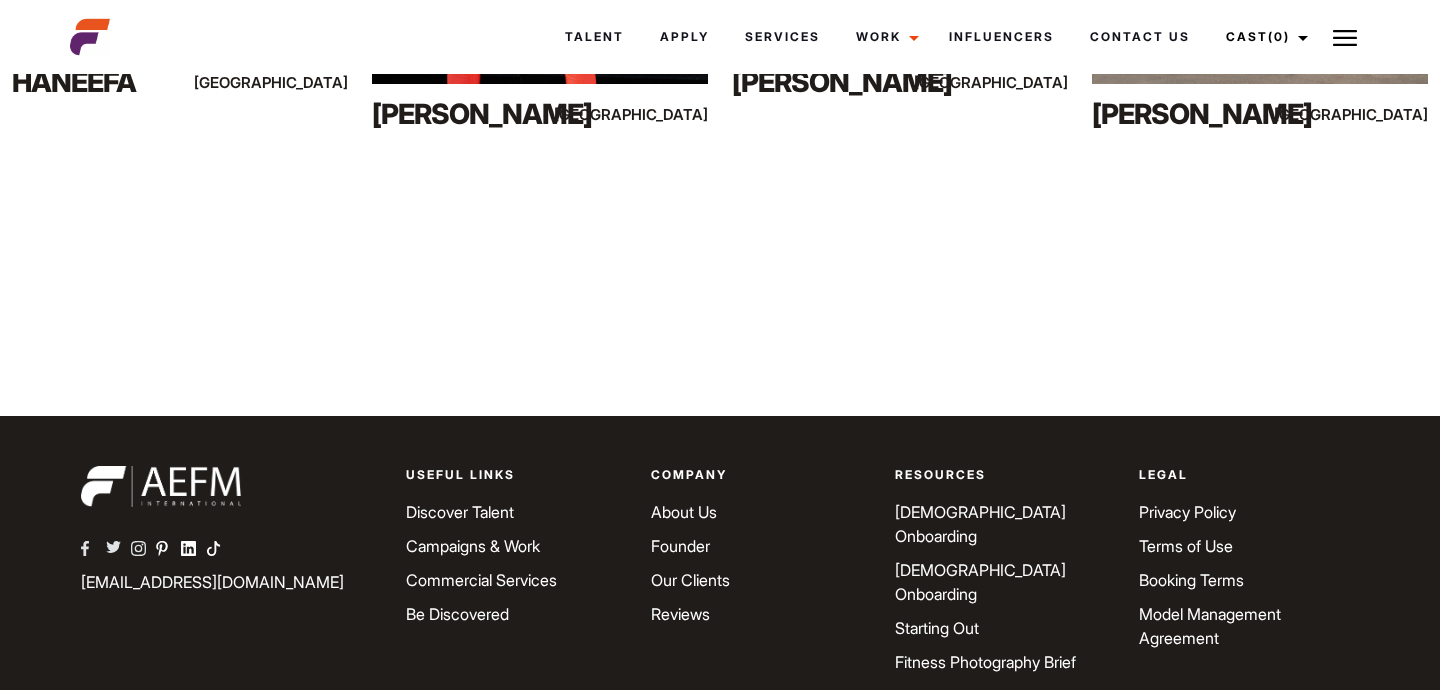 scroll, scrollTop: 4668, scrollLeft: 0, axis: vertical 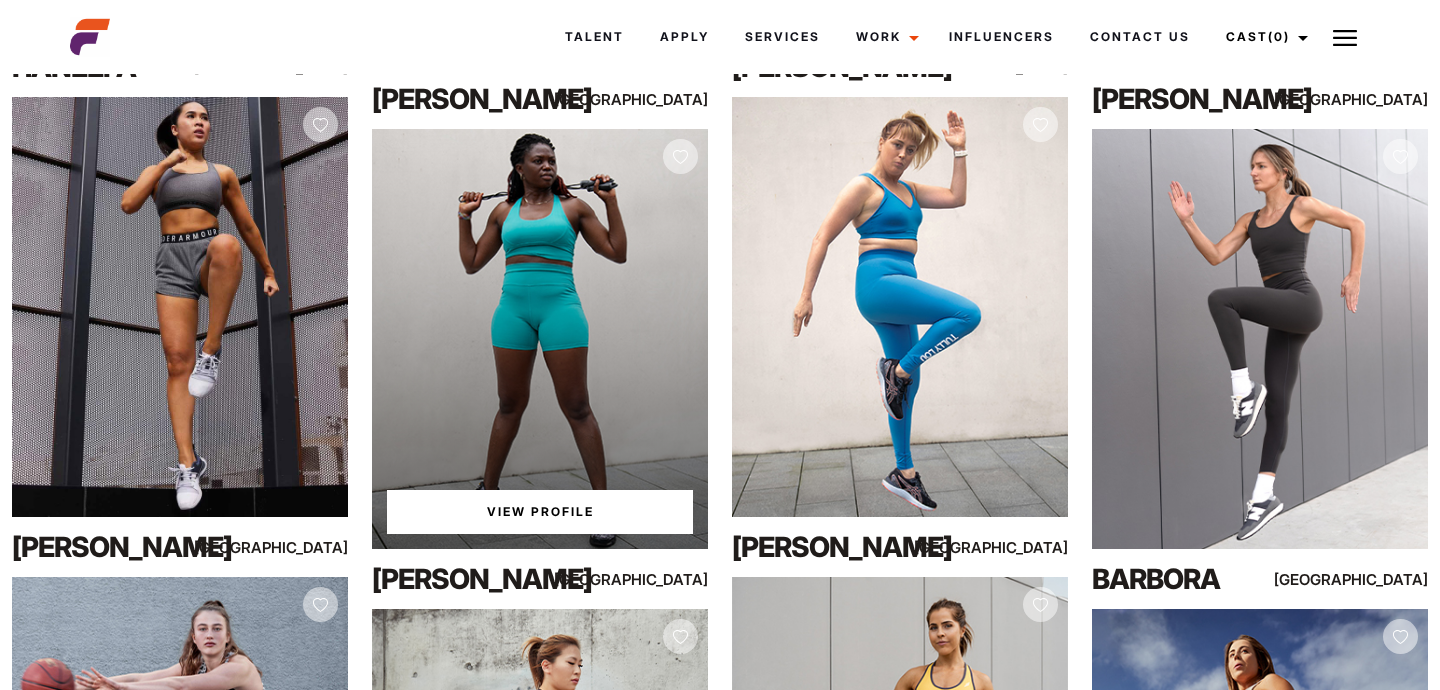click on "View Profile" at bounding box center [540, 339] 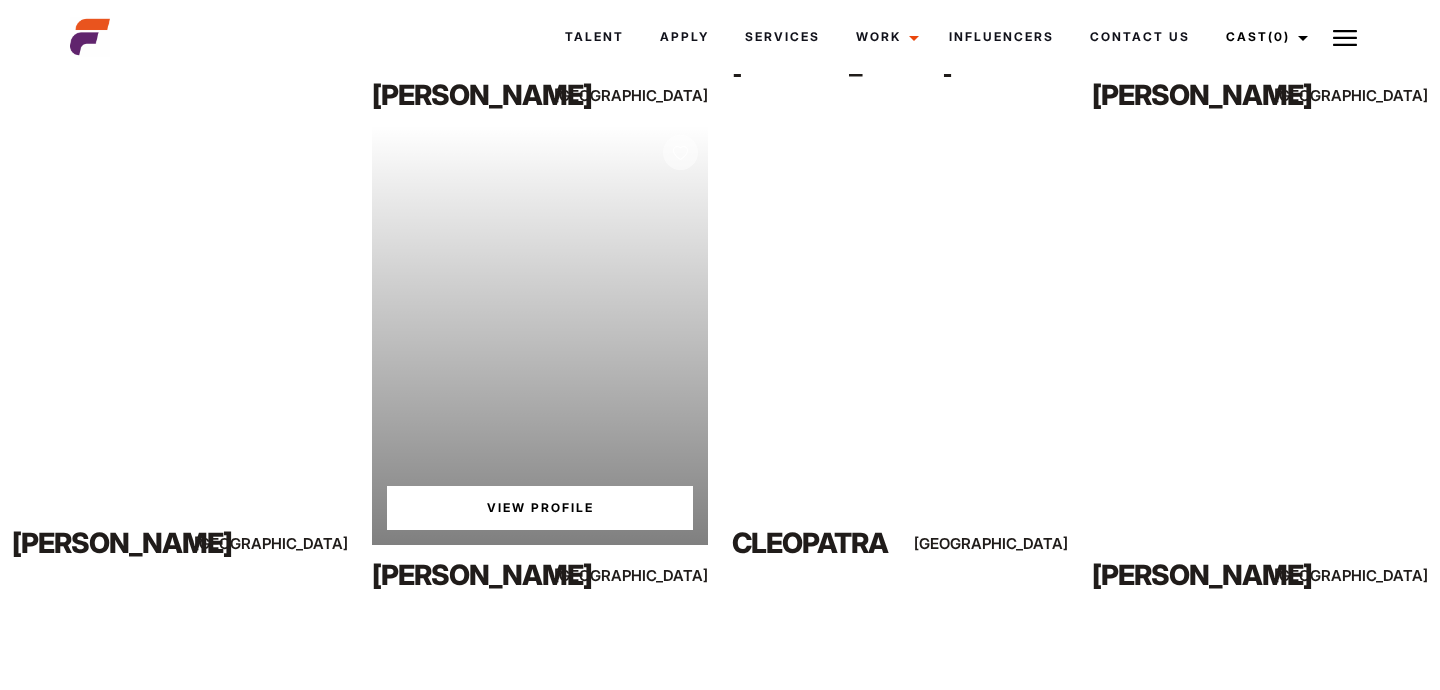 scroll, scrollTop: 849, scrollLeft: 0, axis: vertical 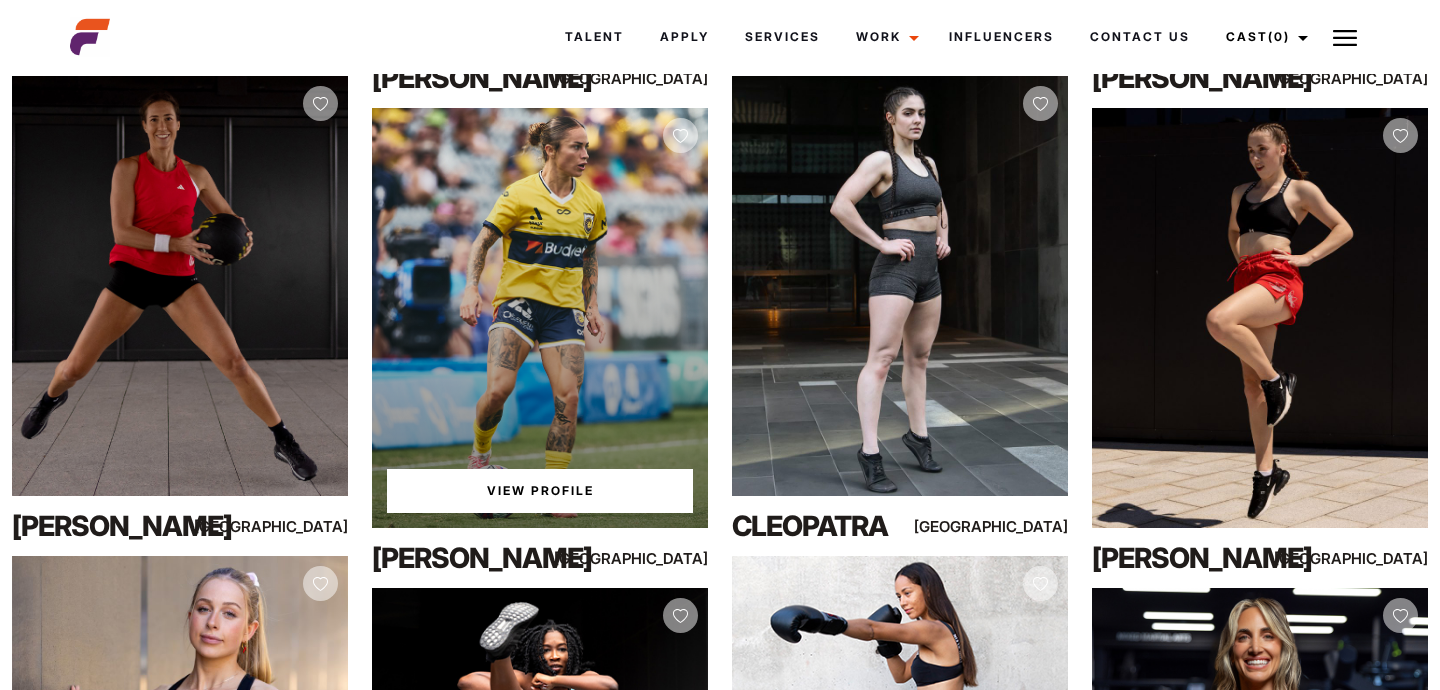 click on "View Profile" at bounding box center [540, 318] 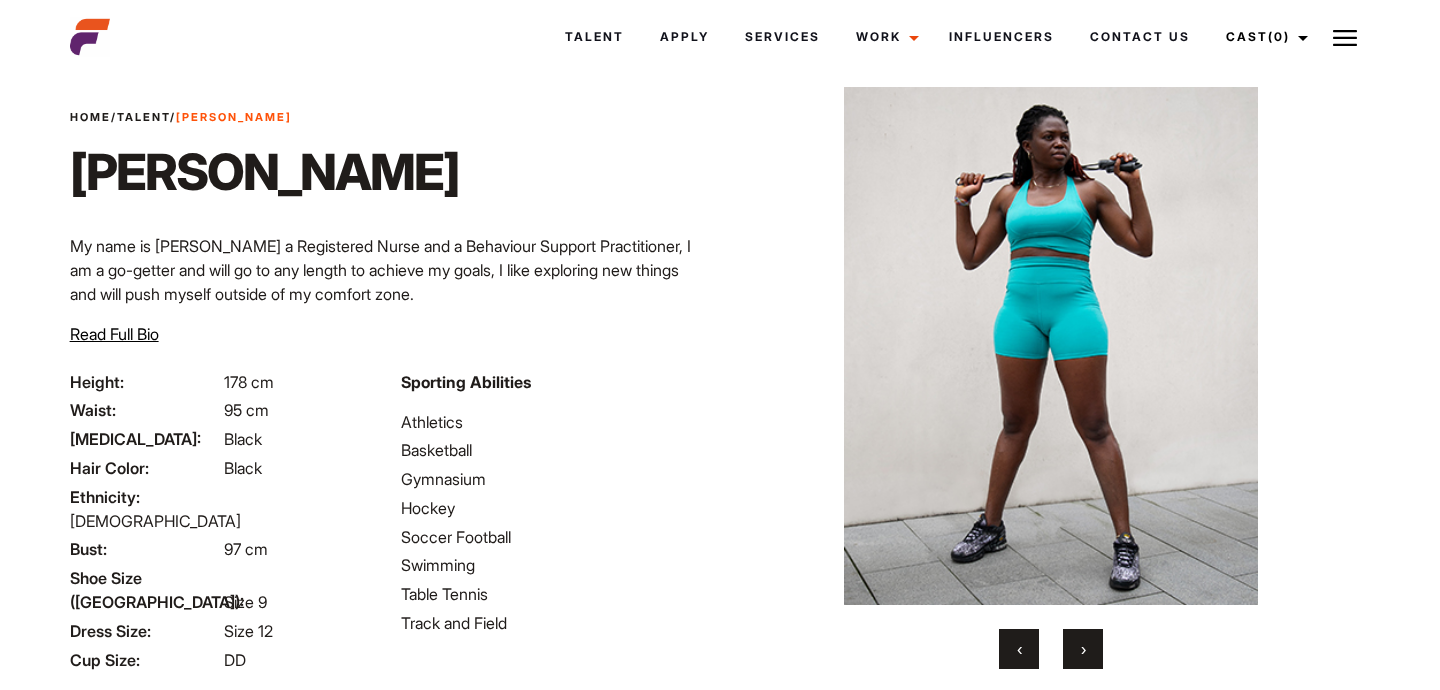scroll, scrollTop: 39, scrollLeft: 0, axis: vertical 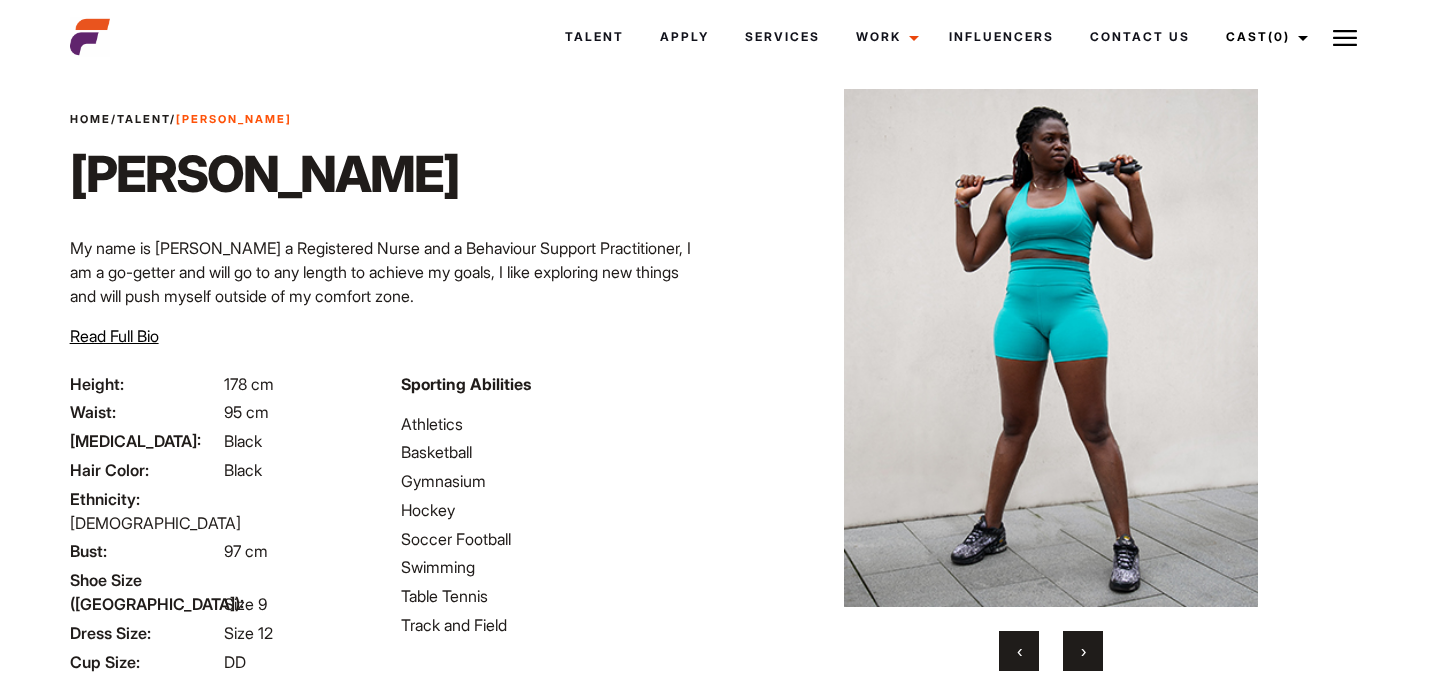 click on "›" at bounding box center (1083, 651) 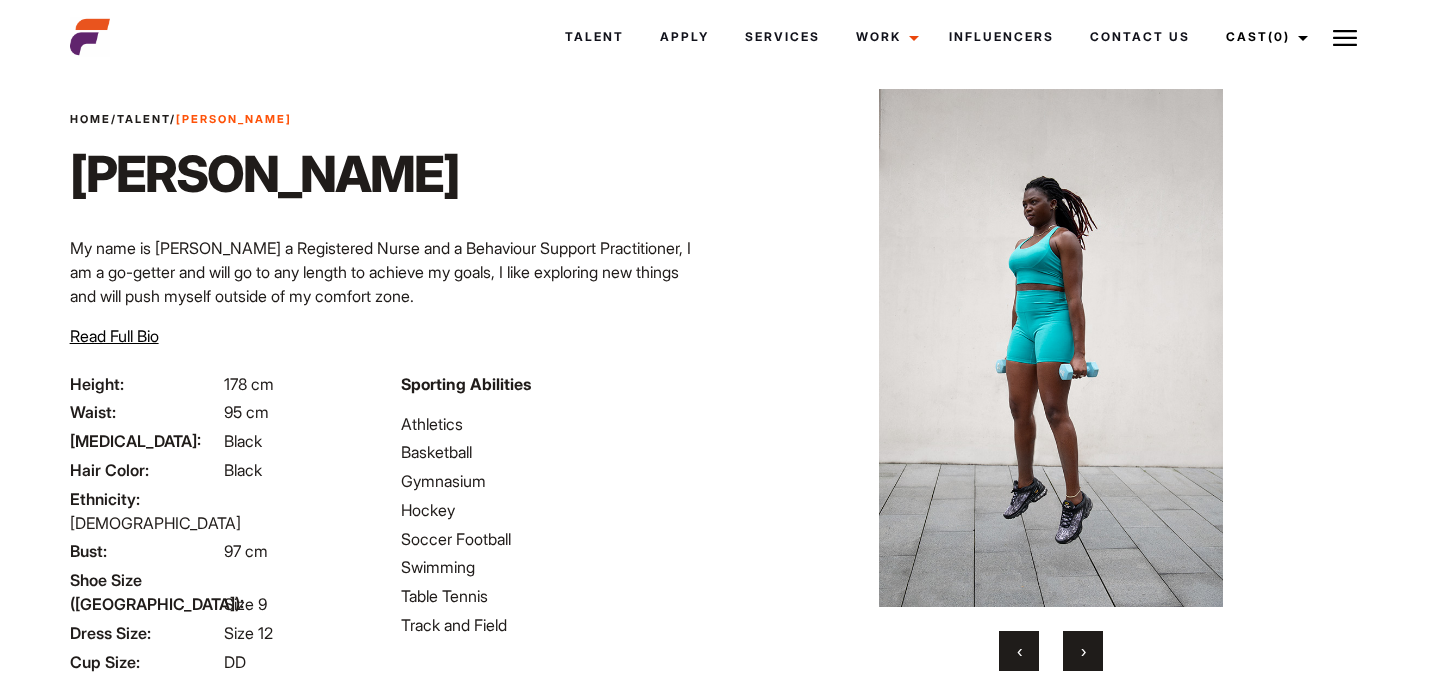 click on "›" at bounding box center (1083, 651) 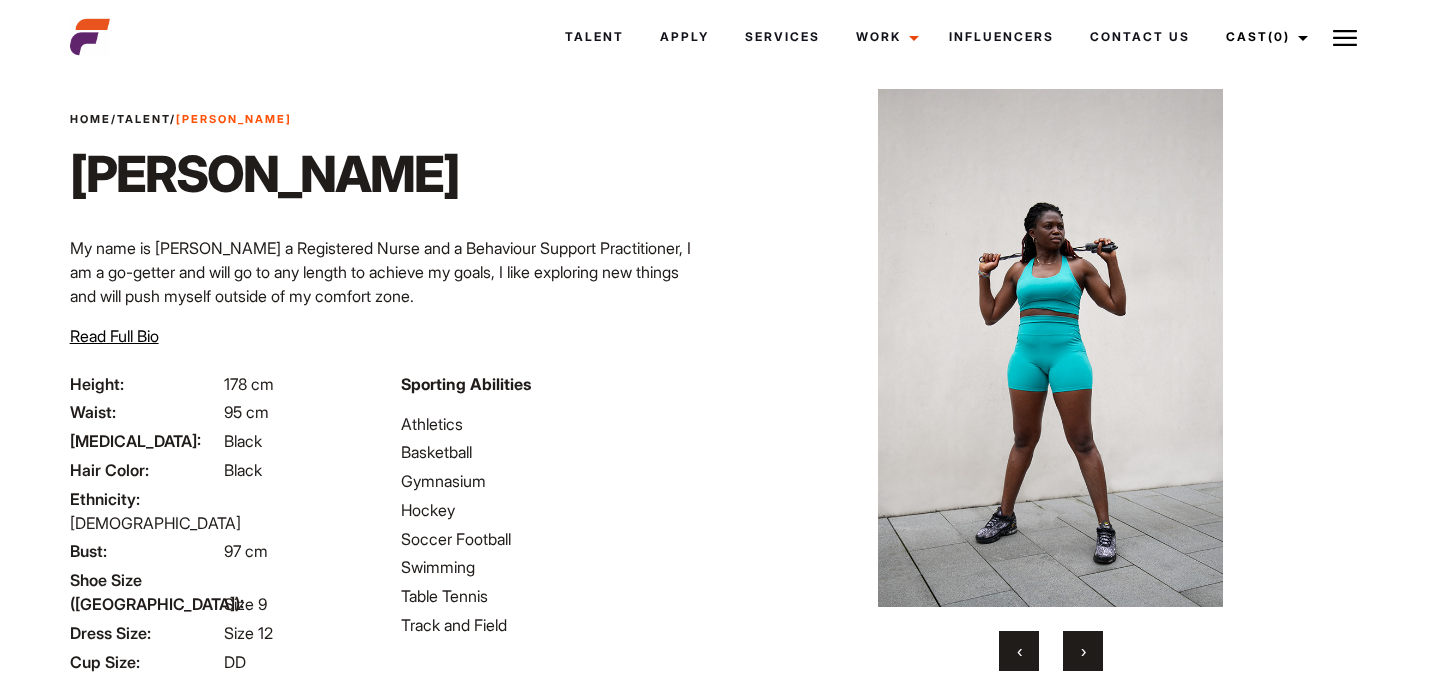 click on "›" at bounding box center (1083, 651) 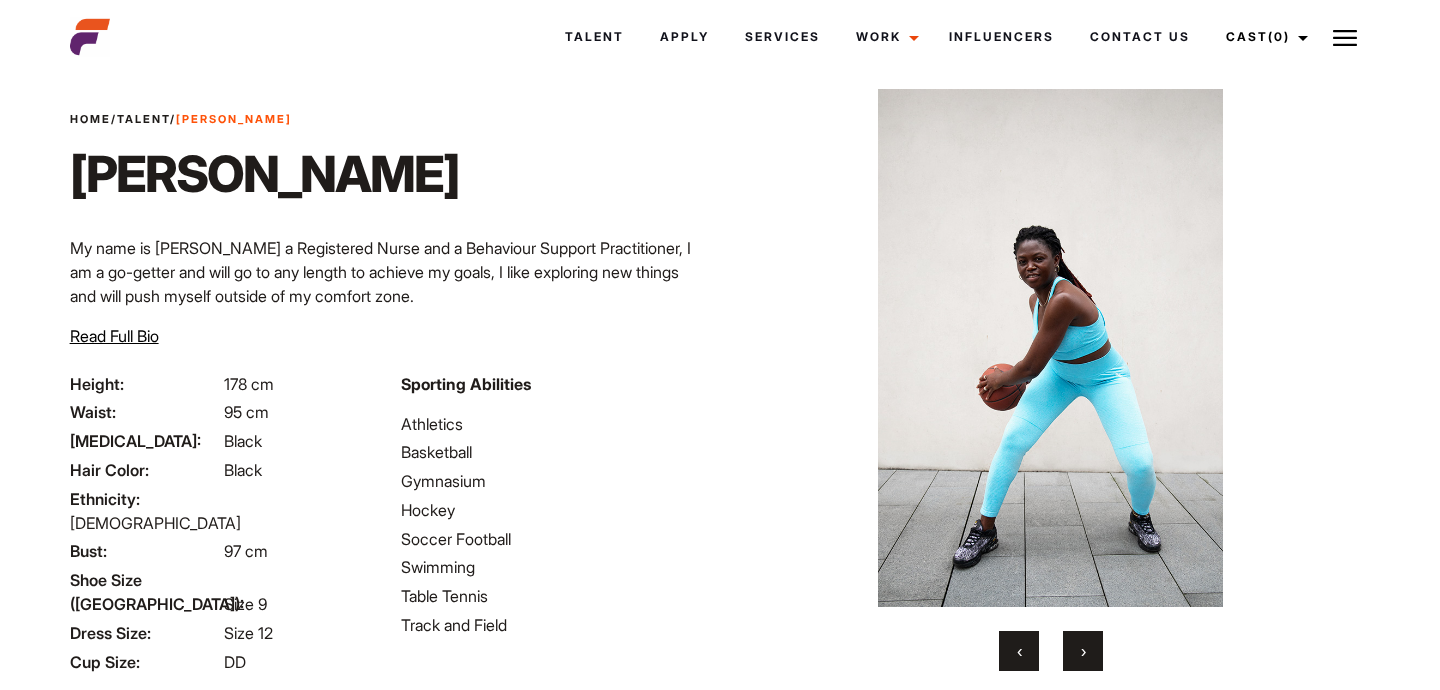 click on "›" at bounding box center (1083, 651) 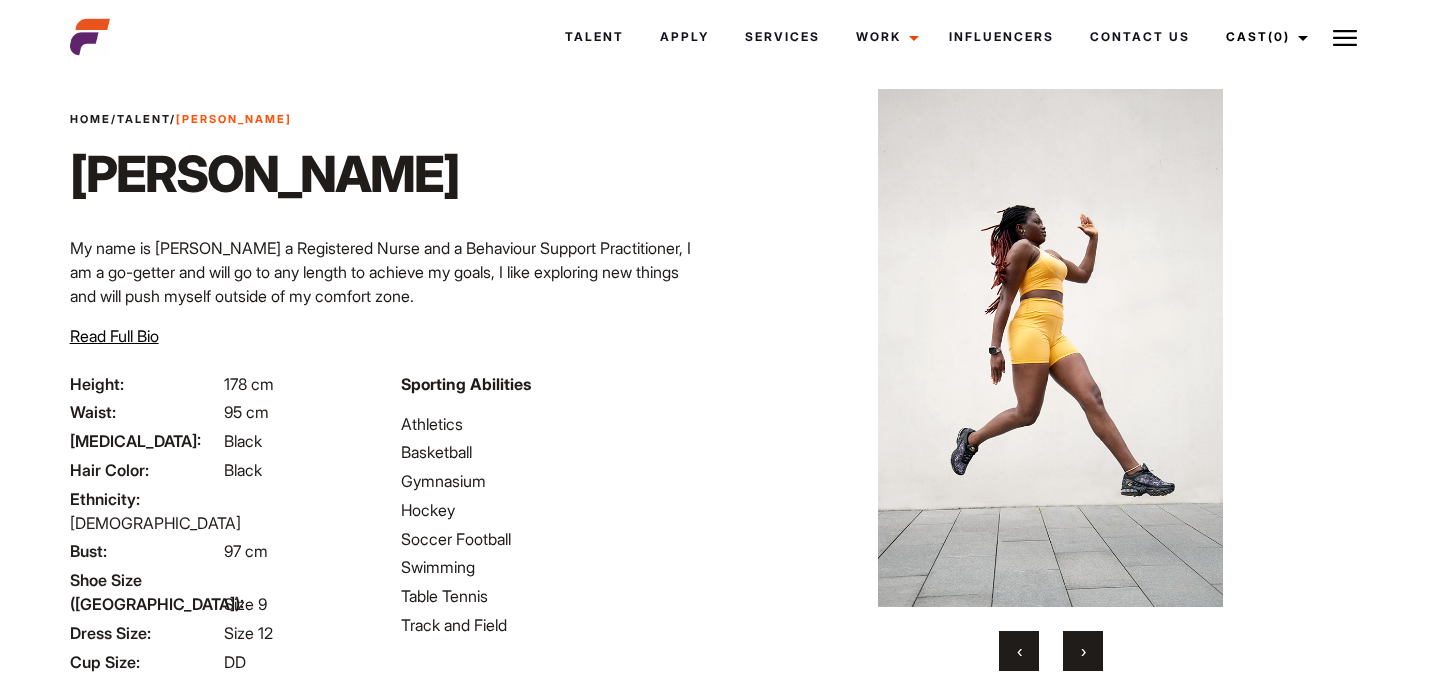 click on "›" at bounding box center [1083, 651] 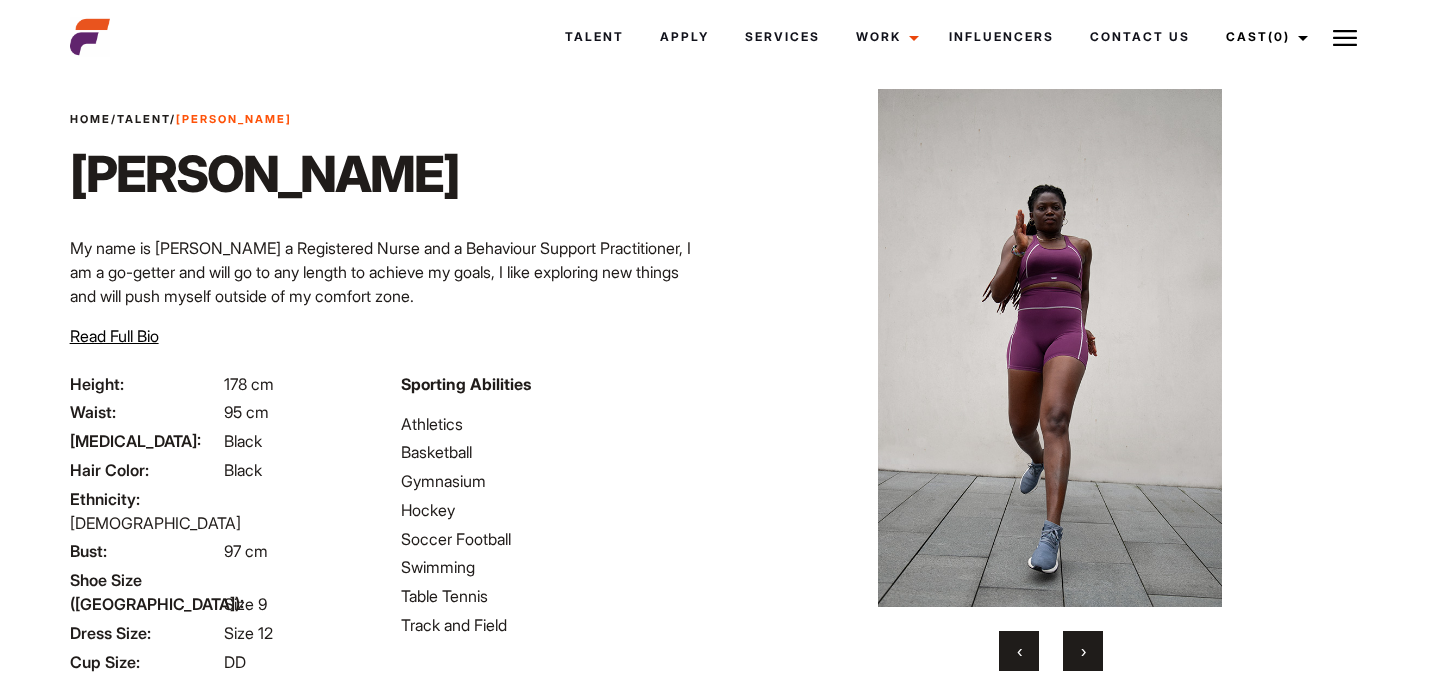 click on "›" at bounding box center [1083, 651] 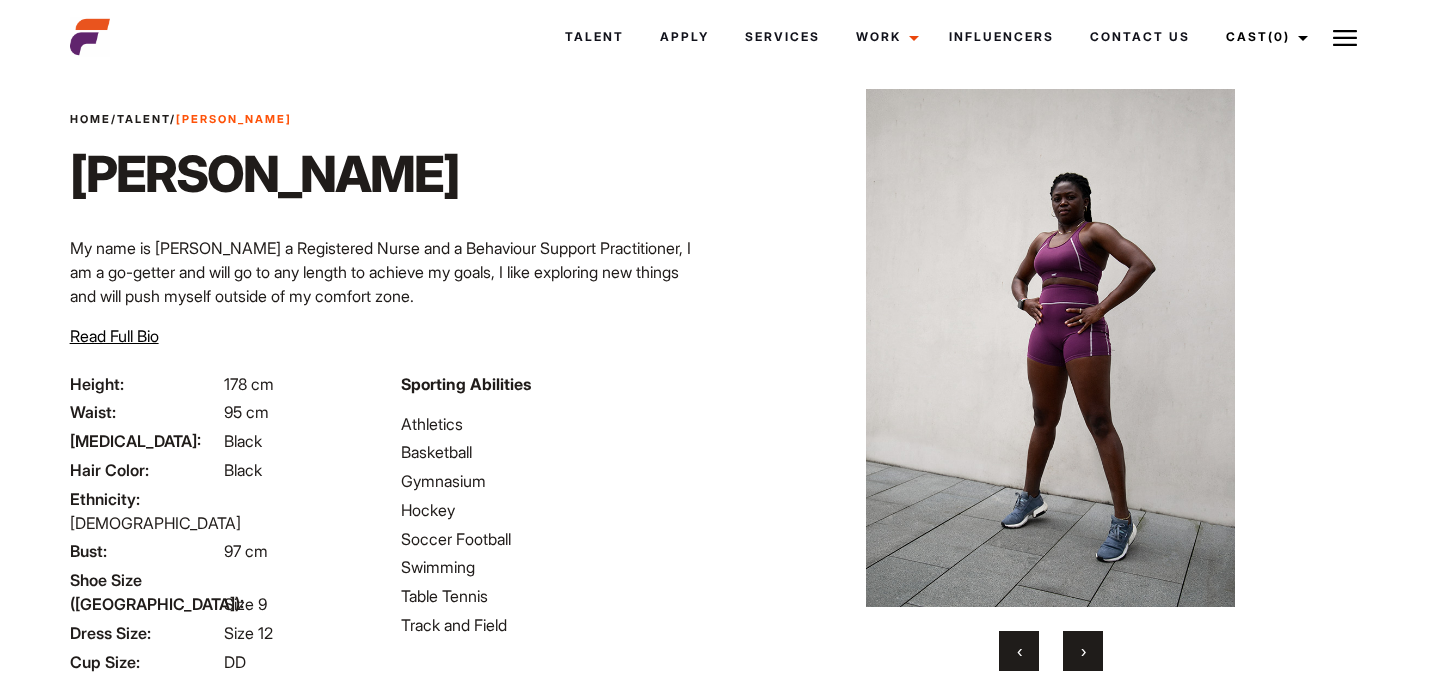 click on "›" at bounding box center [1083, 651] 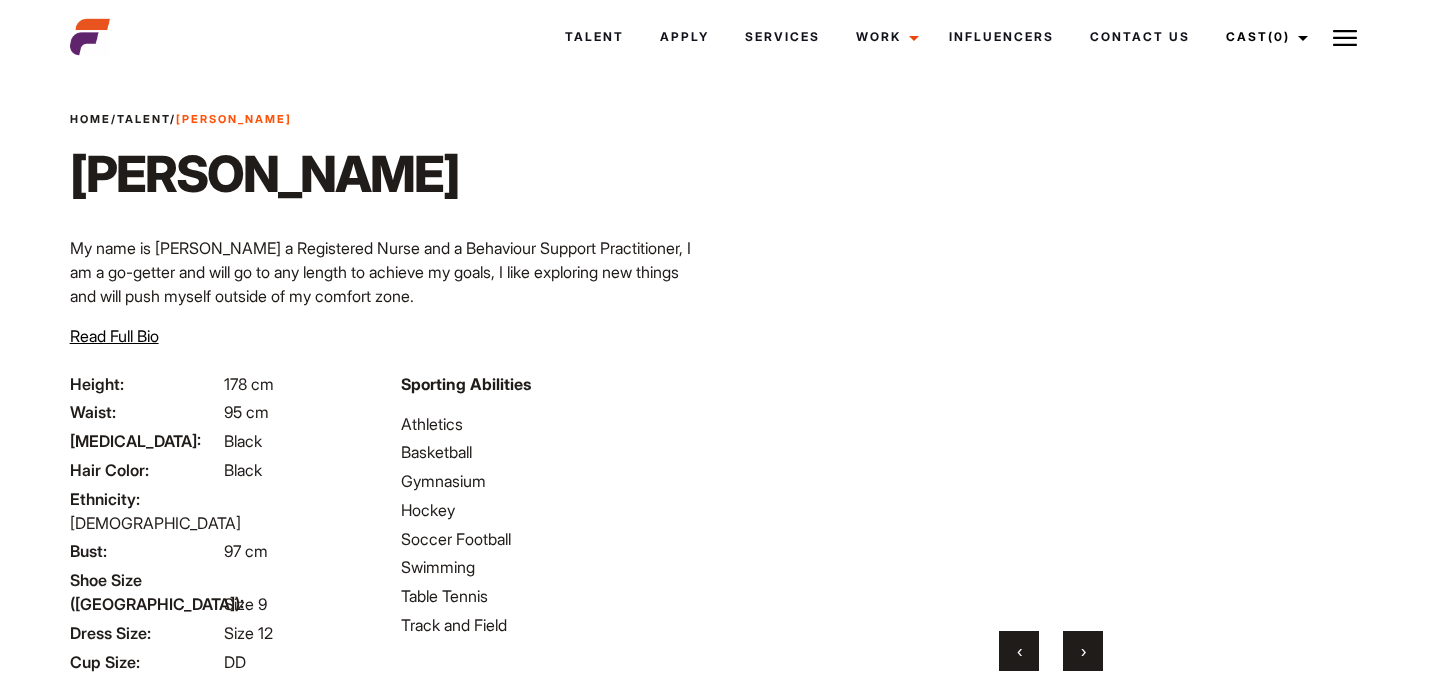 click on "›" at bounding box center [1083, 651] 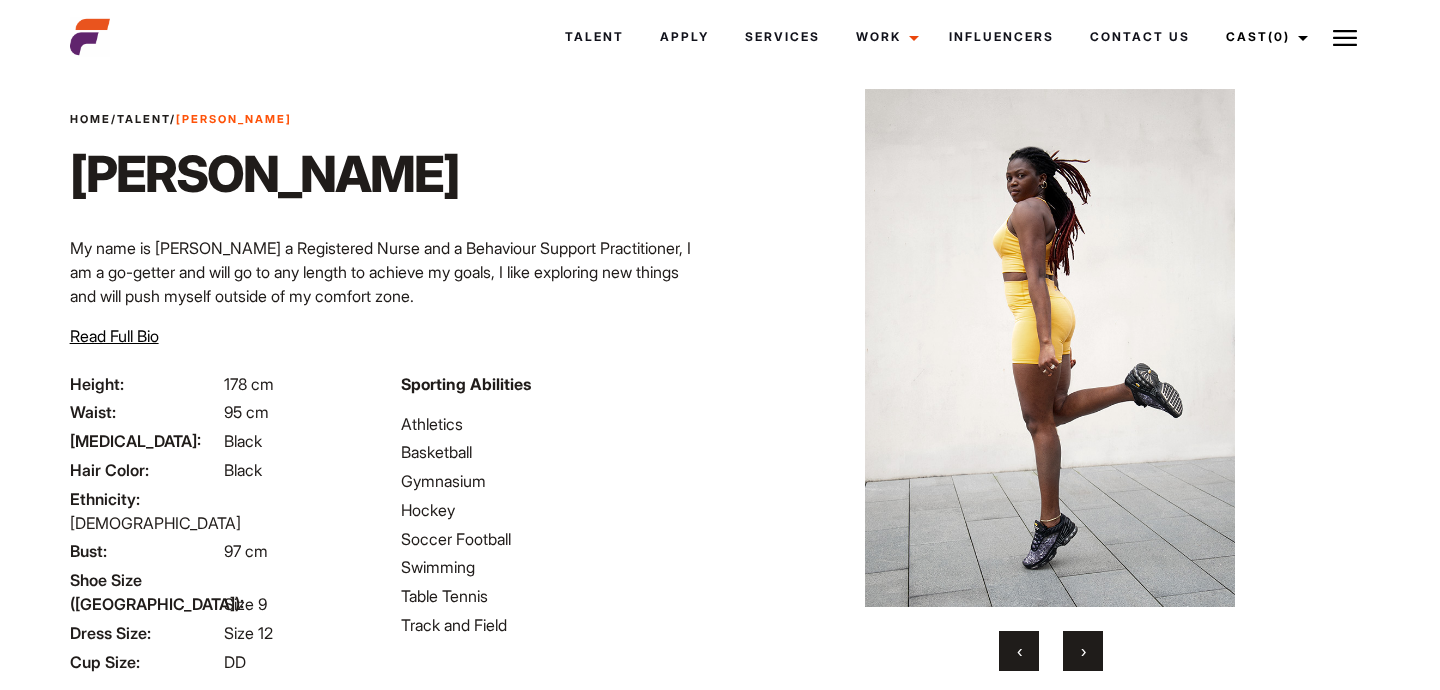 click on "›" at bounding box center (1083, 651) 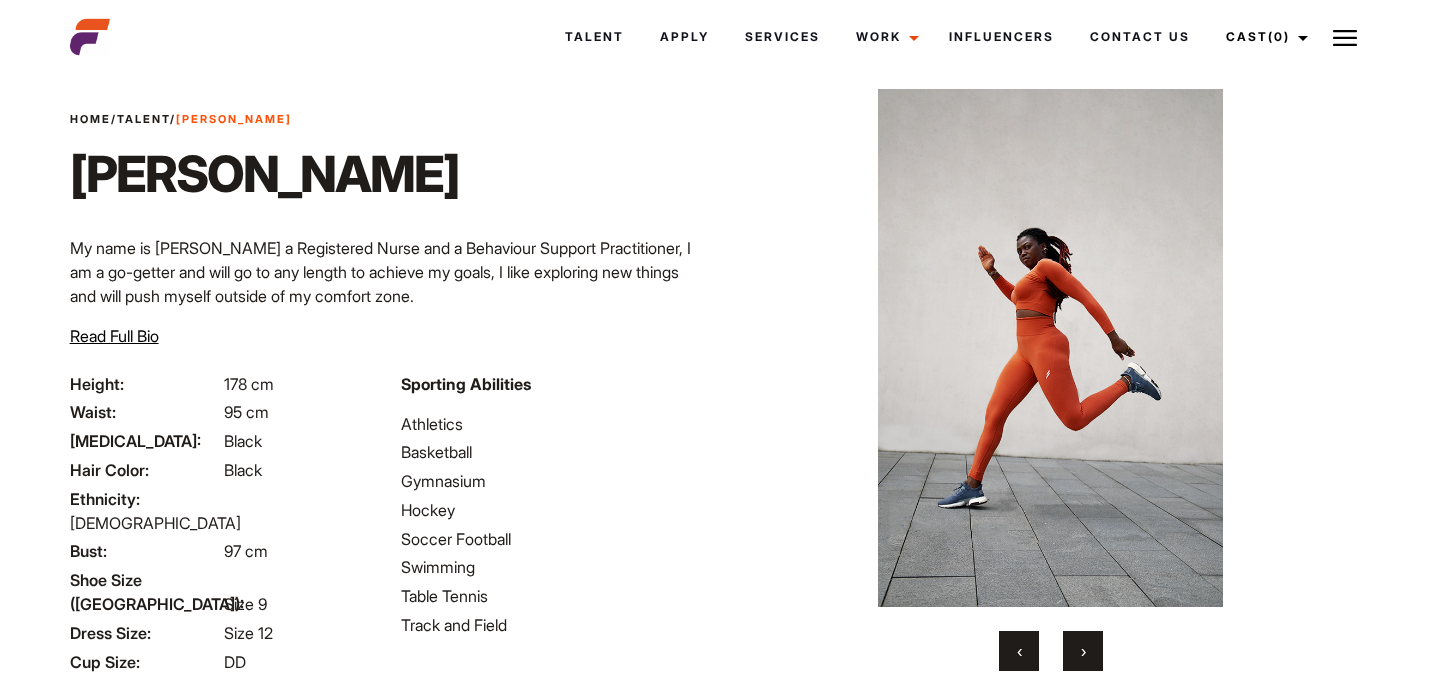 click on "›" at bounding box center (1083, 651) 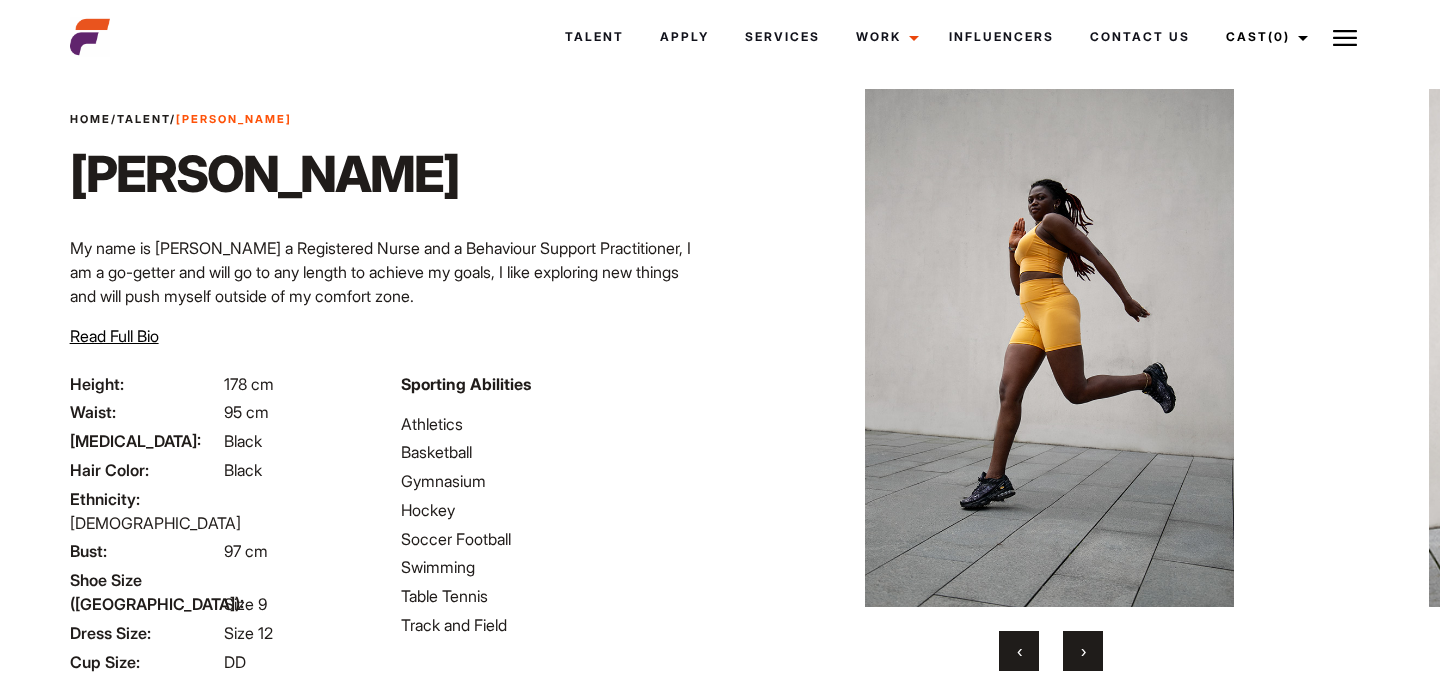 click on "›" at bounding box center (1083, 651) 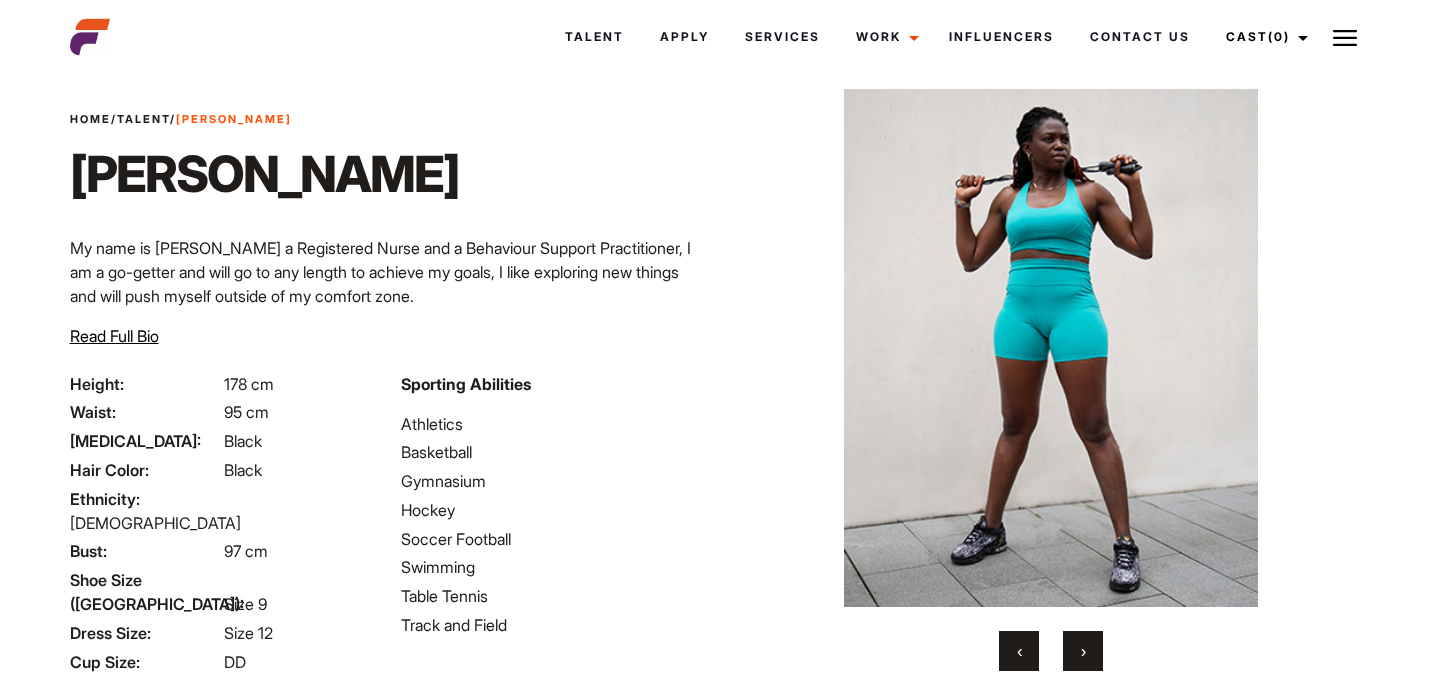 click on "›" at bounding box center (1083, 651) 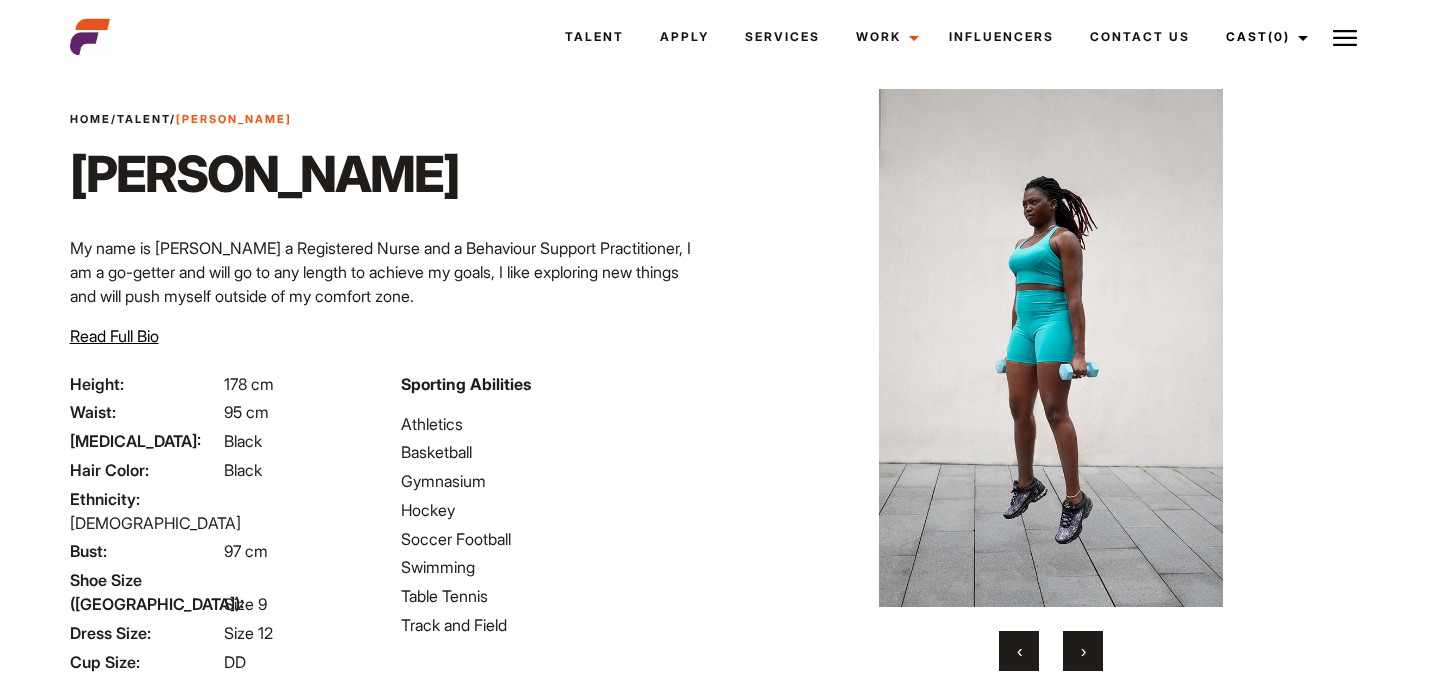 click on "›" at bounding box center (1083, 651) 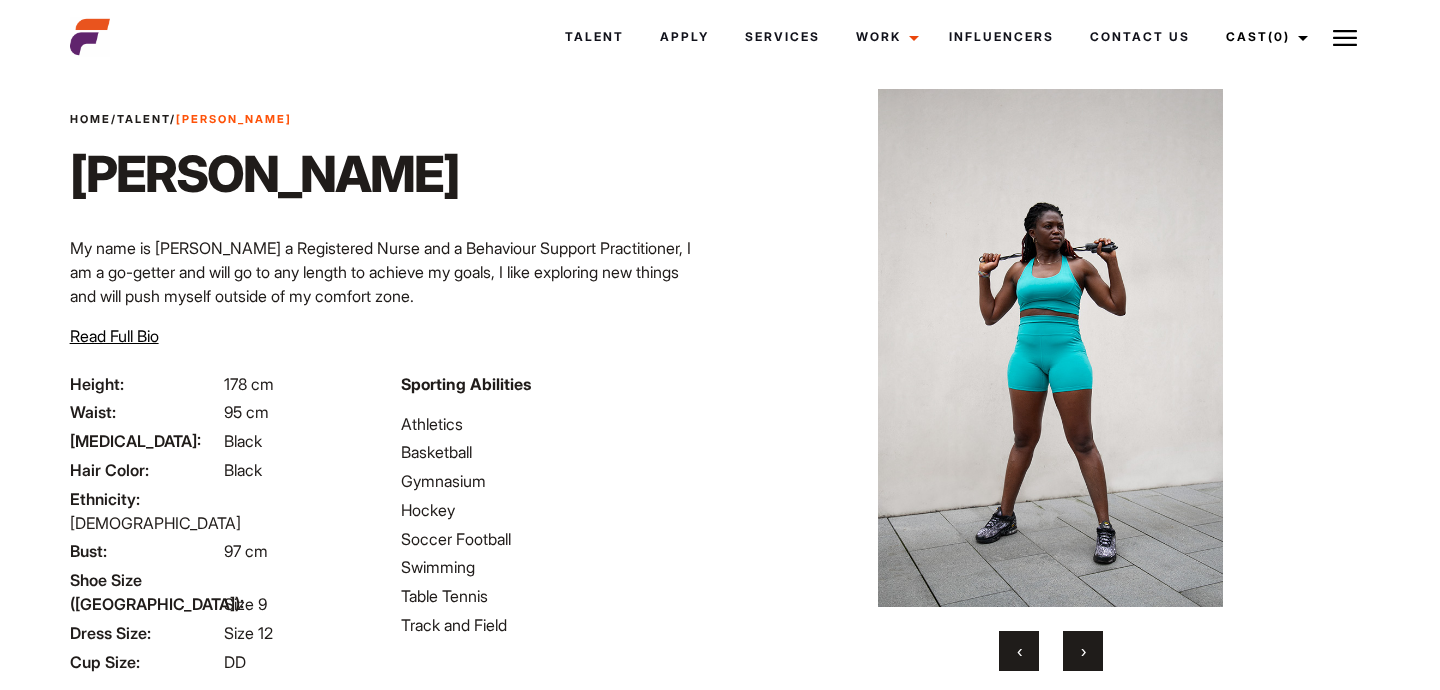 click on "›" at bounding box center [1083, 651] 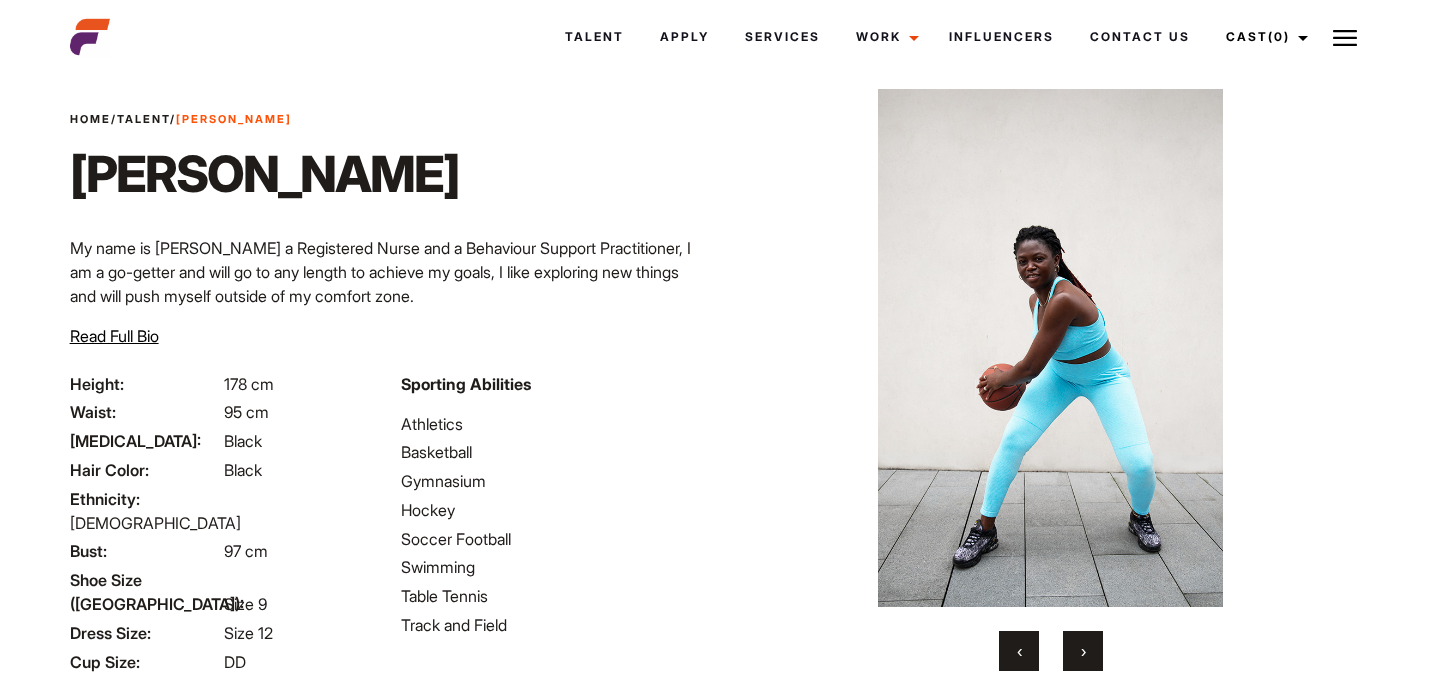 click on "›" at bounding box center [1083, 651] 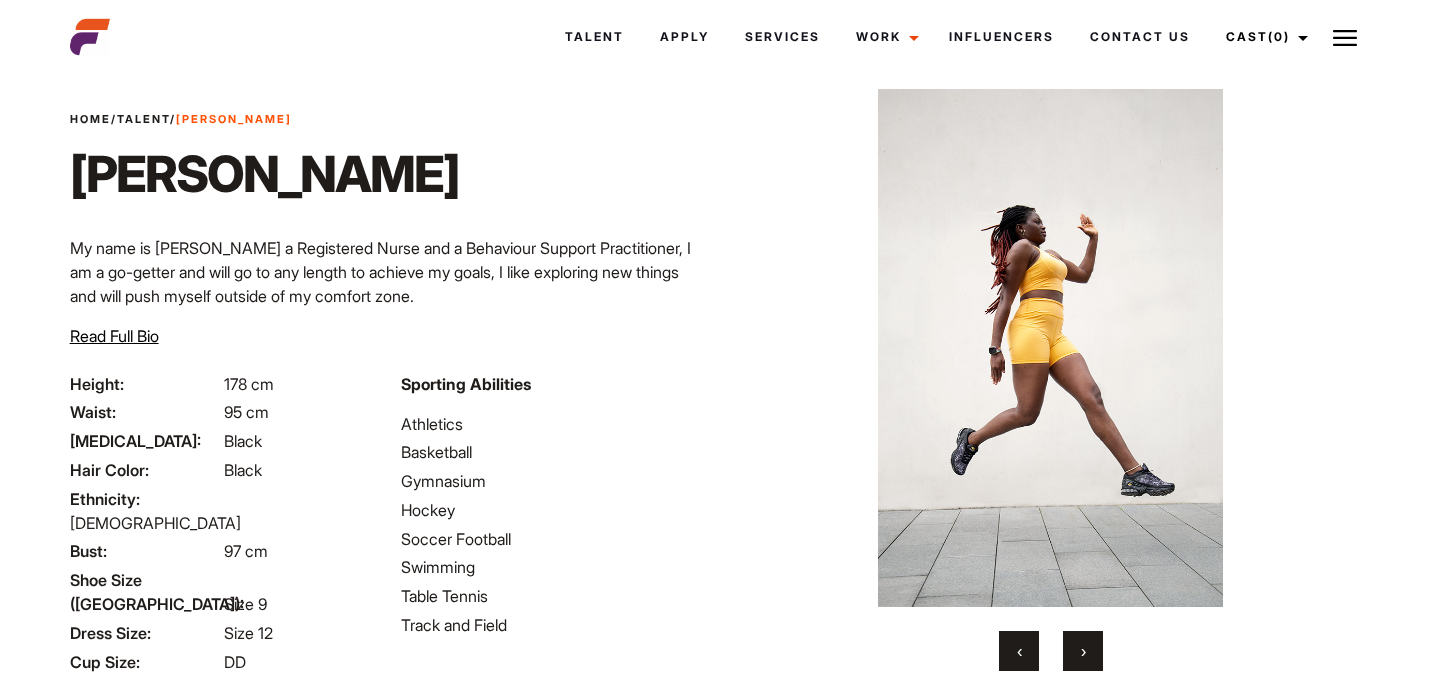 click on "›" at bounding box center [1083, 651] 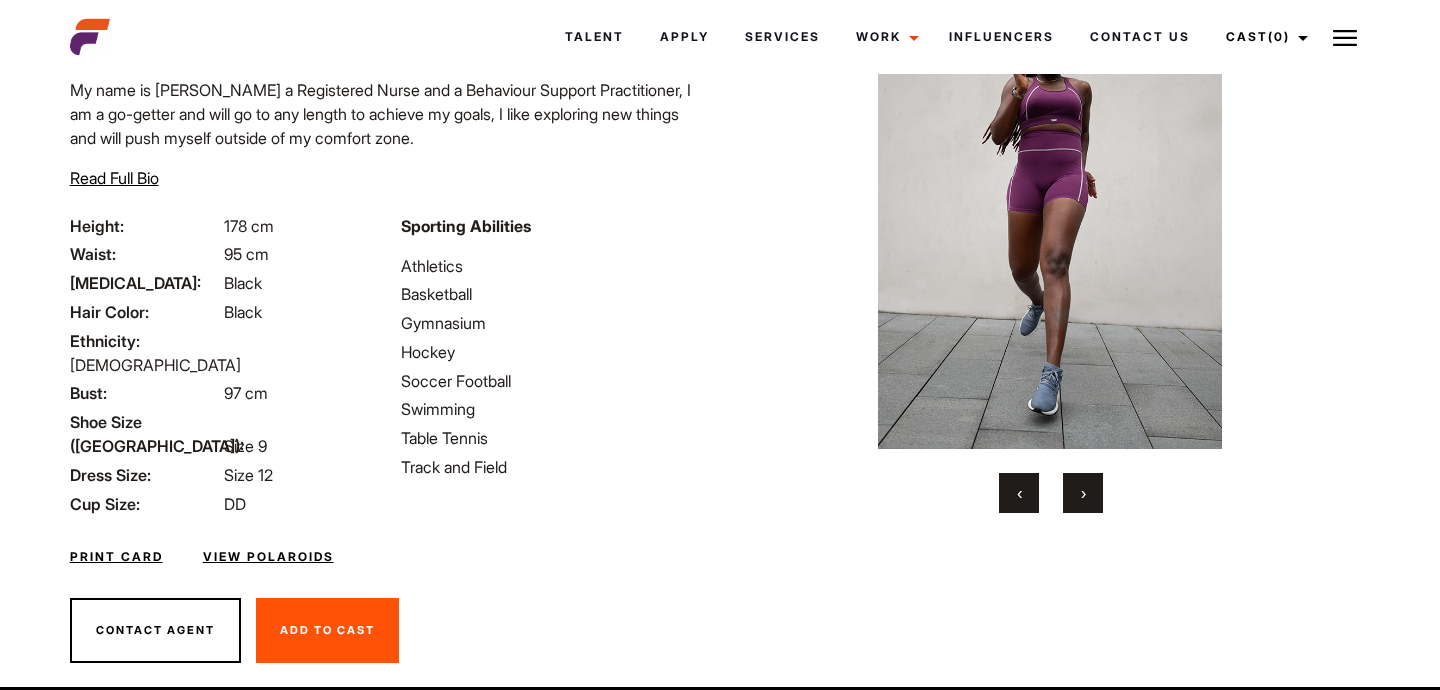 scroll, scrollTop: 0, scrollLeft: 0, axis: both 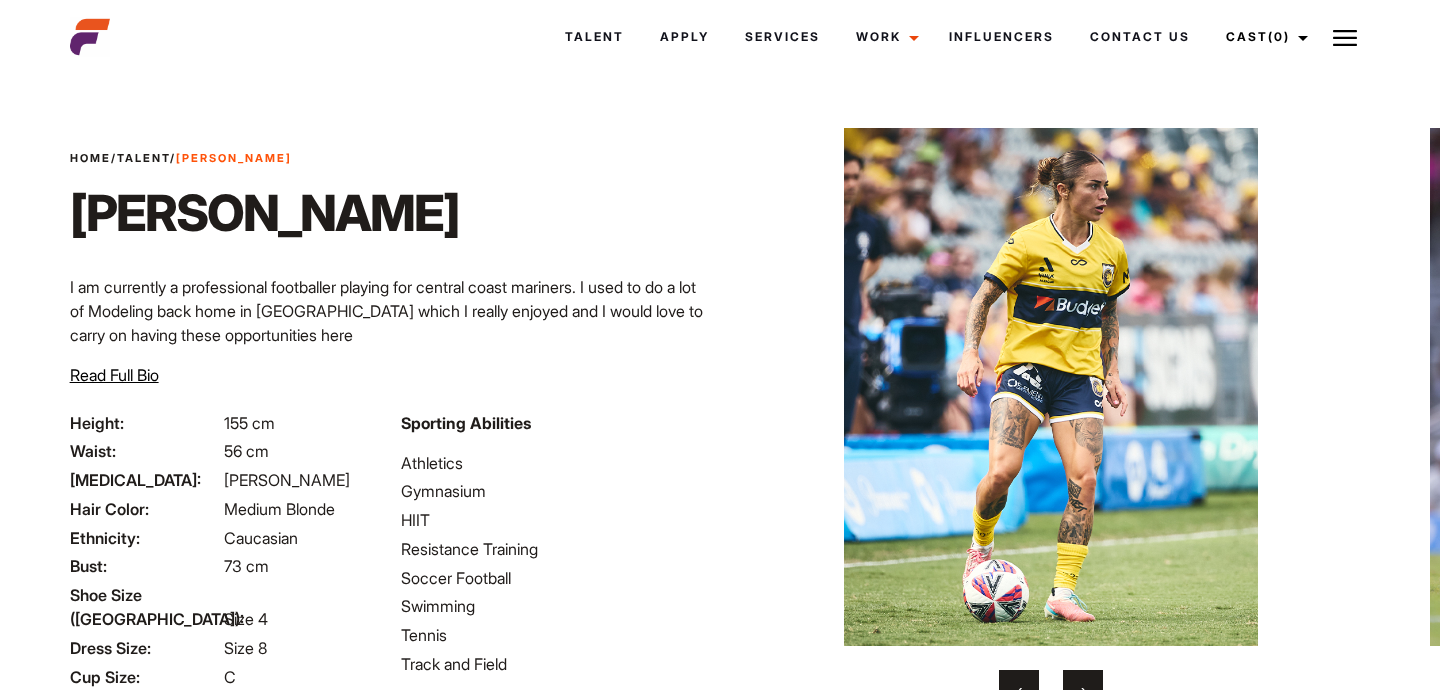 click at bounding box center (1051, 387) 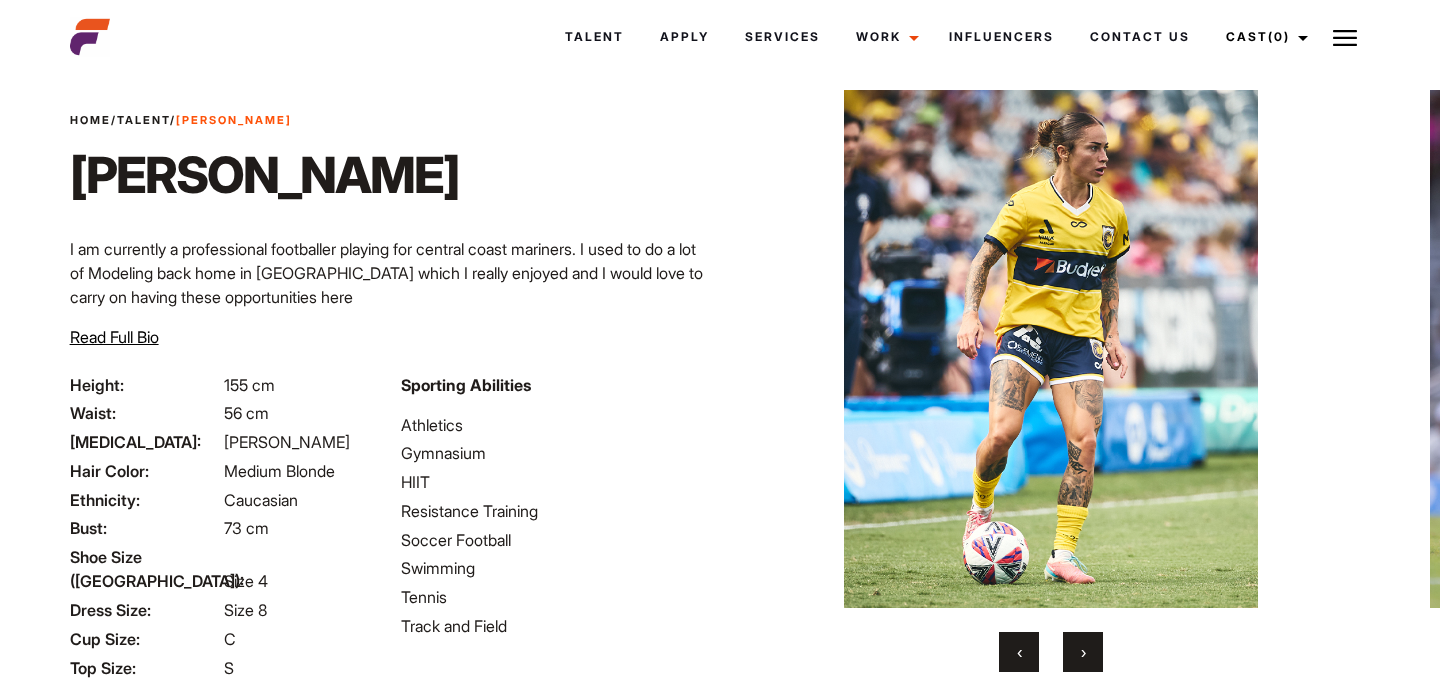 scroll, scrollTop: 50, scrollLeft: 0, axis: vertical 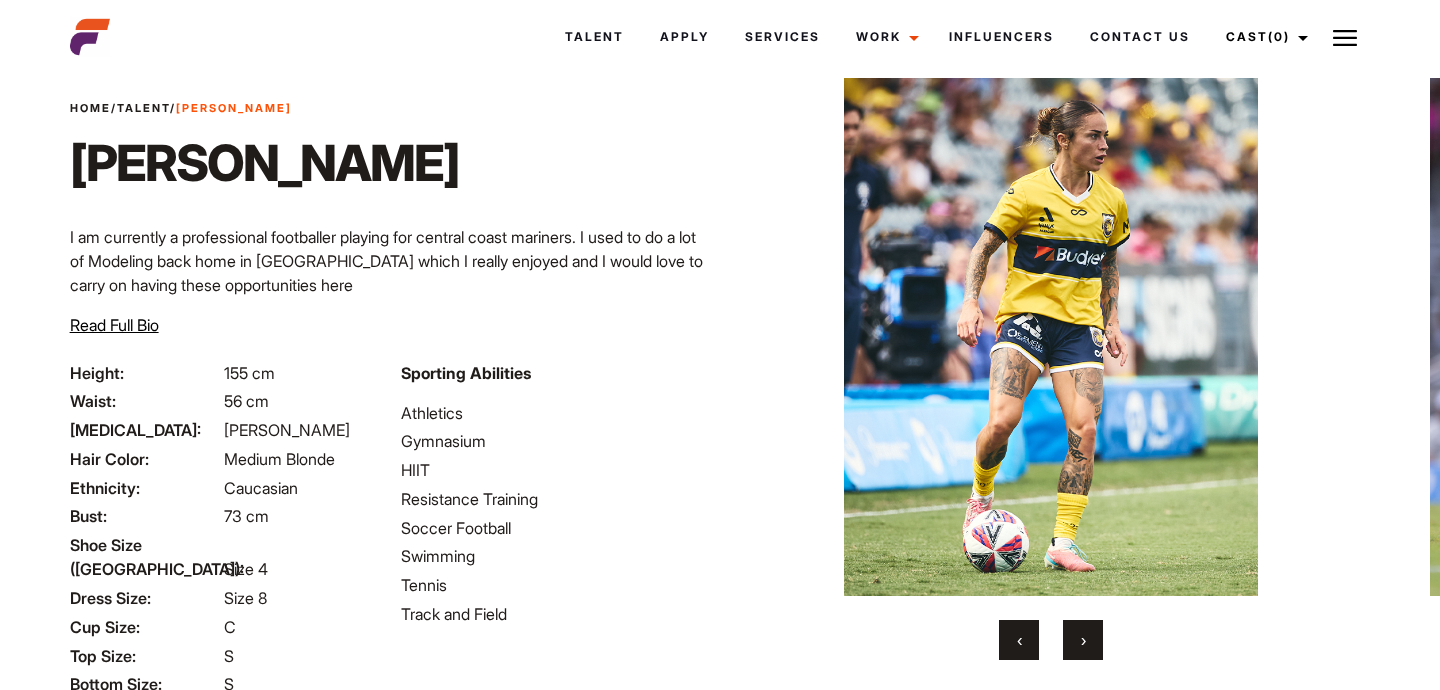 click on "›" at bounding box center [1083, 640] 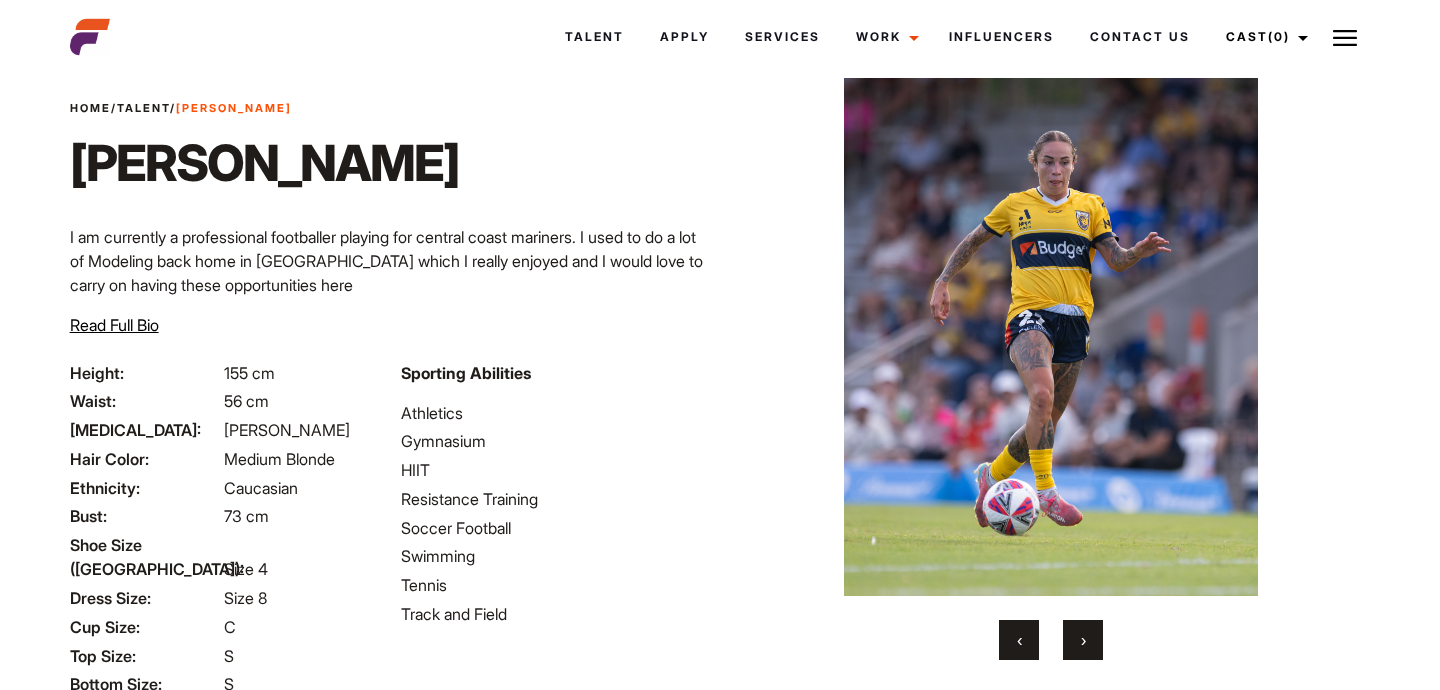 click on "›" at bounding box center [1083, 640] 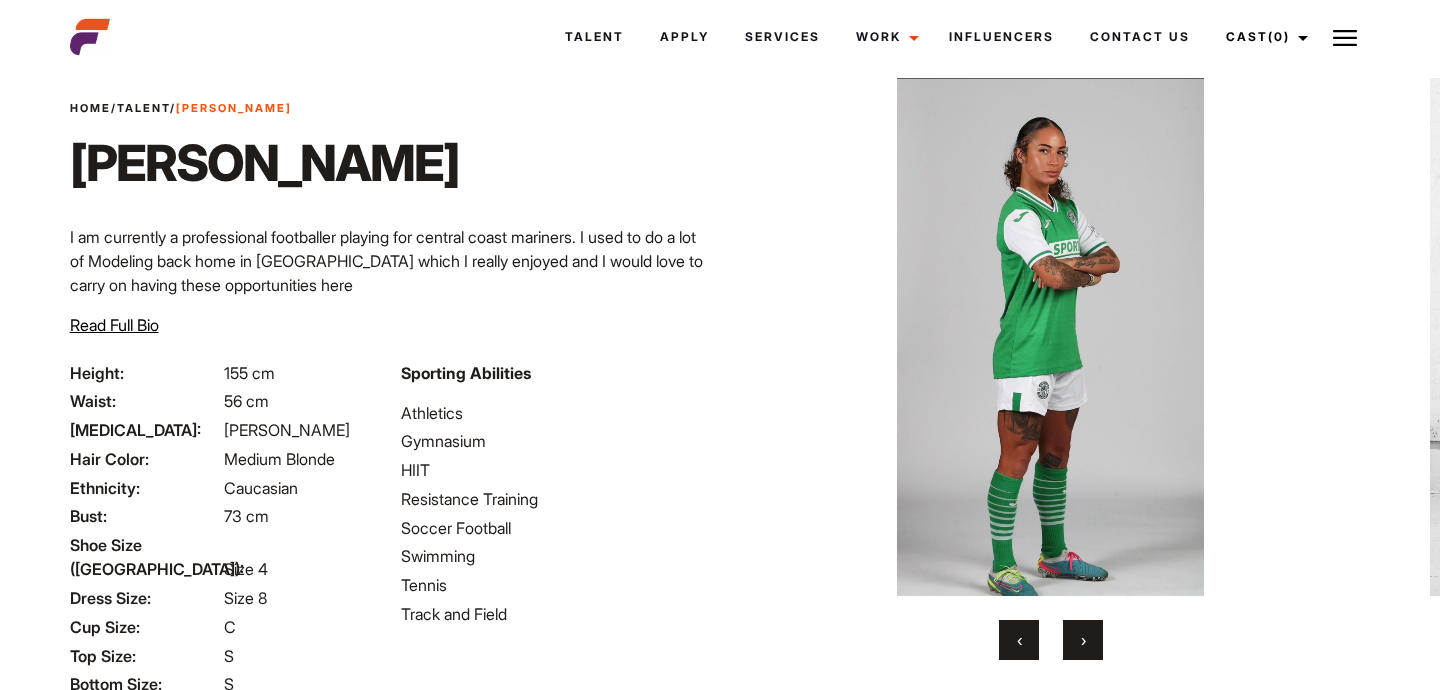 click on "›" at bounding box center [1083, 640] 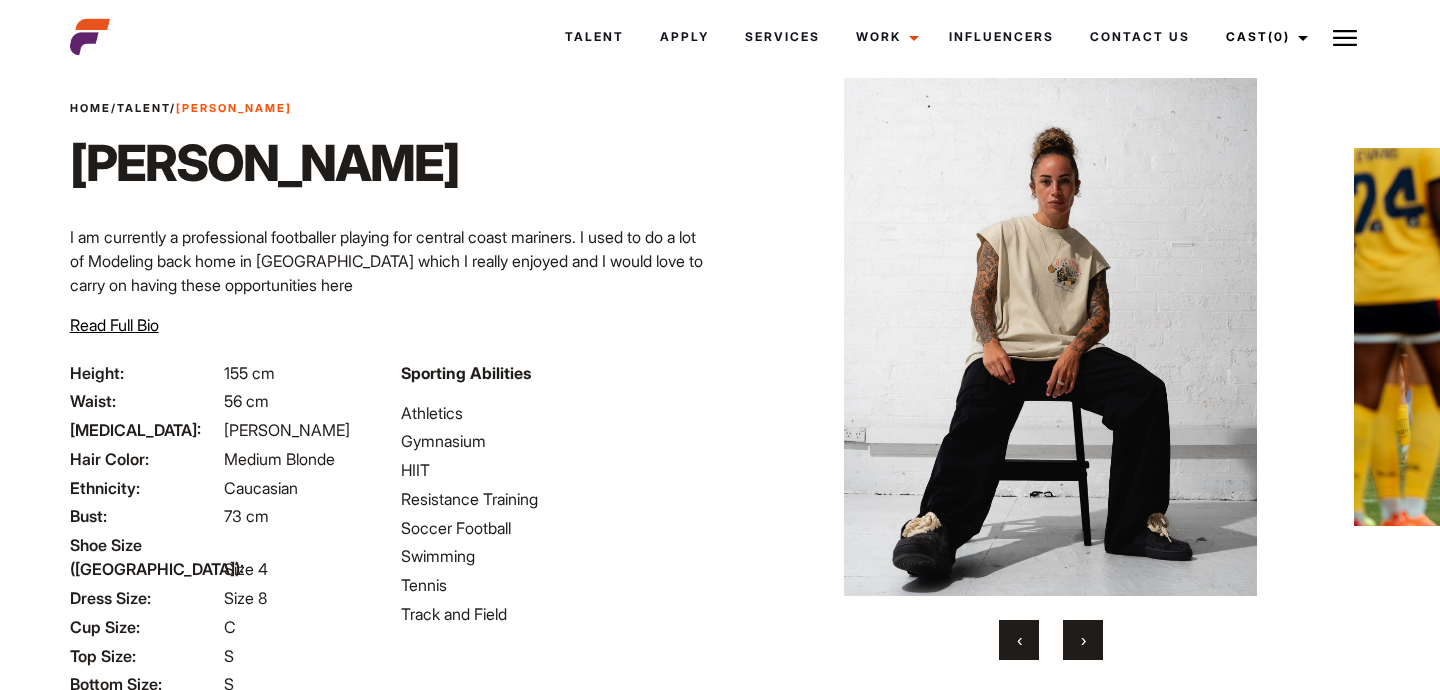 click on "›" at bounding box center [1083, 640] 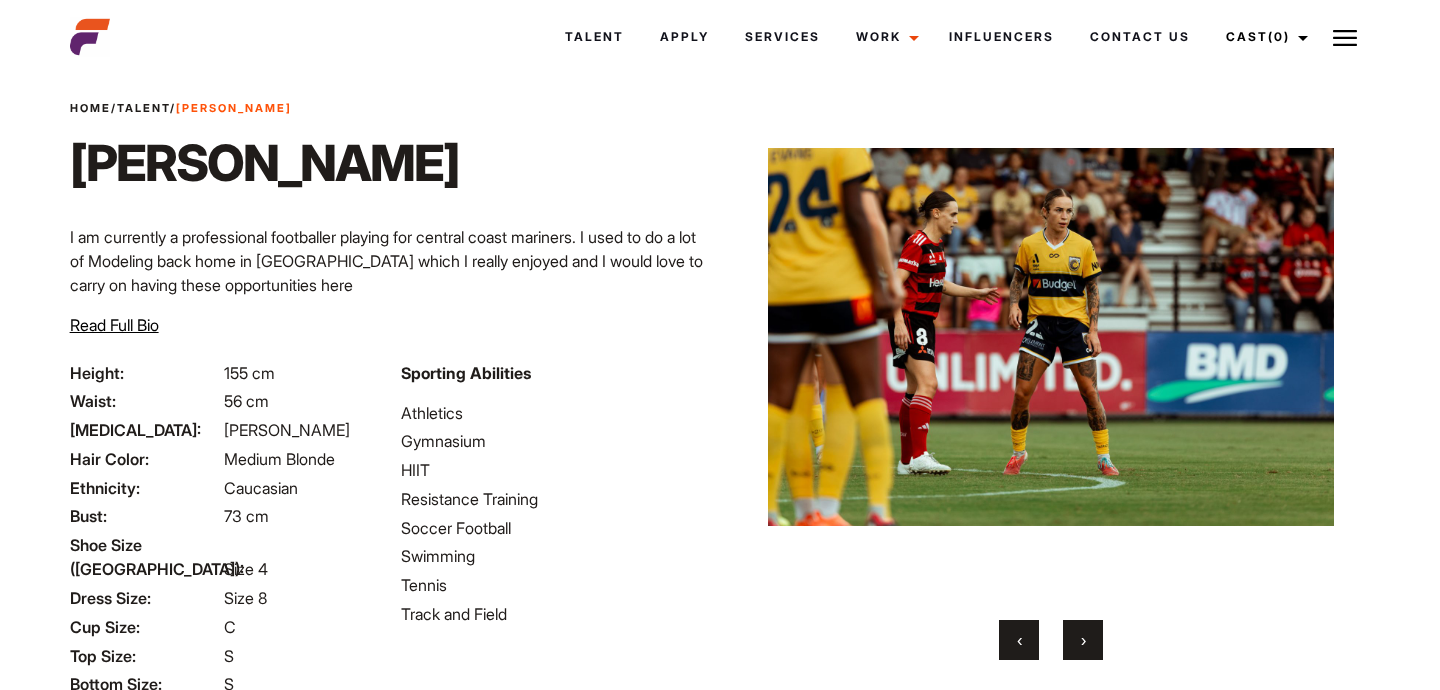 click on "›" at bounding box center (1083, 640) 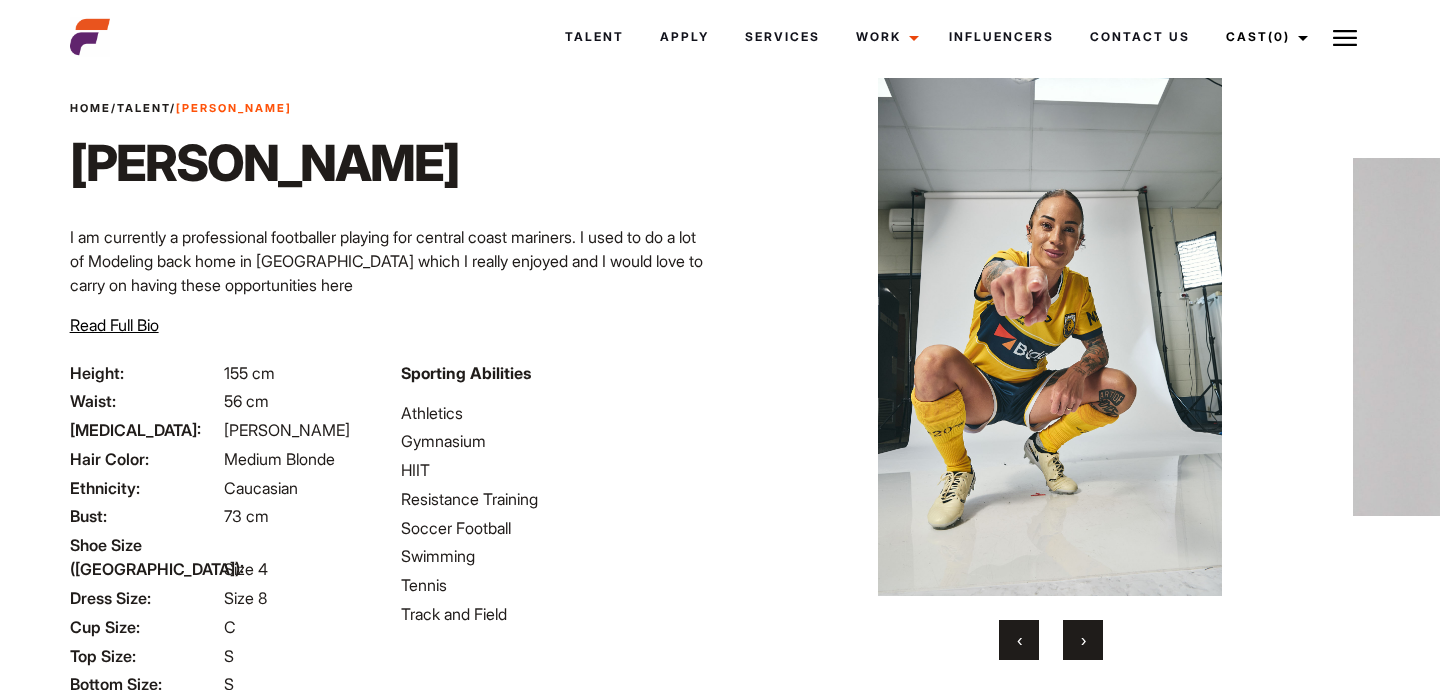 click on "›" at bounding box center (1083, 640) 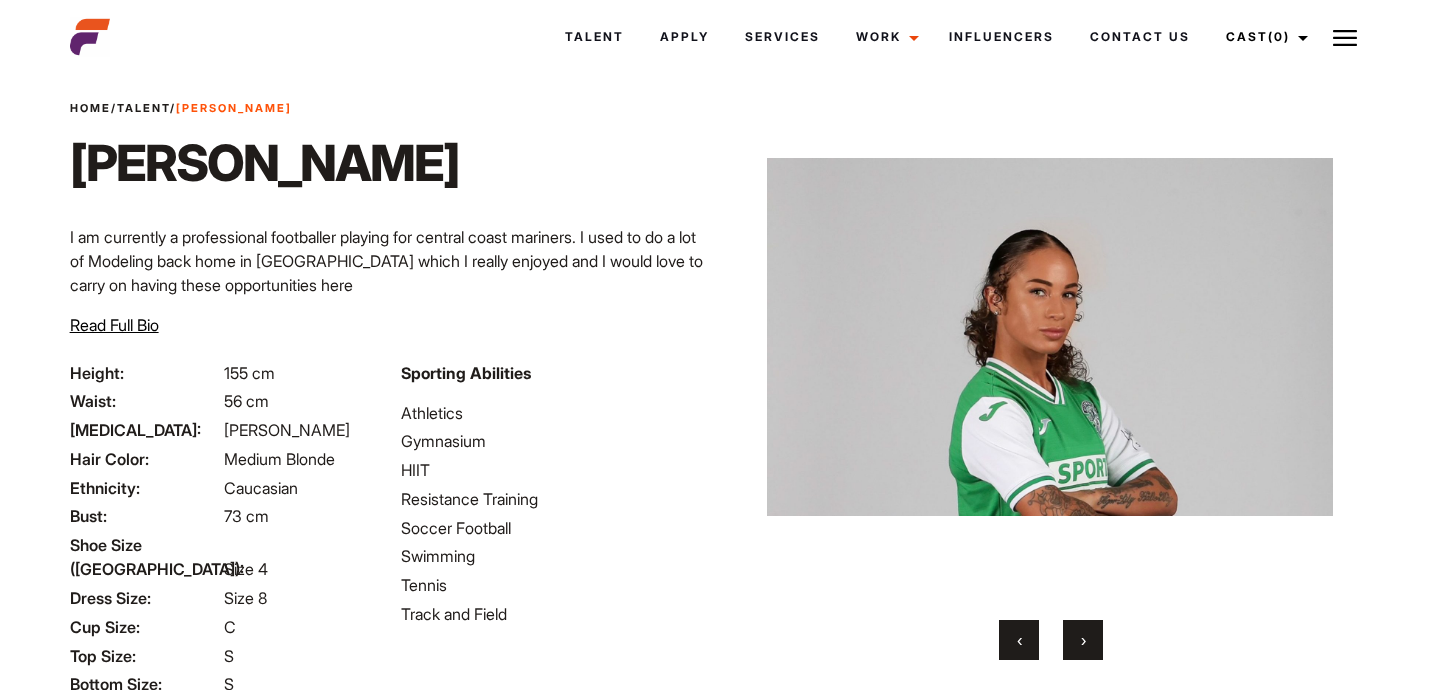 click on "›" at bounding box center (1083, 640) 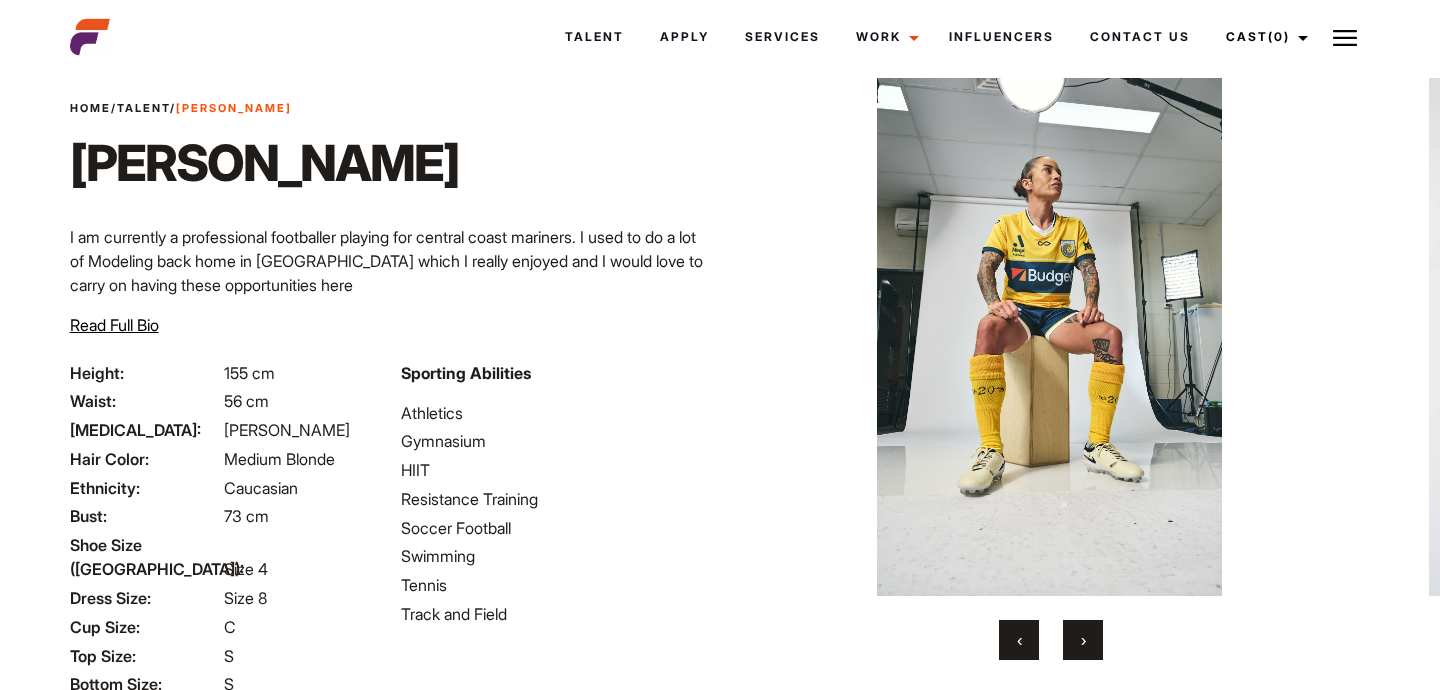 click on "›" at bounding box center [1083, 640] 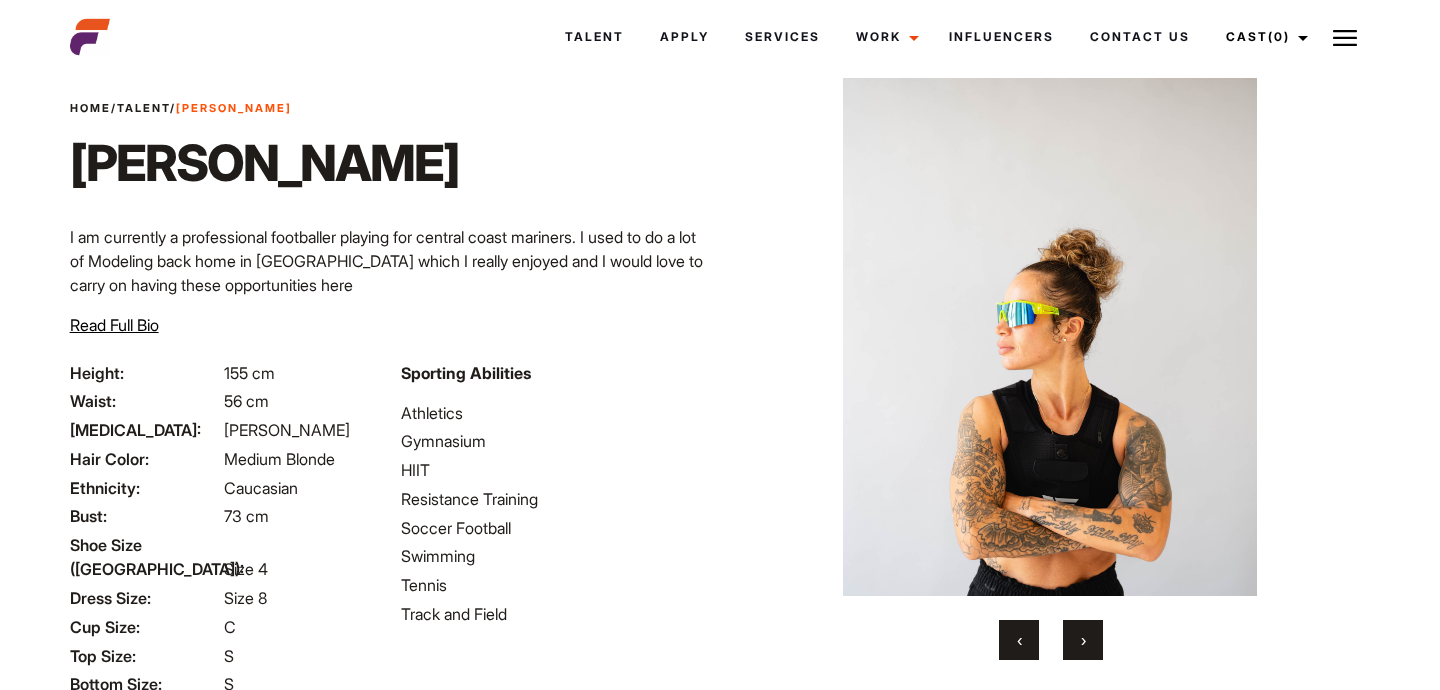 click on "›" at bounding box center [1083, 640] 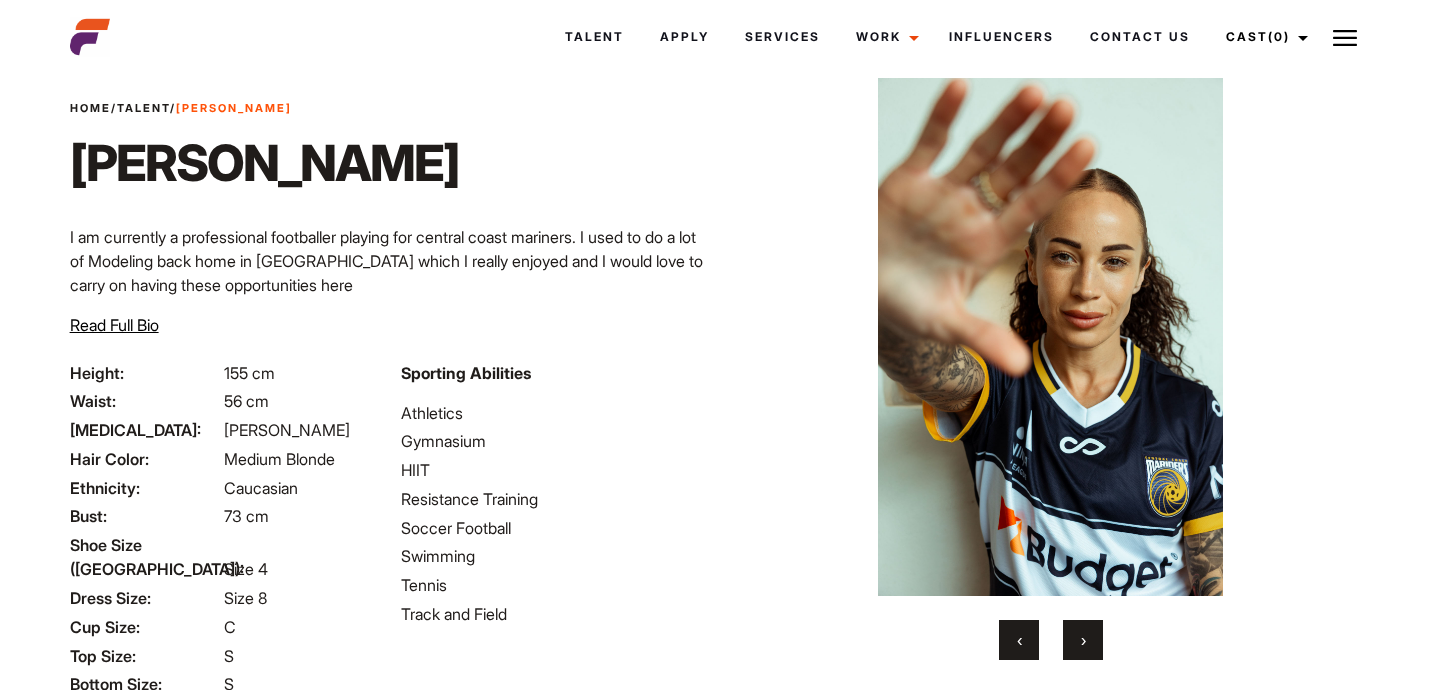 click on "›" at bounding box center [1083, 640] 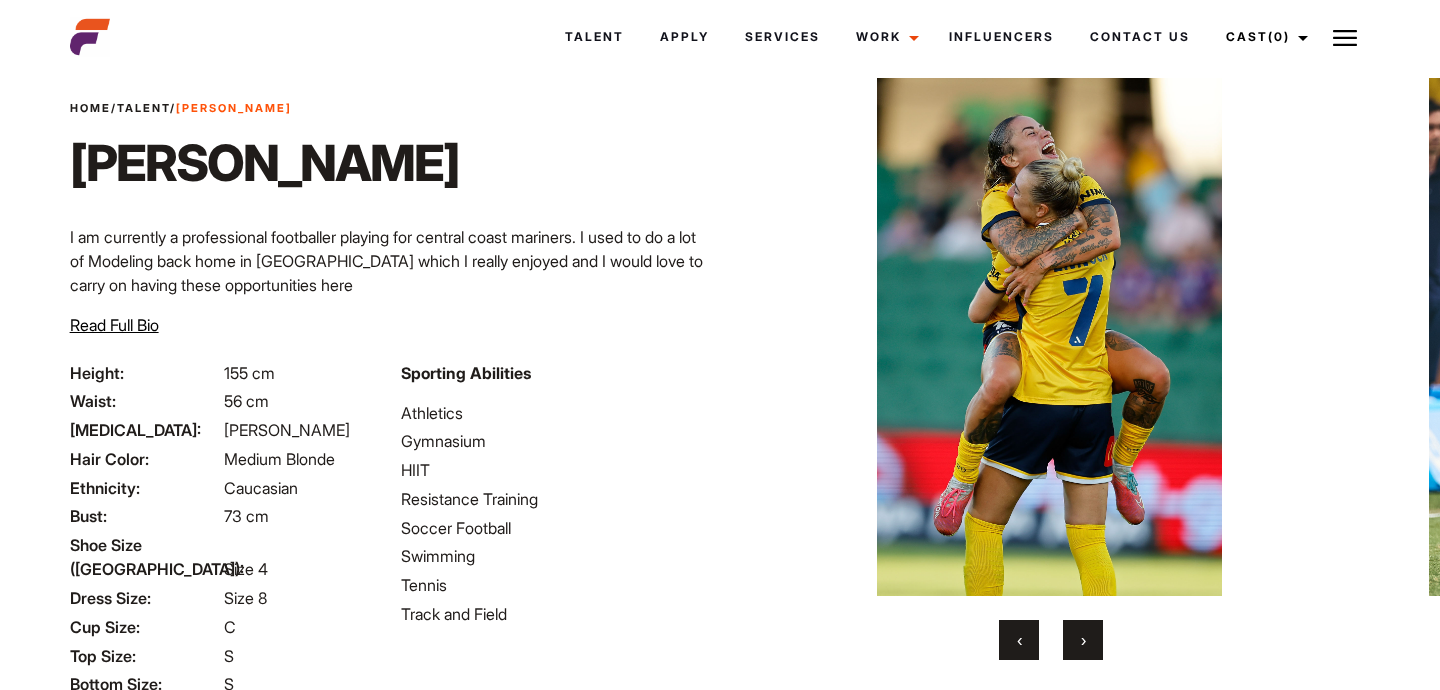 click on "›" at bounding box center [1083, 640] 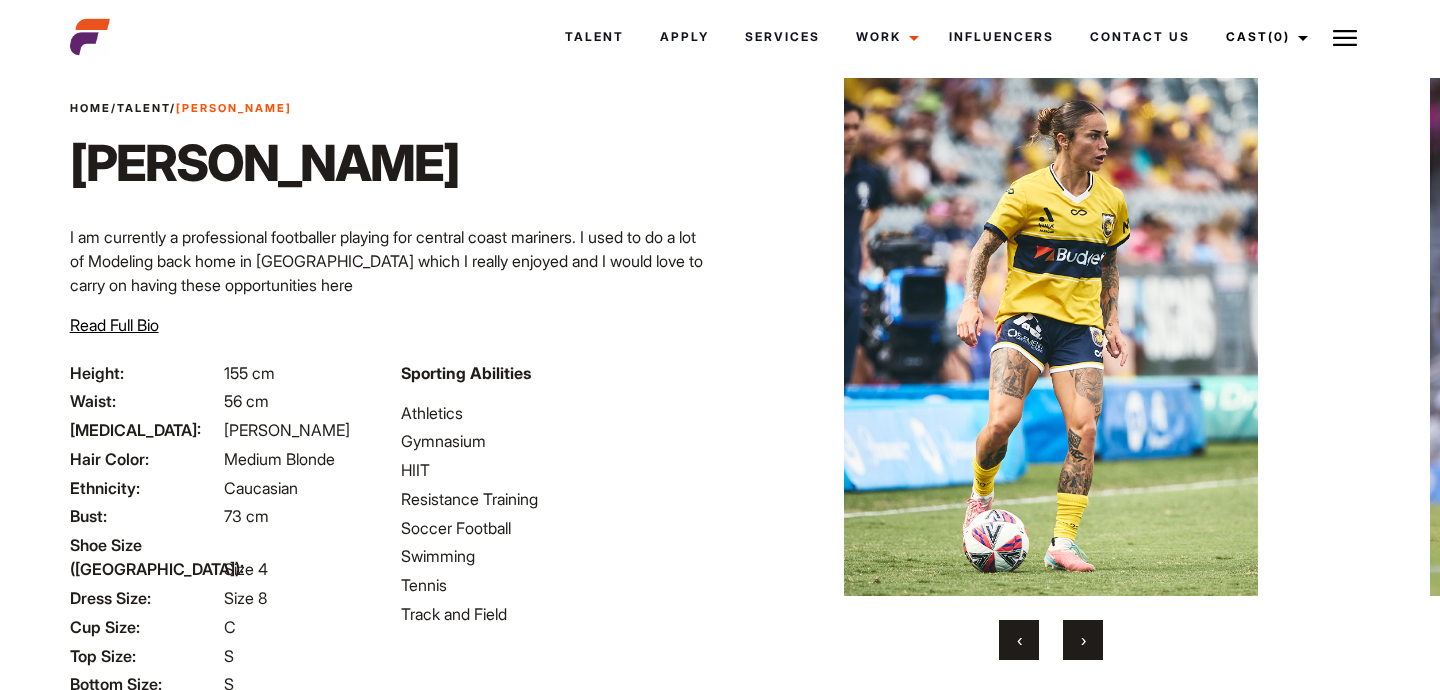 click on "›" at bounding box center (1083, 640) 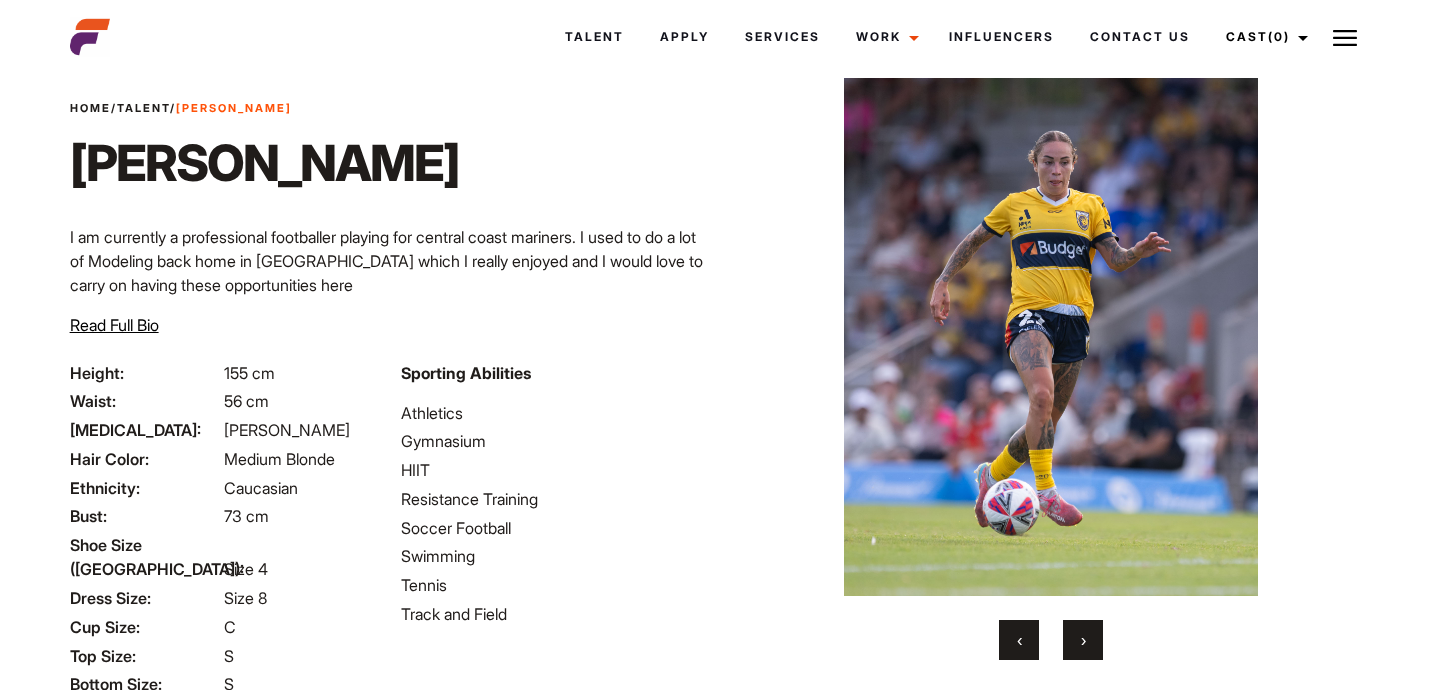 click on "›" at bounding box center (1083, 640) 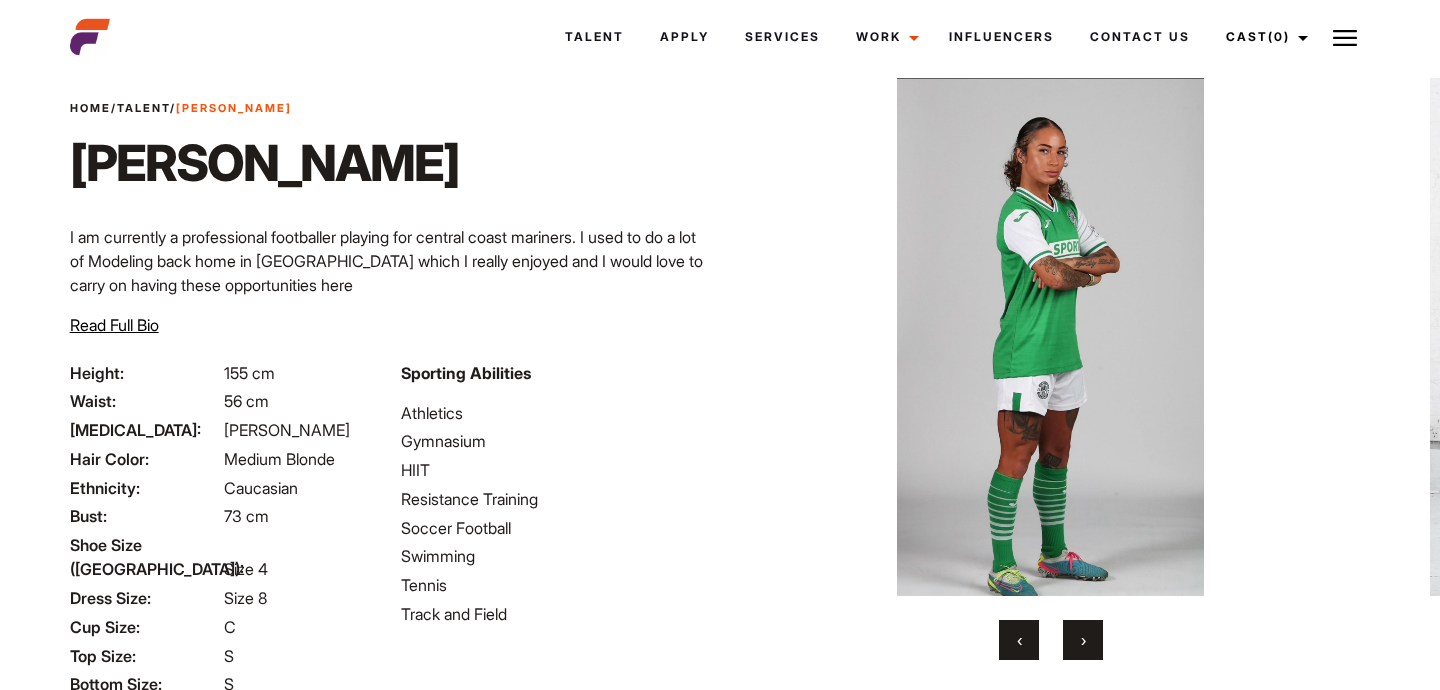click on "›" at bounding box center (1083, 640) 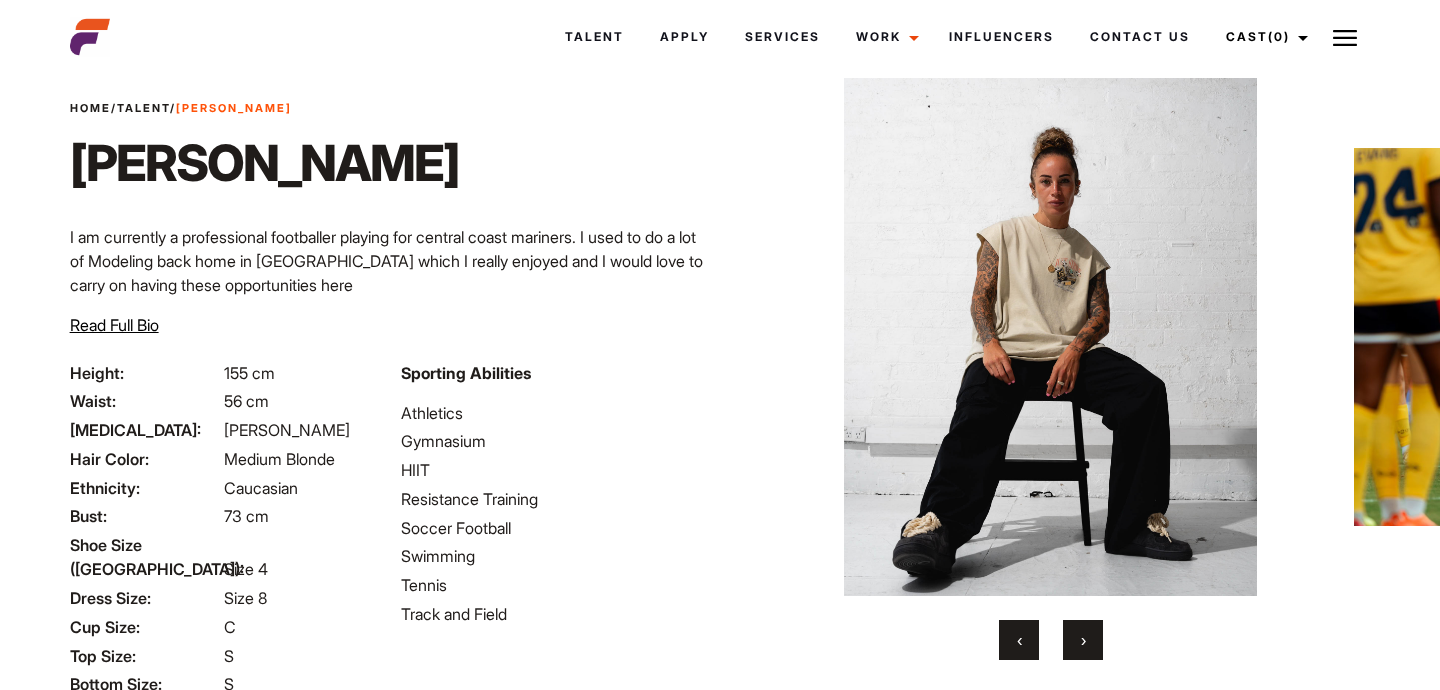 click on "›" at bounding box center (1083, 640) 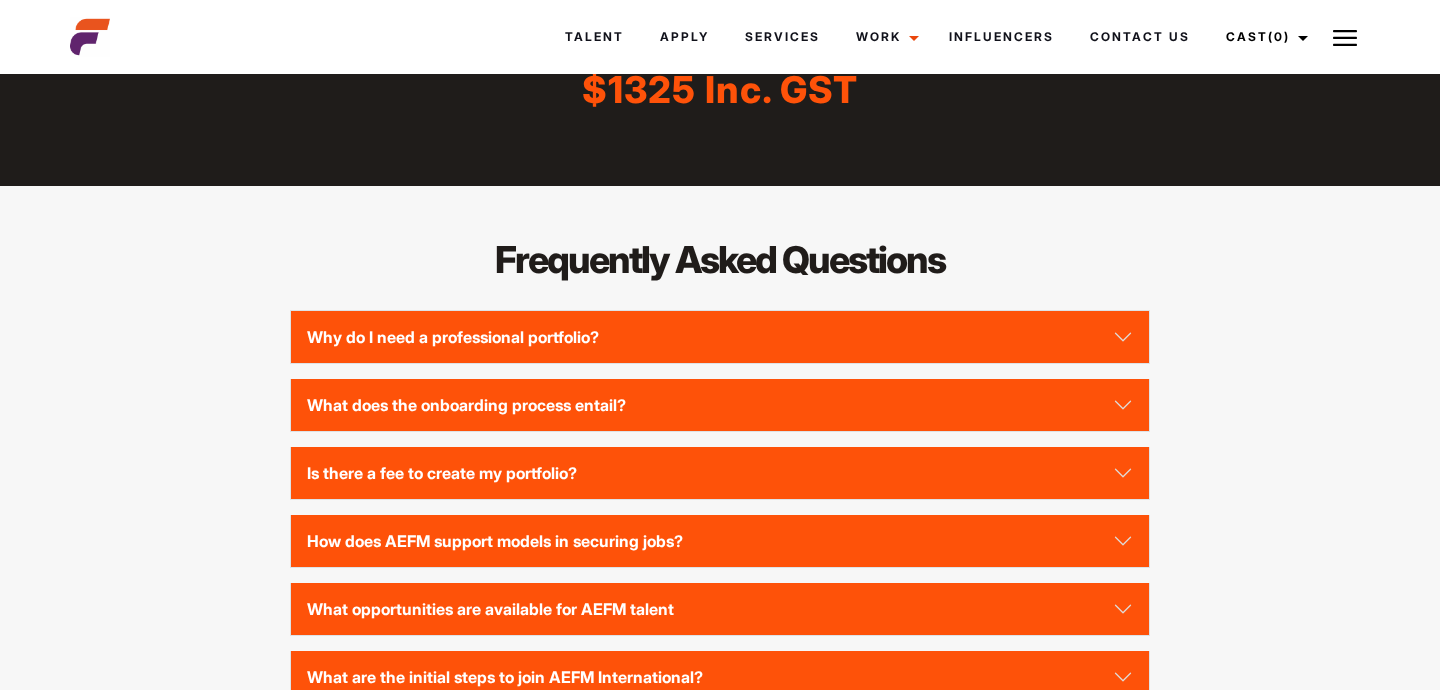 scroll, scrollTop: 1777, scrollLeft: 0, axis: vertical 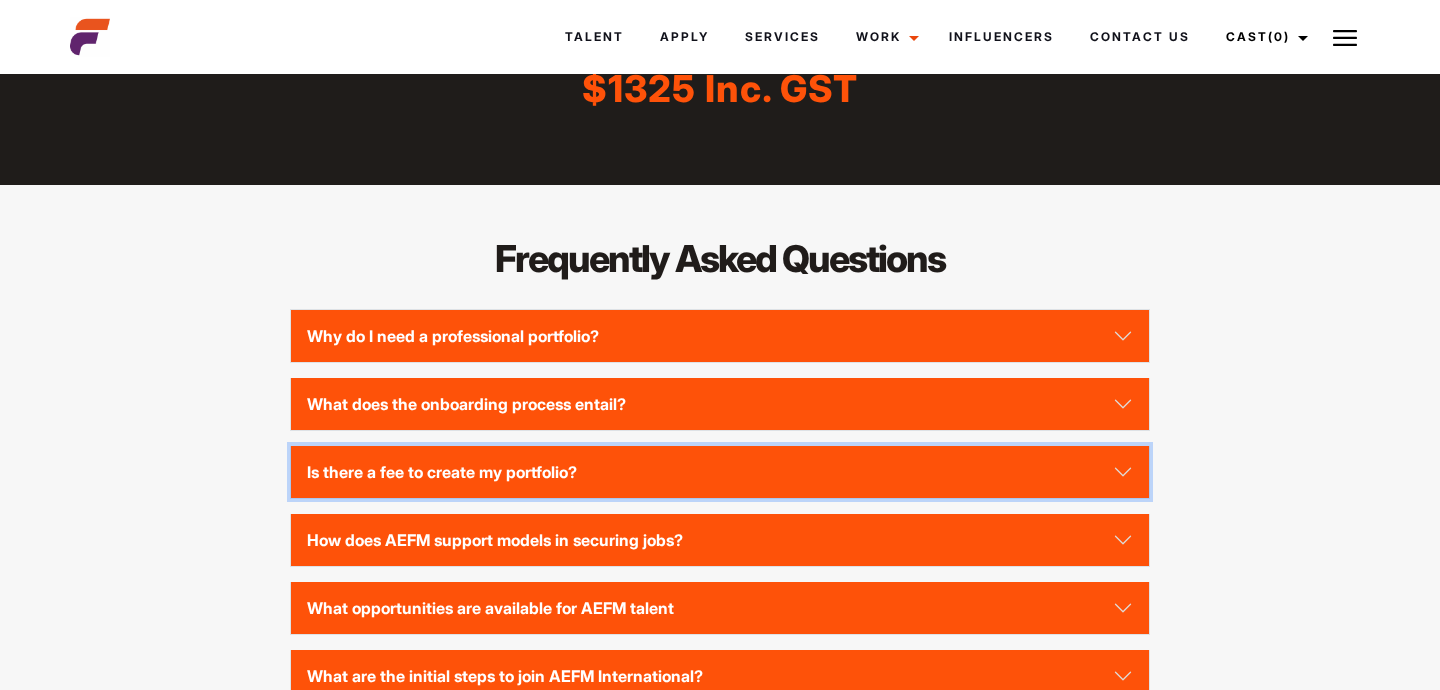 click on "Is there a fee to create my portfolio?" at bounding box center [719, 472] 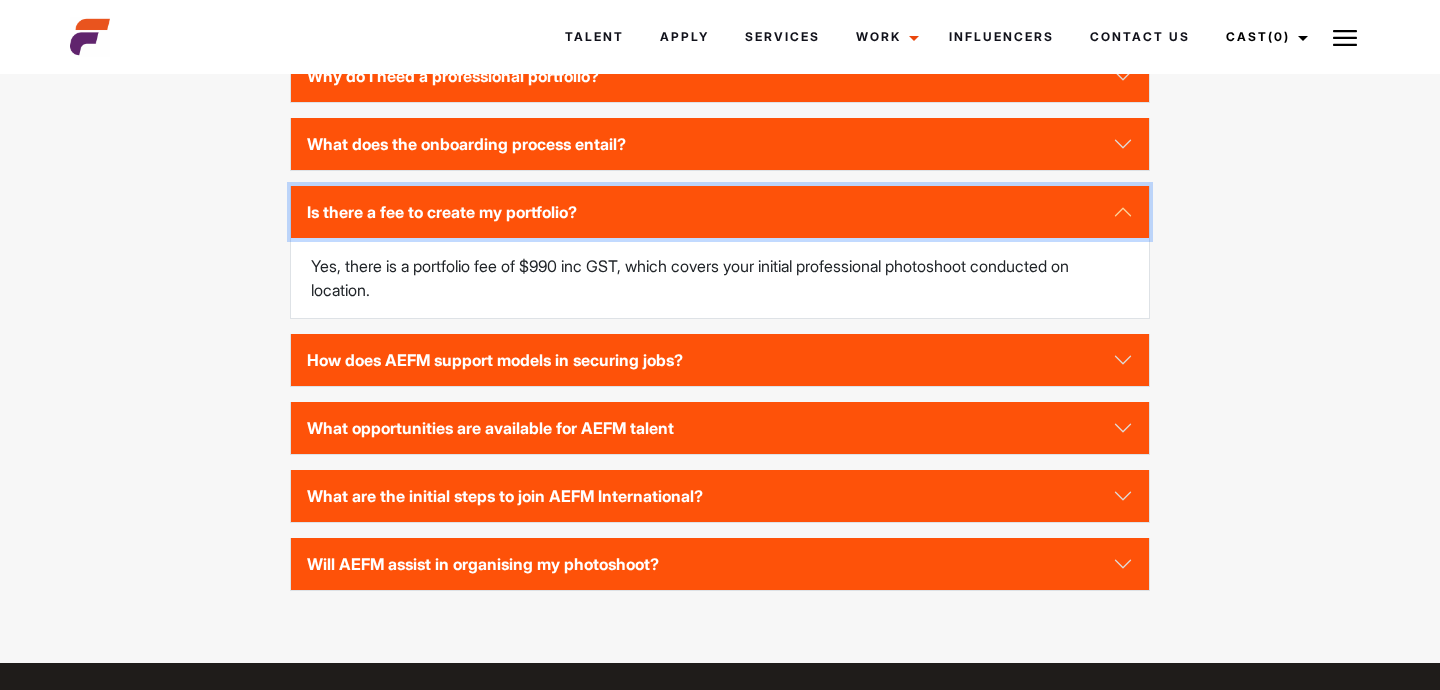scroll, scrollTop: 2045, scrollLeft: 0, axis: vertical 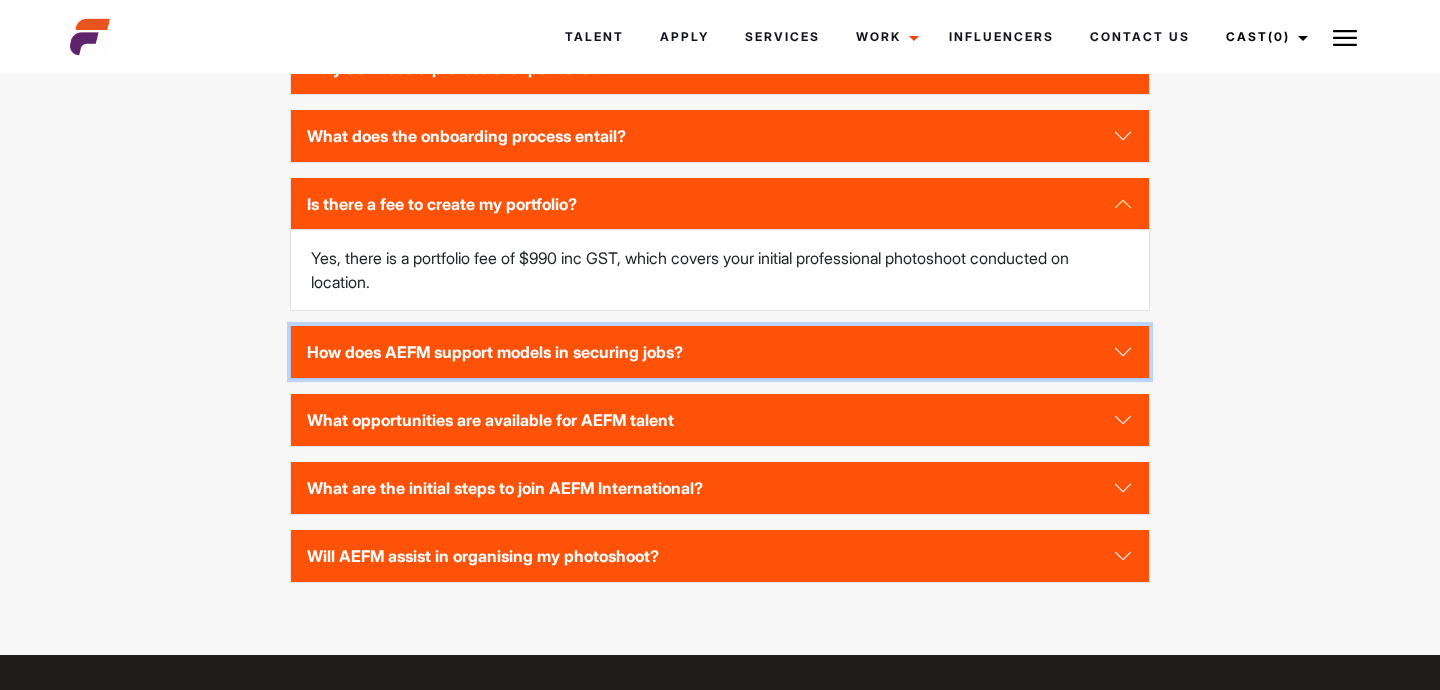 click on "How does AEFM support models in securing jobs?" at bounding box center [719, 352] 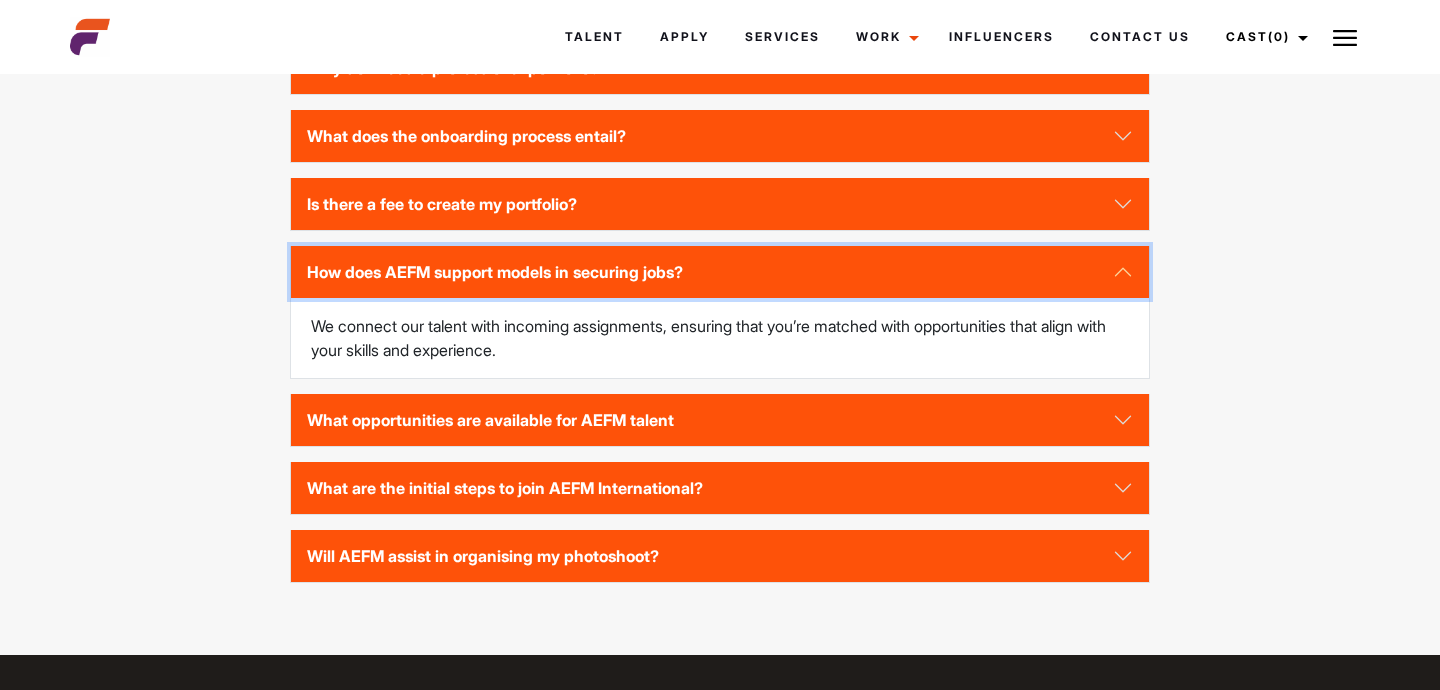 click on "How does AEFM support models in securing jobs?" at bounding box center [719, 272] 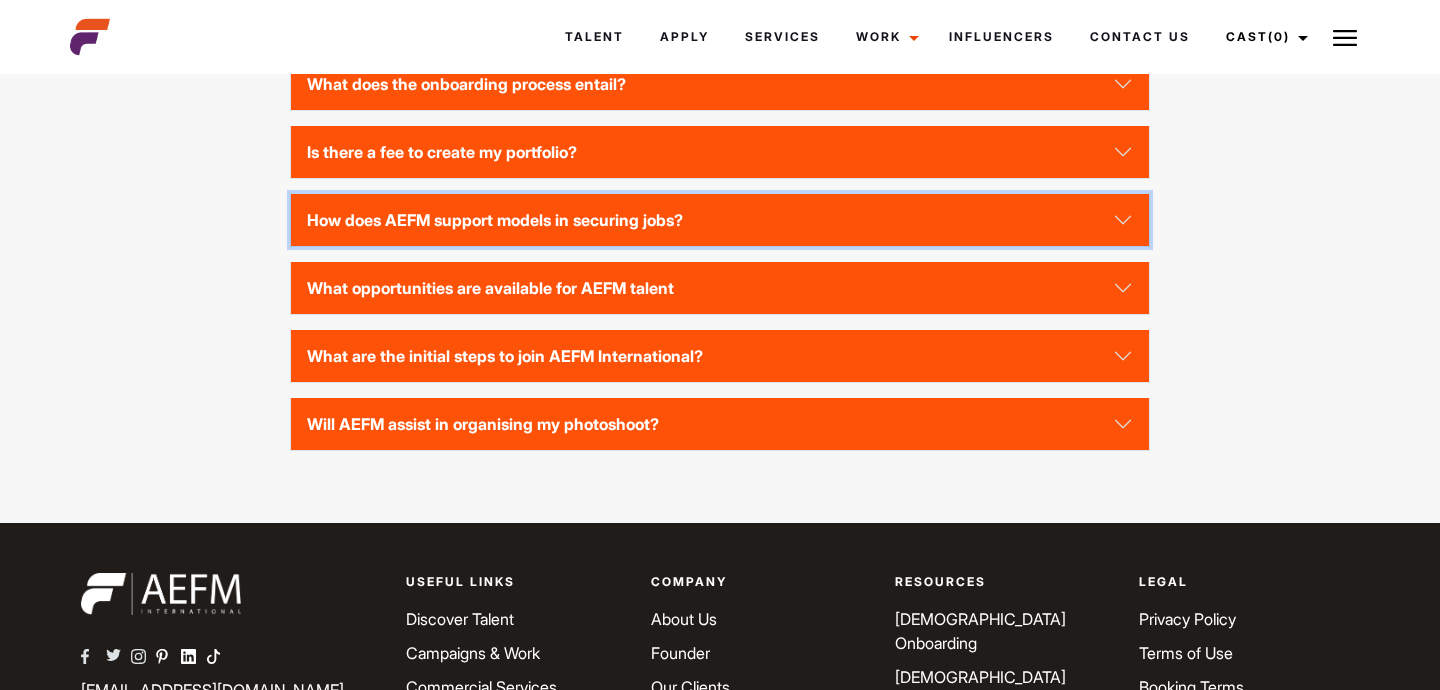 scroll, scrollTop: 2122, scrollLeft: 0, axis: vertical 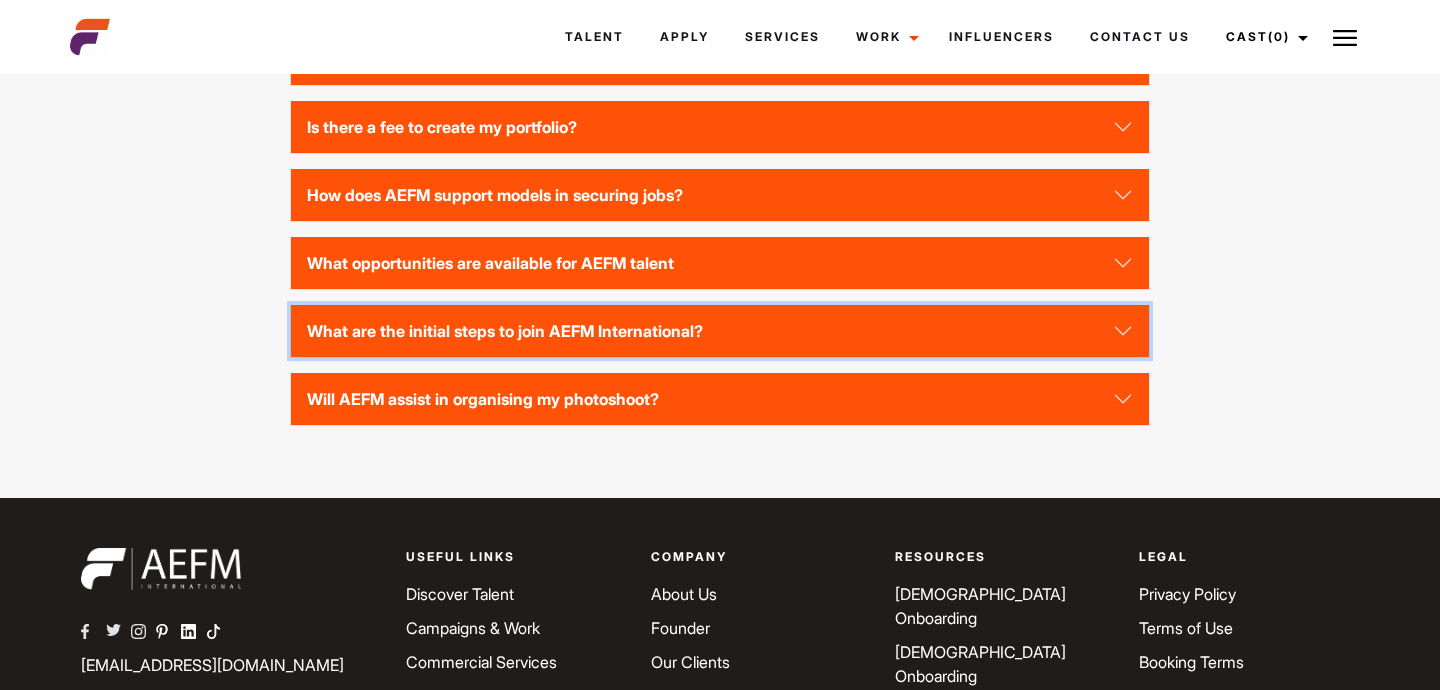 click on "What are the initial steps to join AEFM International?" at bounding box center [719, 331] 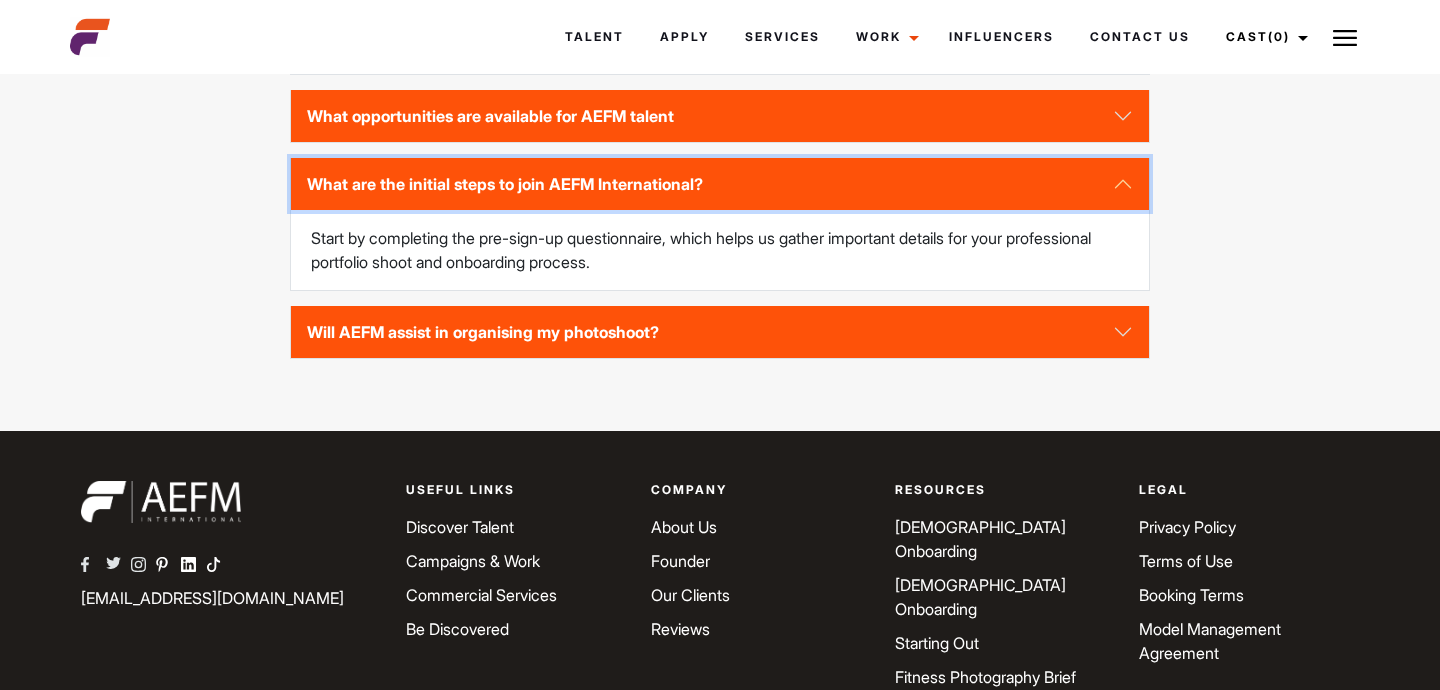 scroll, scrollTop: 2275, scrollLeft: 0, axis: vertical 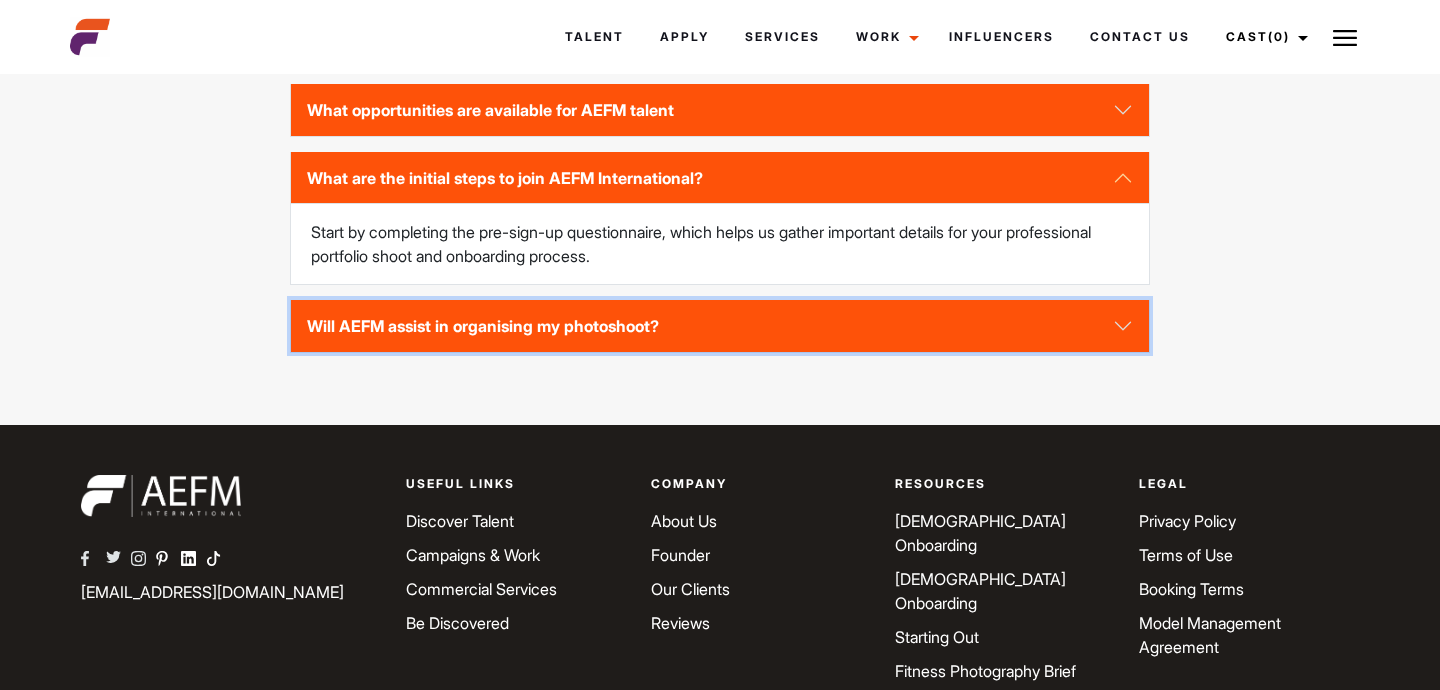 click on "Will AEFM assist in organising my photoshoot?" at bounding box center [719, 326] 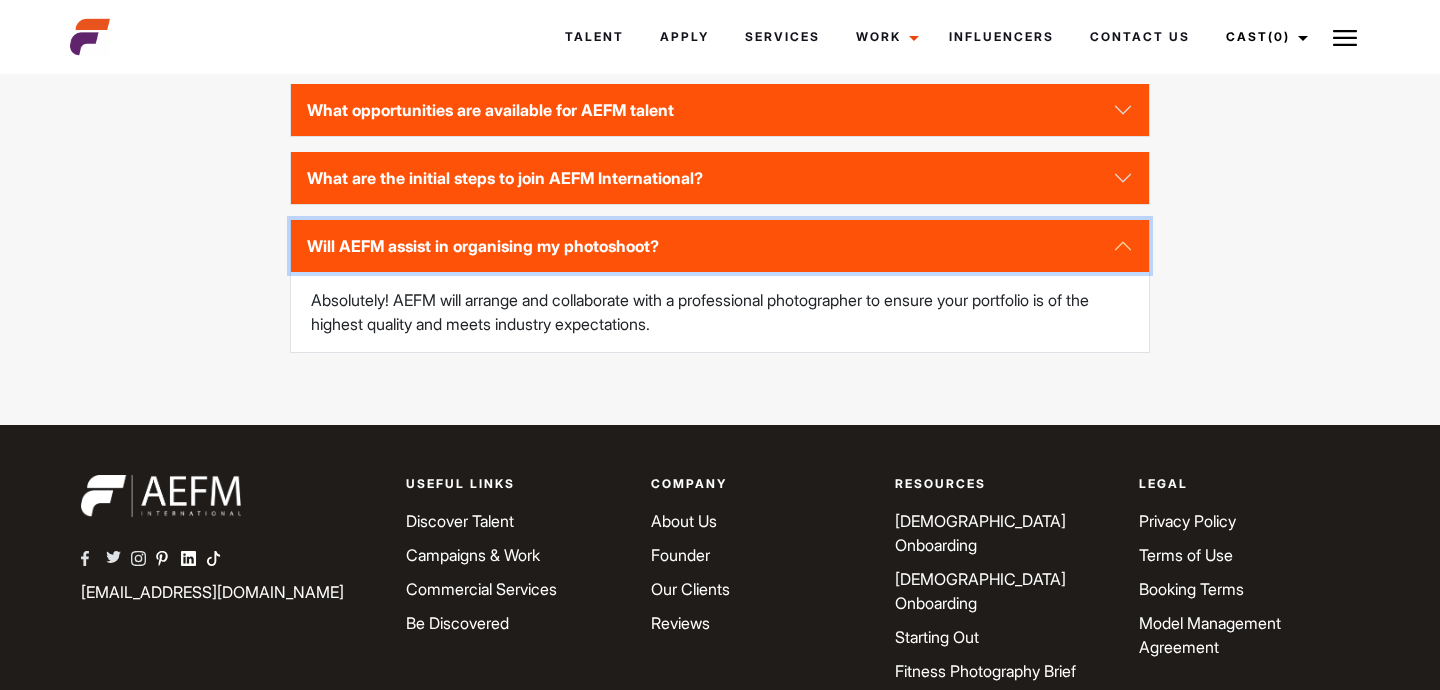 click on "Will AEFM assist in organising my photoshoot?" at bounding box center (719, 246) 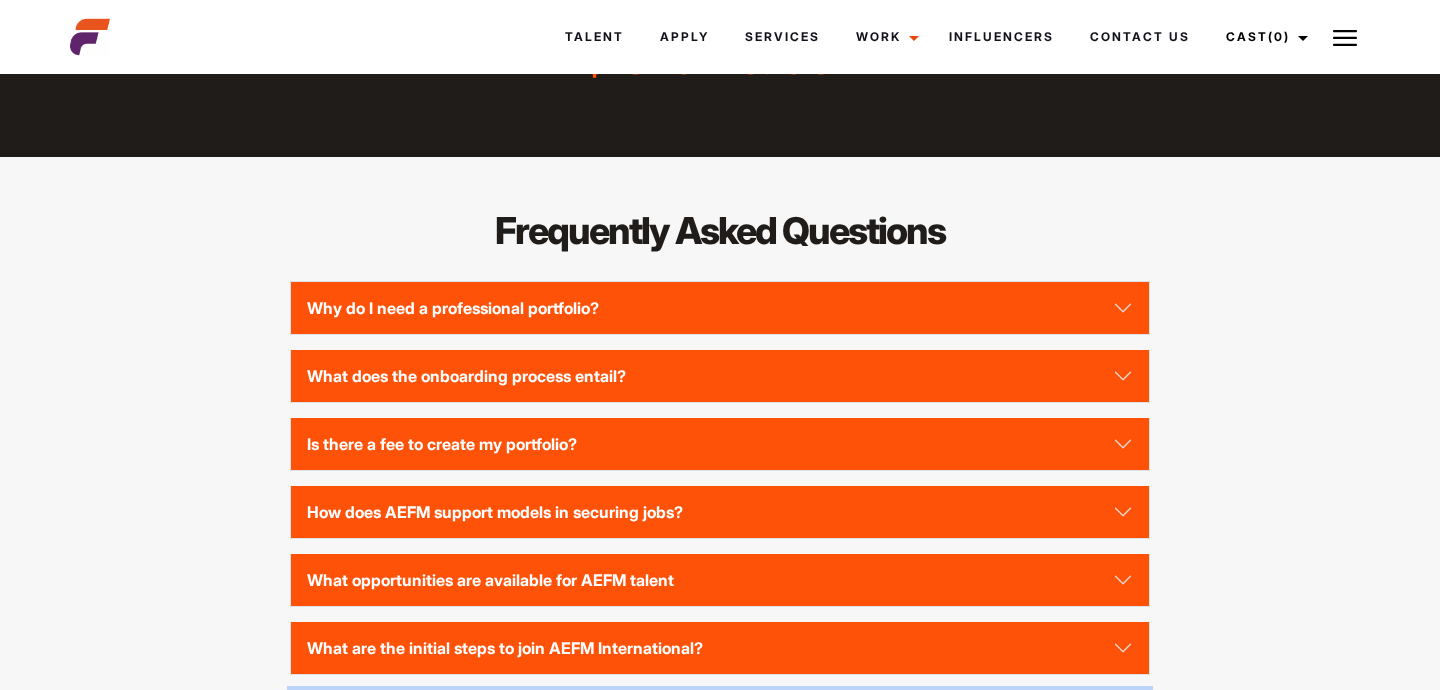 scroll, scrollTop: 1807, scrollLeft: 0, axis: vertical 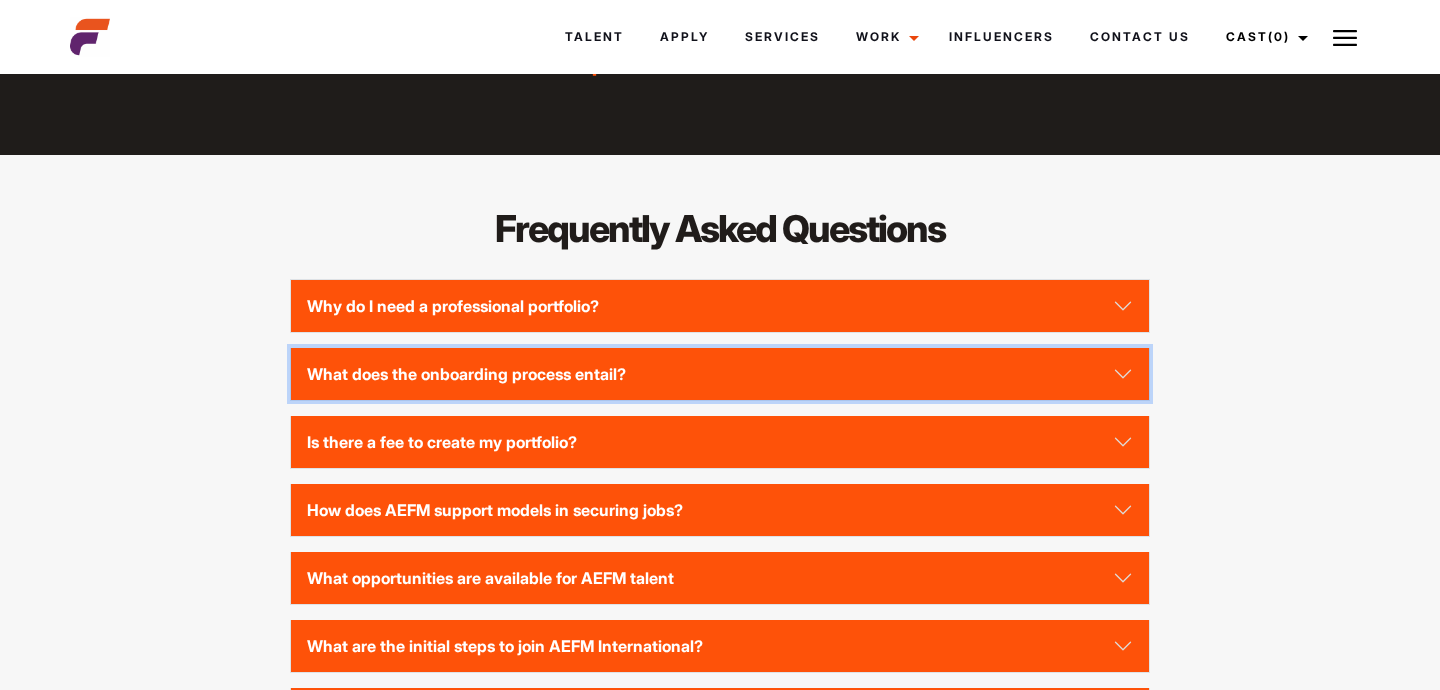 click on "What does the onboarding process entail?" at bounding box center (719, 374) 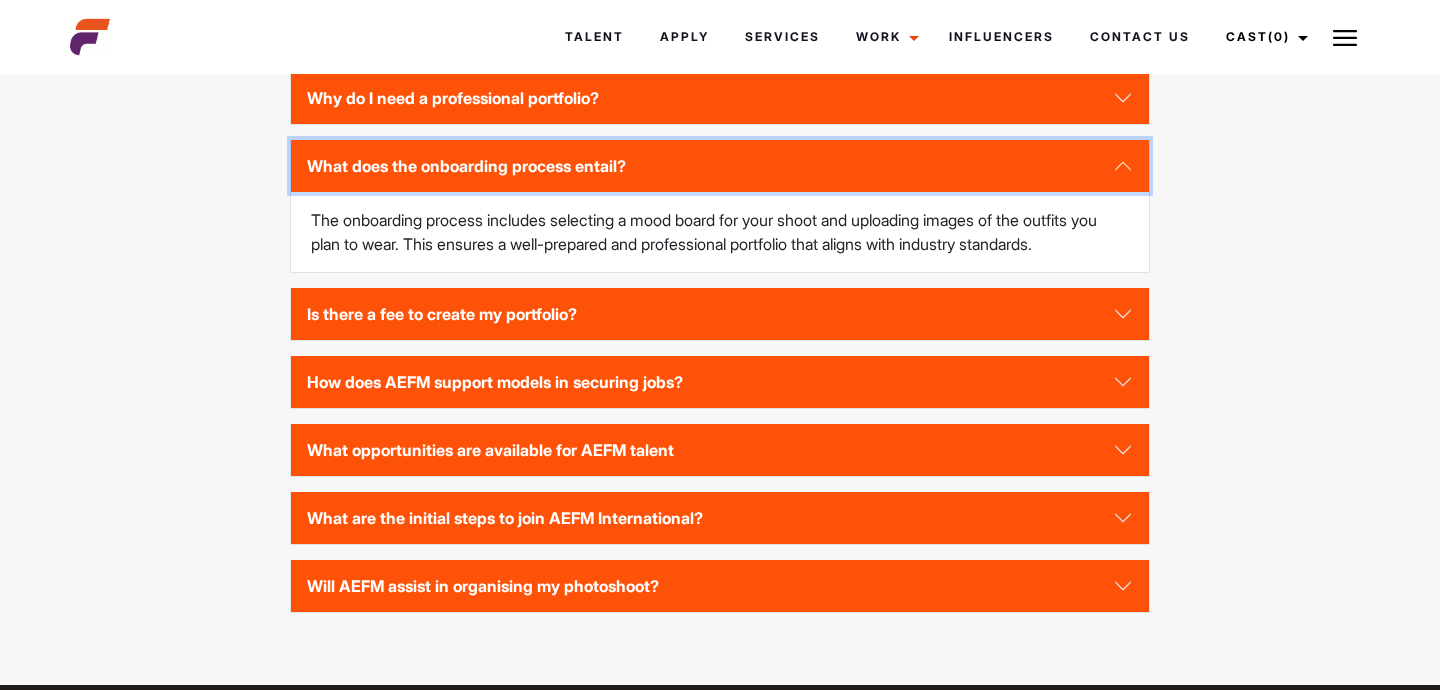 scroll, scrollTop: 2027, scrollLeft: 0, axis: vertical 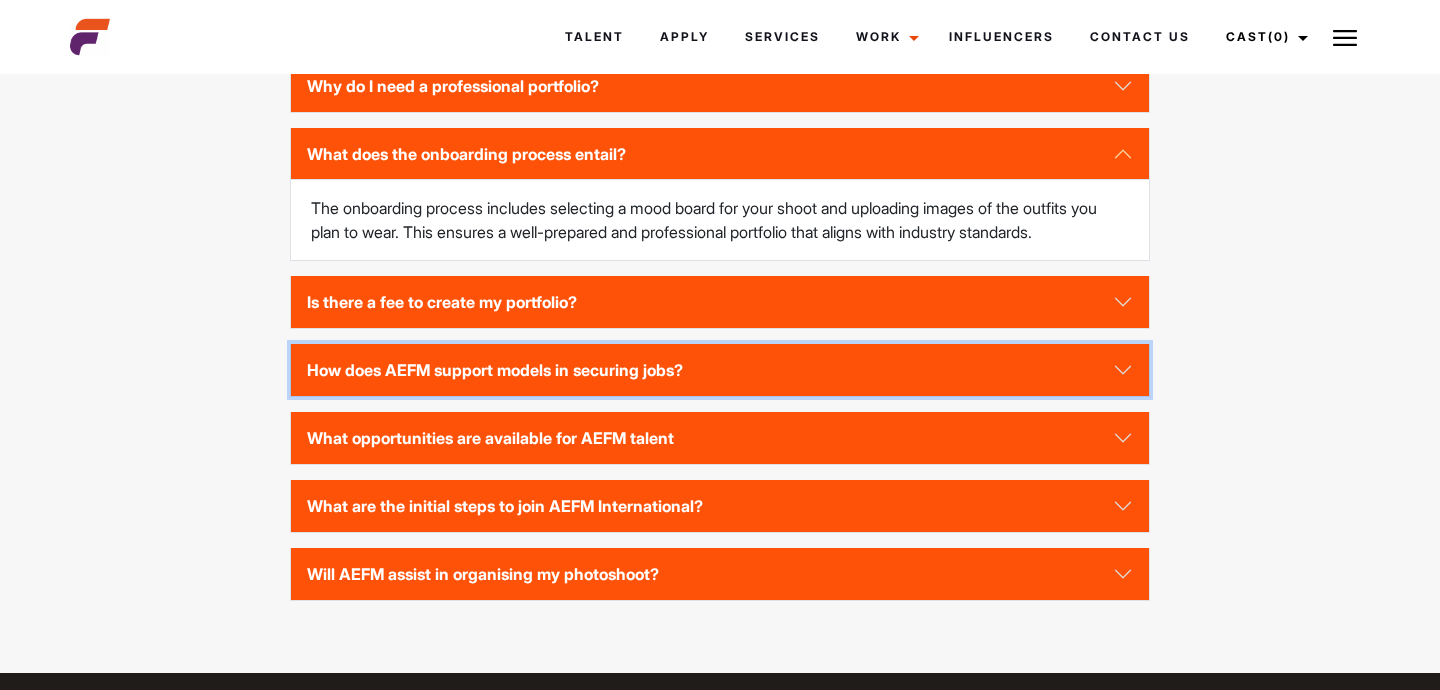 click on "How does AEFM support models in securing jobs?" at bounding box center (719, 370) 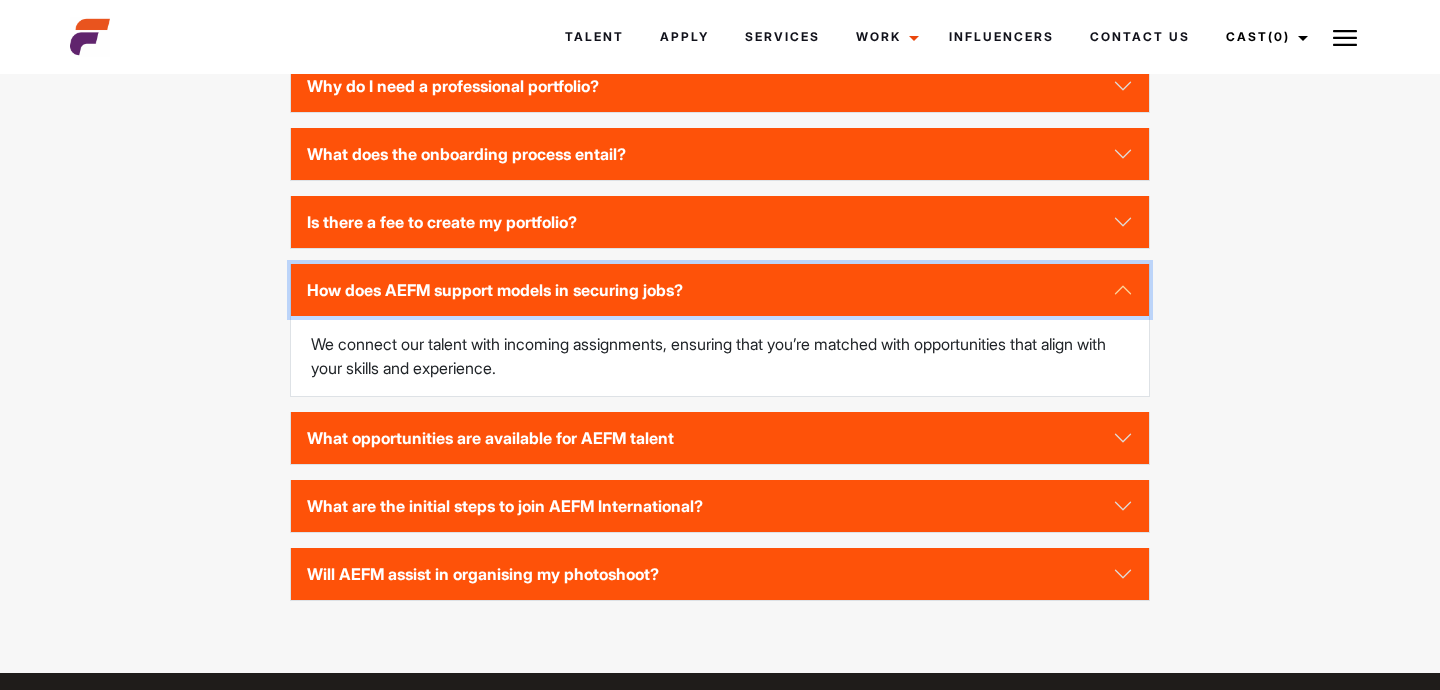 click on "How does AEFM support models in securing jobs?" at bounding box center (719, 290) 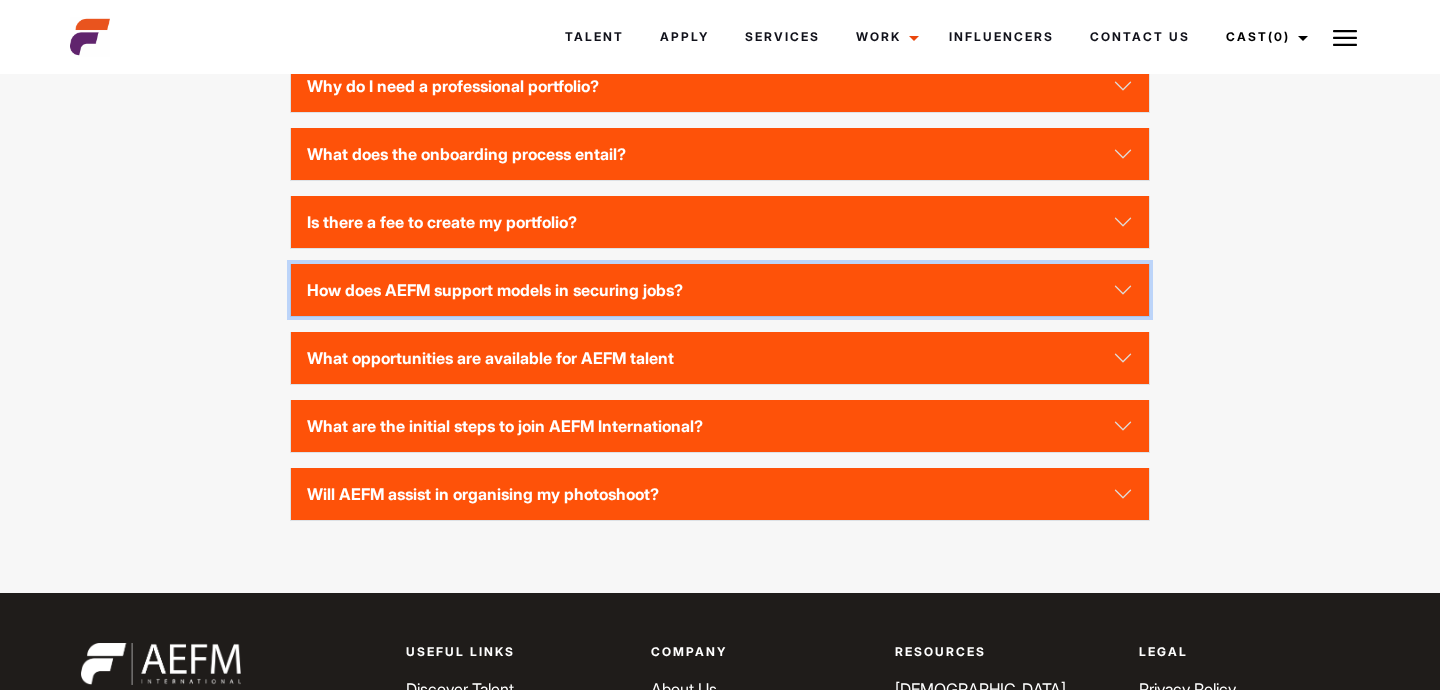 scroll, scrollTop: 2060, scrollLeft: 0, axis: vertical 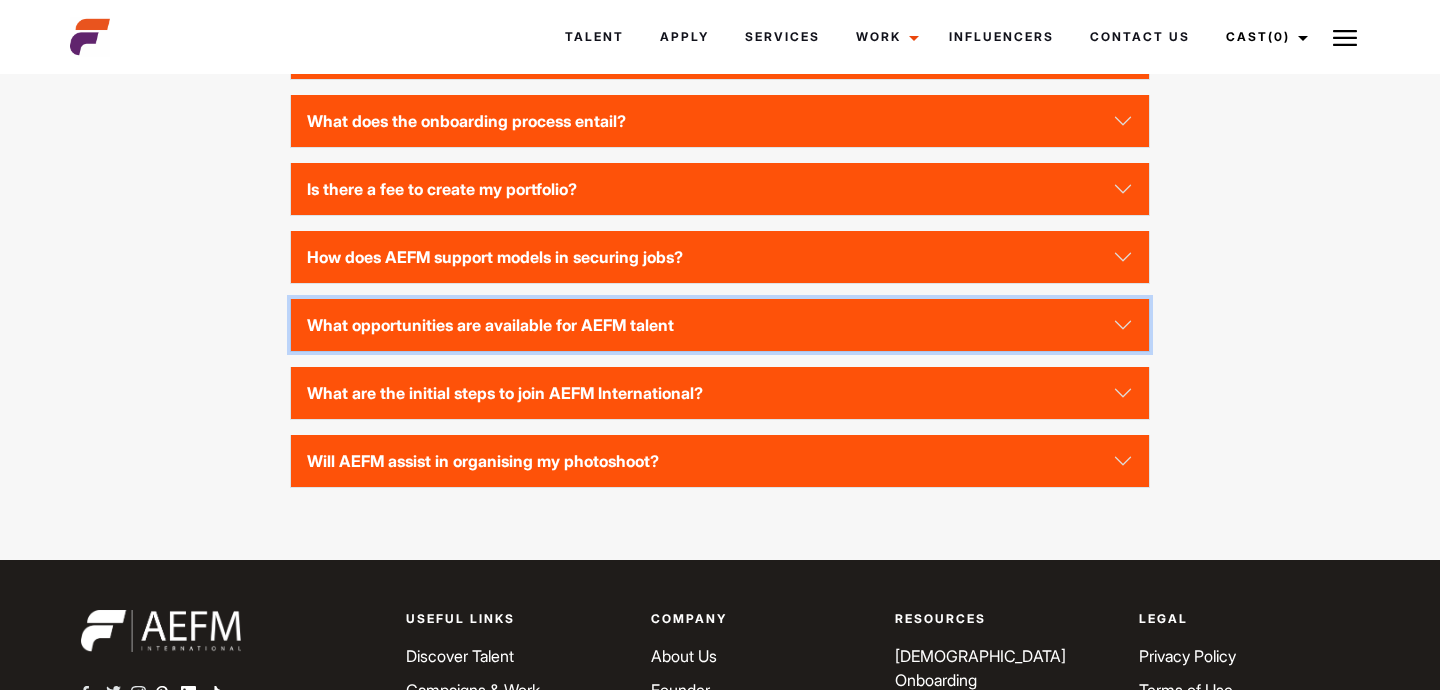 click on "What opportunities are available for AEFM talent" at bounding box center (719, 325) 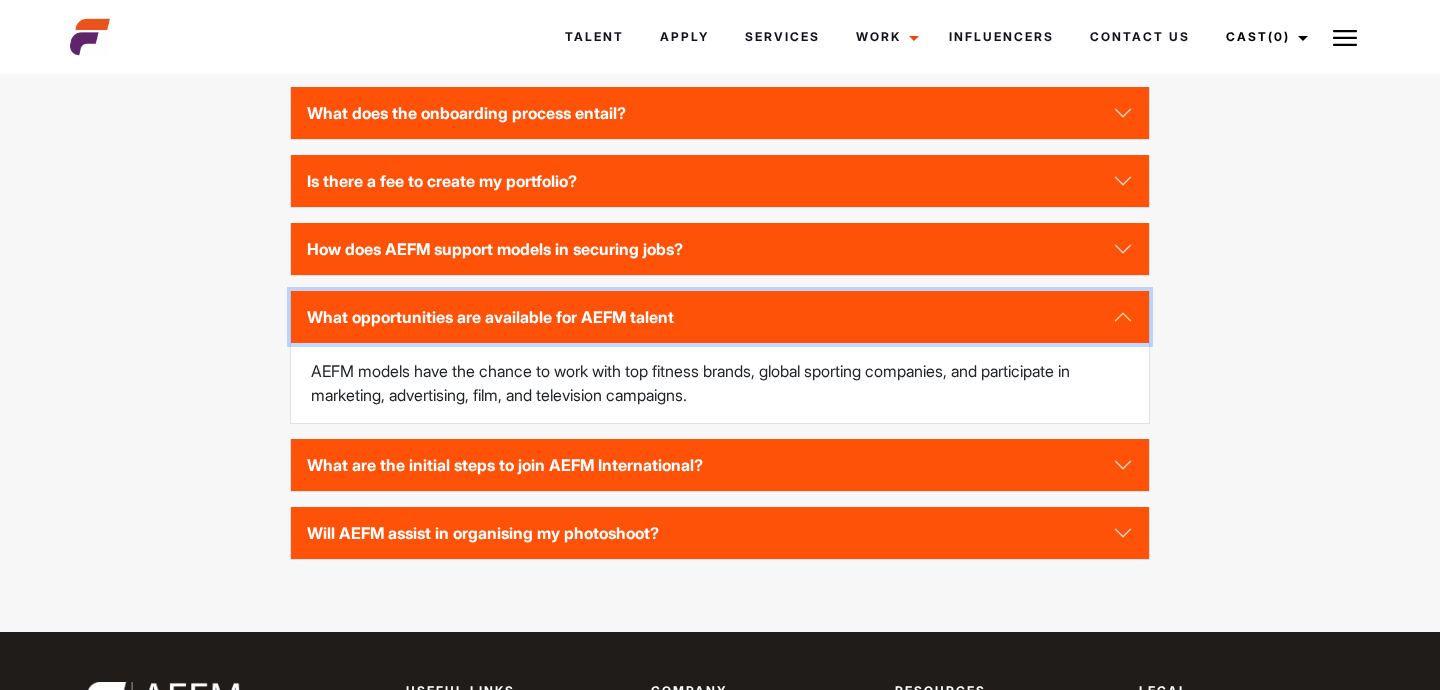scroll, scrollTop: 2067, scrollLeft: 0, axis: vertical 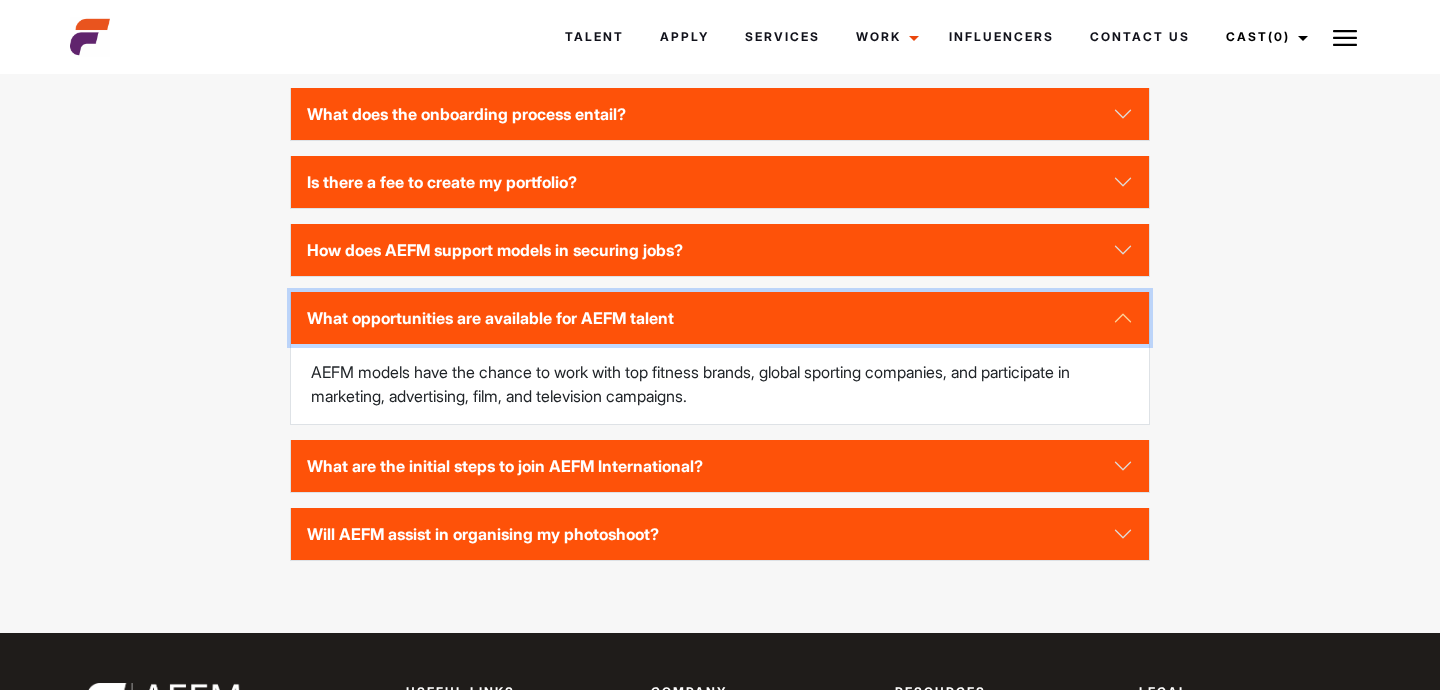 click on "What opportunities are available for AEFM talent" at bounding box center (719, 318) 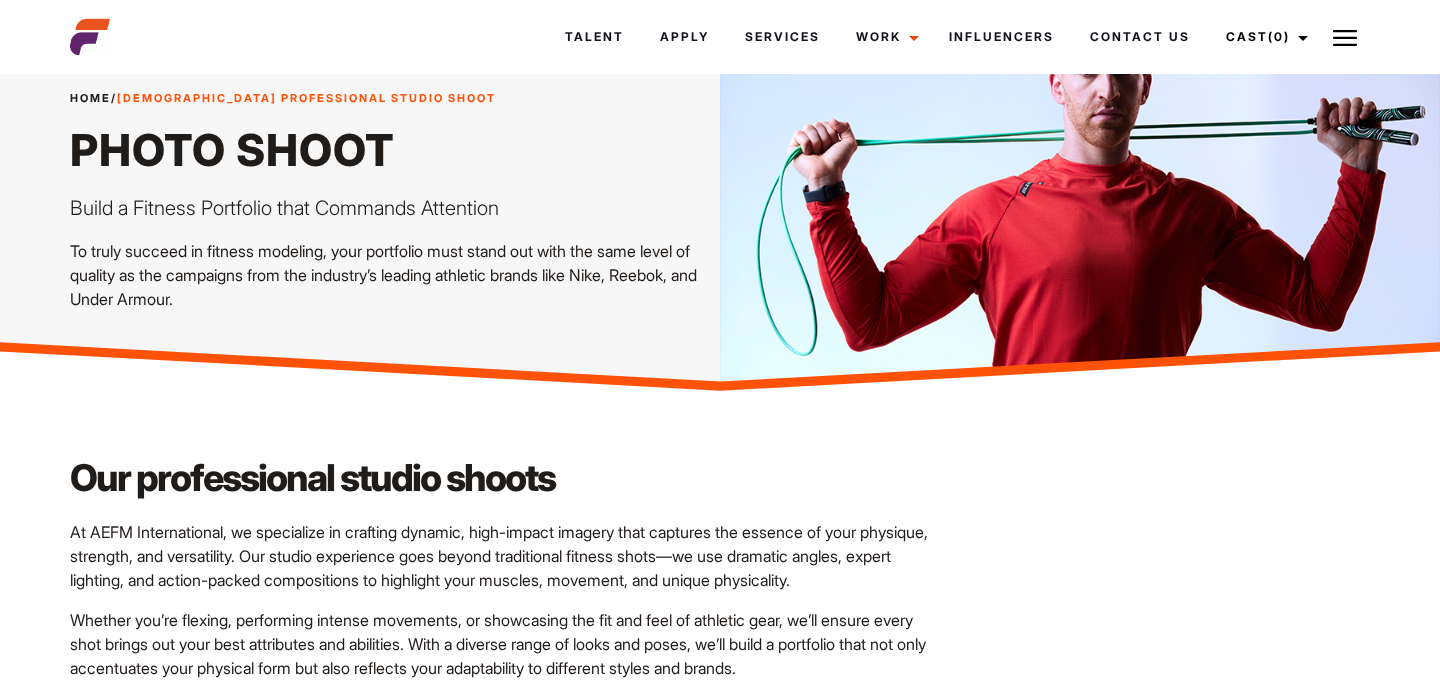 scroll, scrollTop: 0, scrollLeft: 0, axis: both 